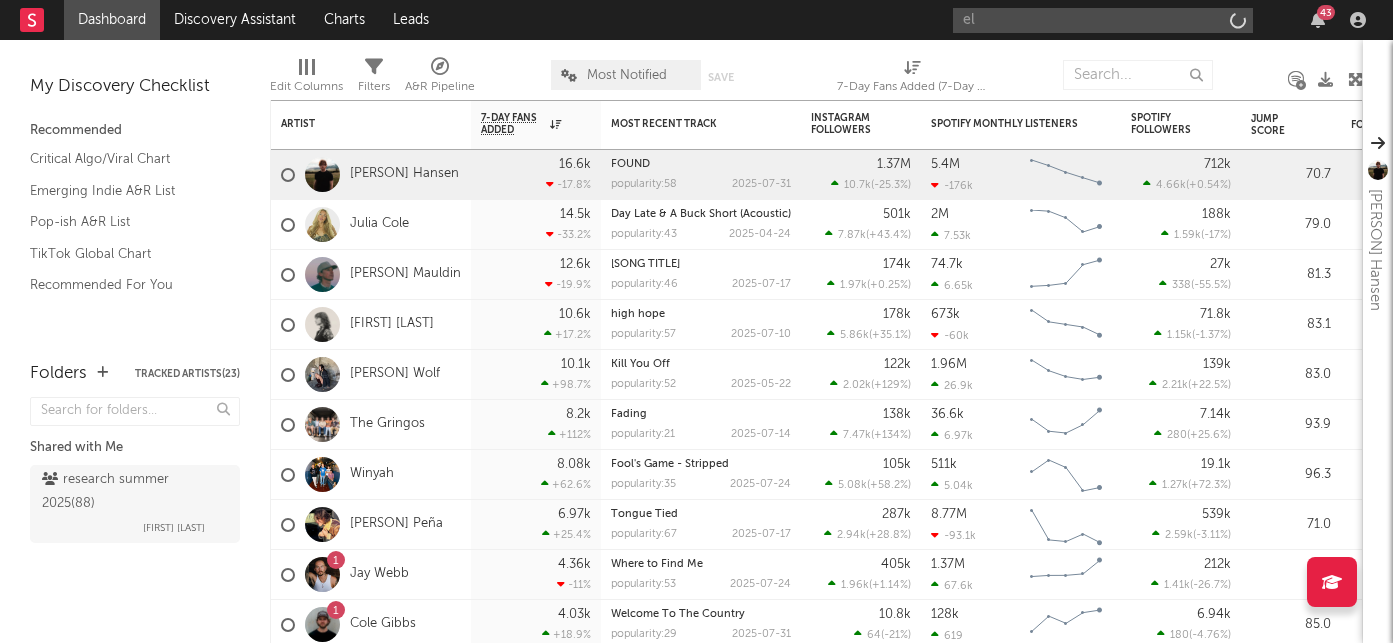scroll, scrollTop: 0, scrollLeft: 0, axis: both 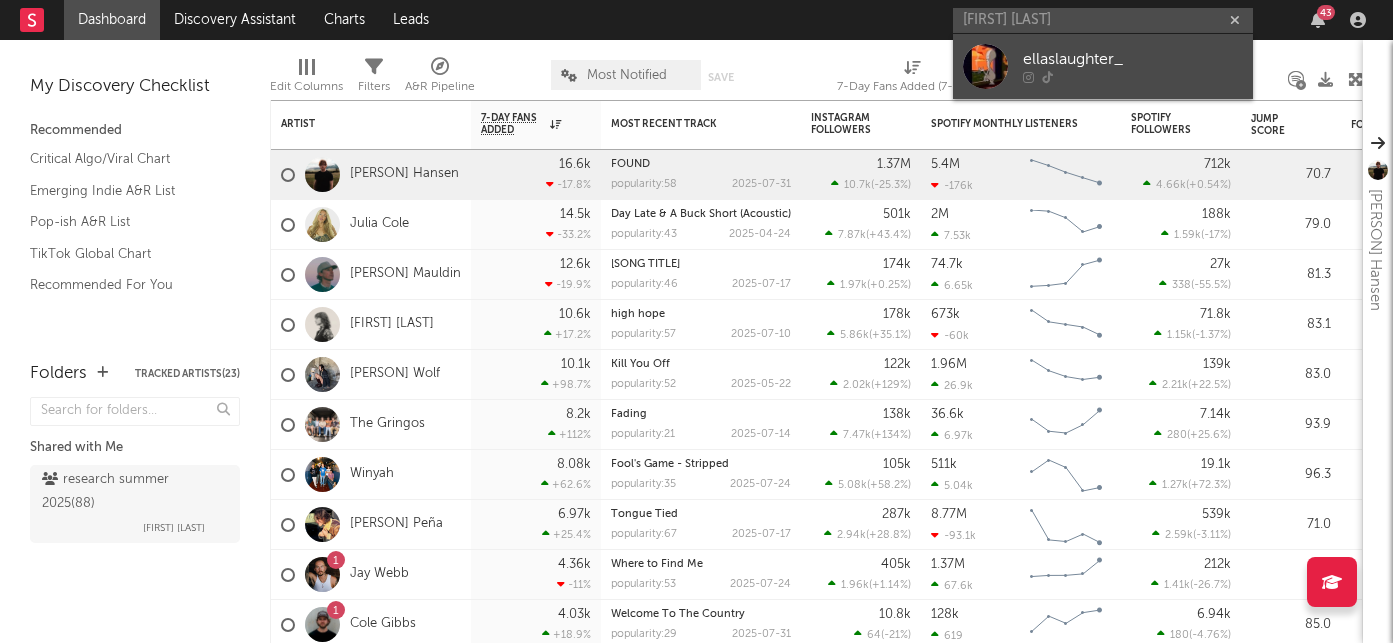 type on "[FIRST] [LAST]" 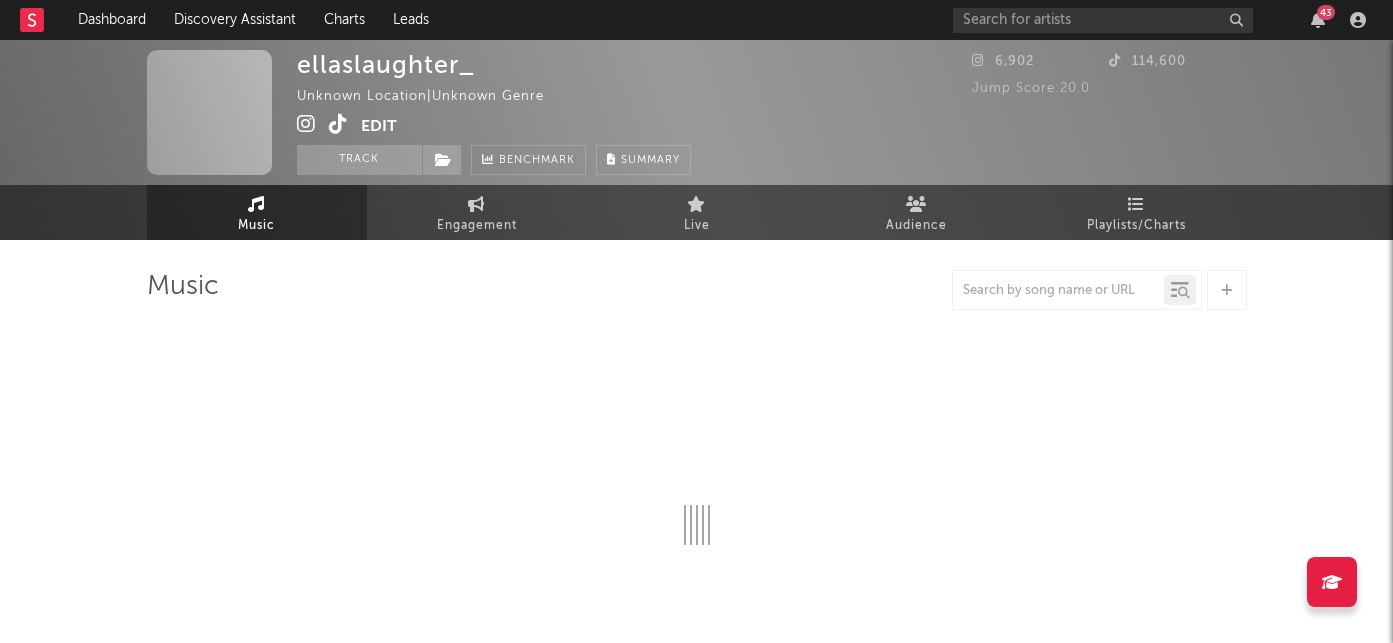 select on "1w" 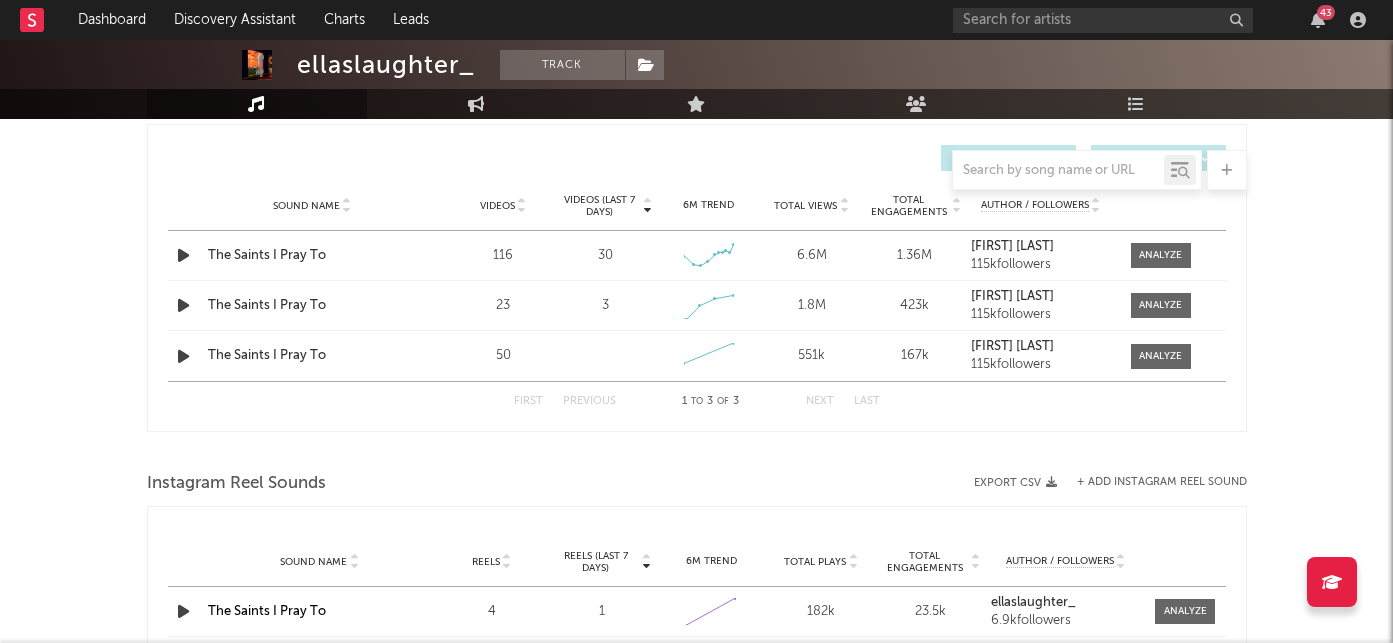 scroll, scrollTop: 0, scrollLeft: 0, axis: both 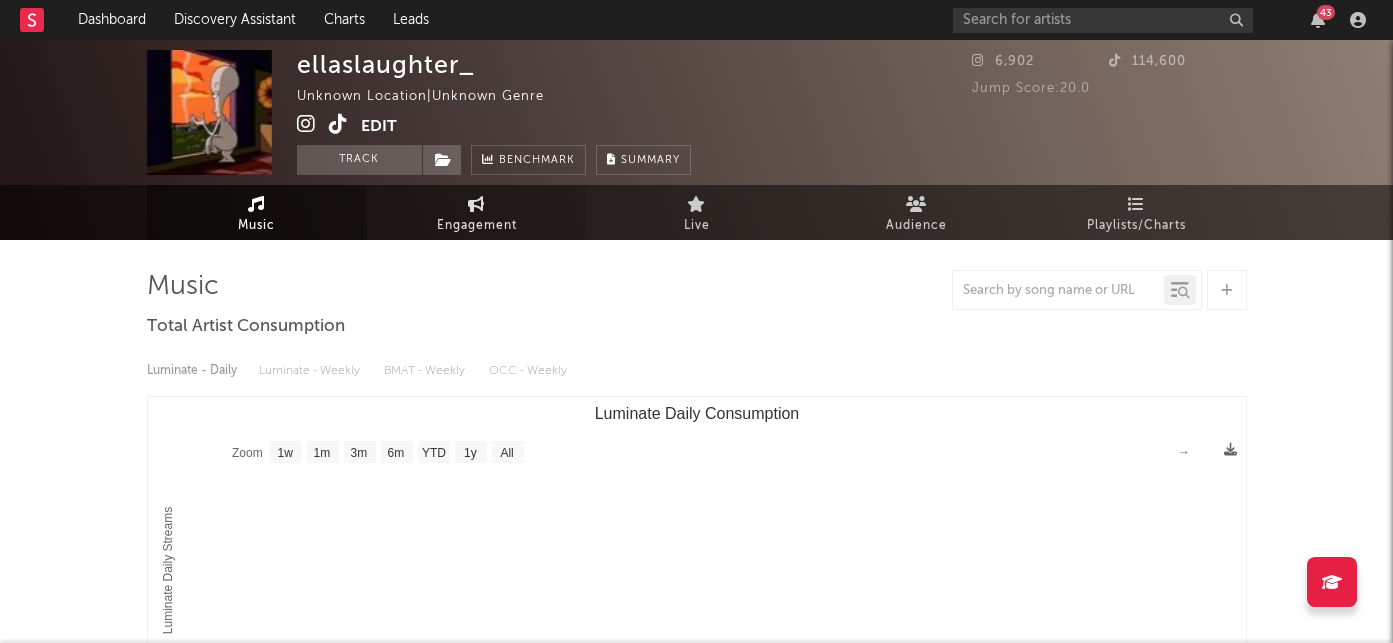 click on "Engagement" at bounding box center (477, 212) 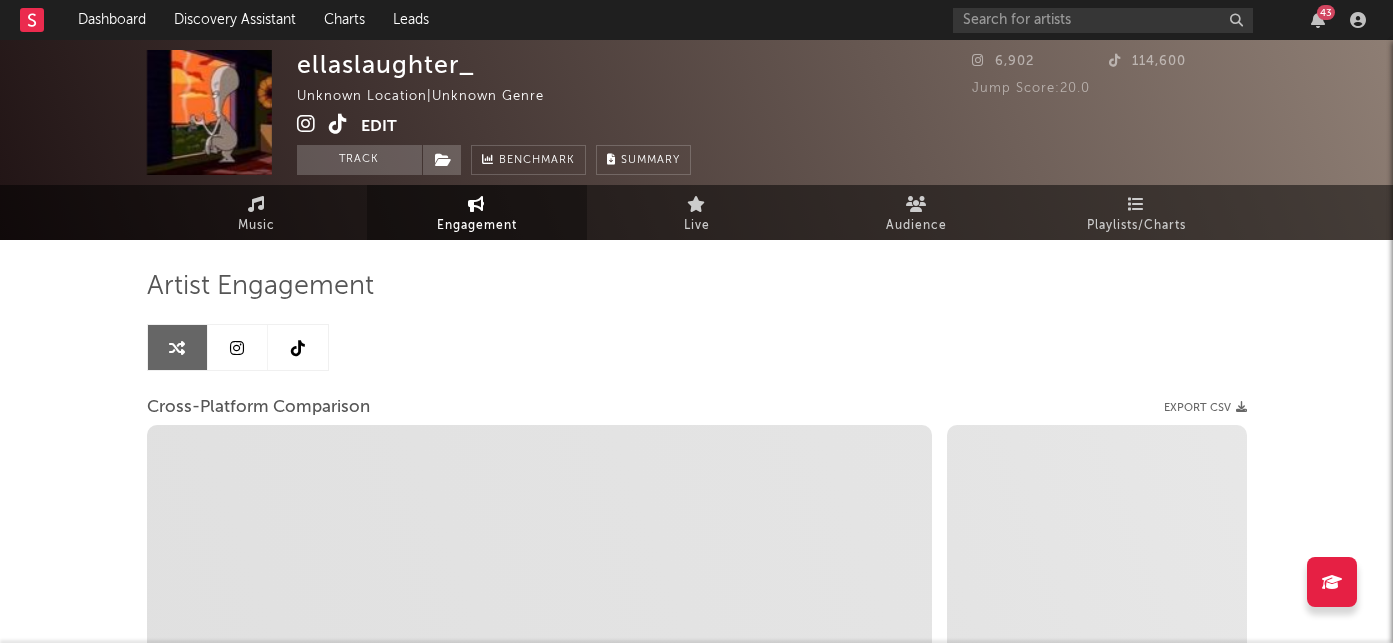 select on "1m" 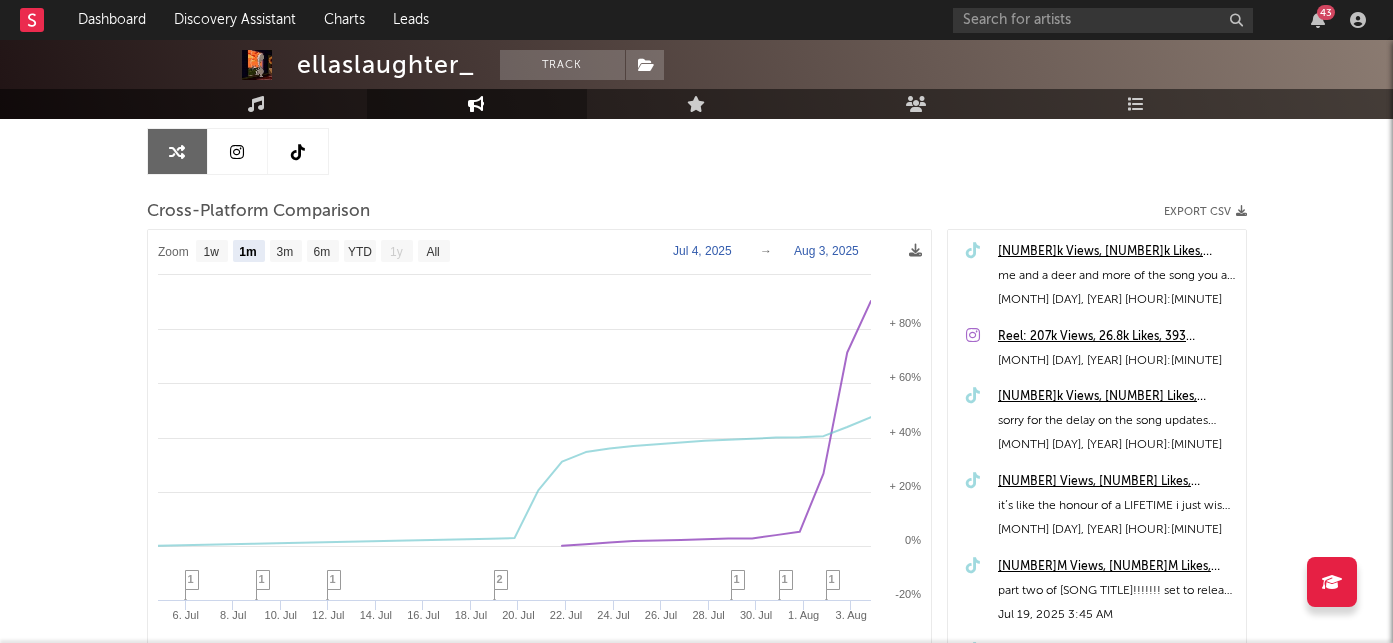 scroll, scrollTop: 307, scrollLeft: 0, axis: vertical 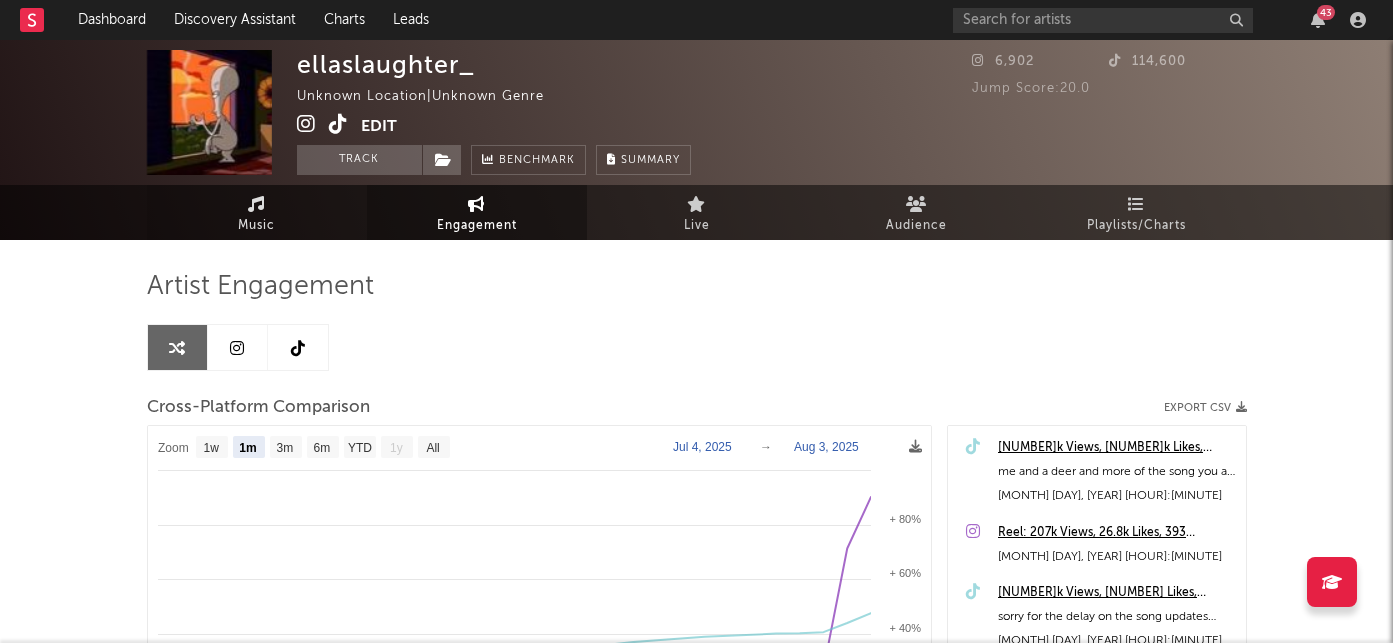 click on "Music" at bounding box center [257, 212] 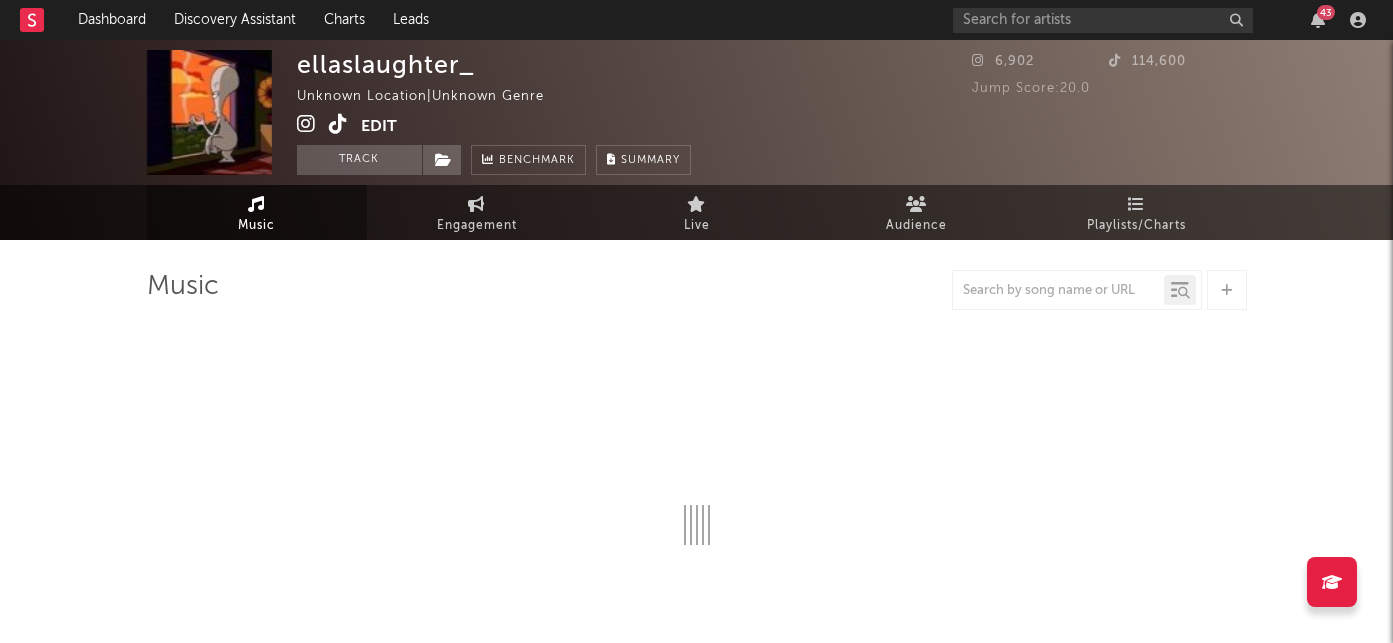 select on "1w" 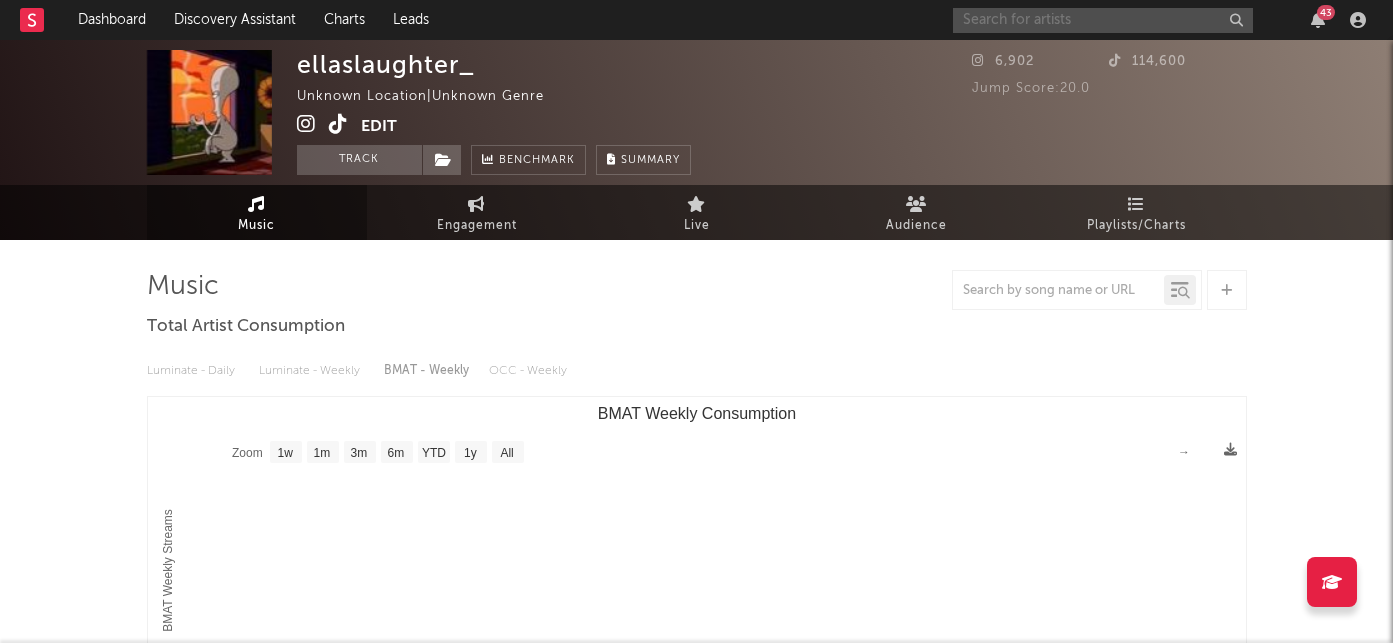 click at bounding box center [1103, 20] 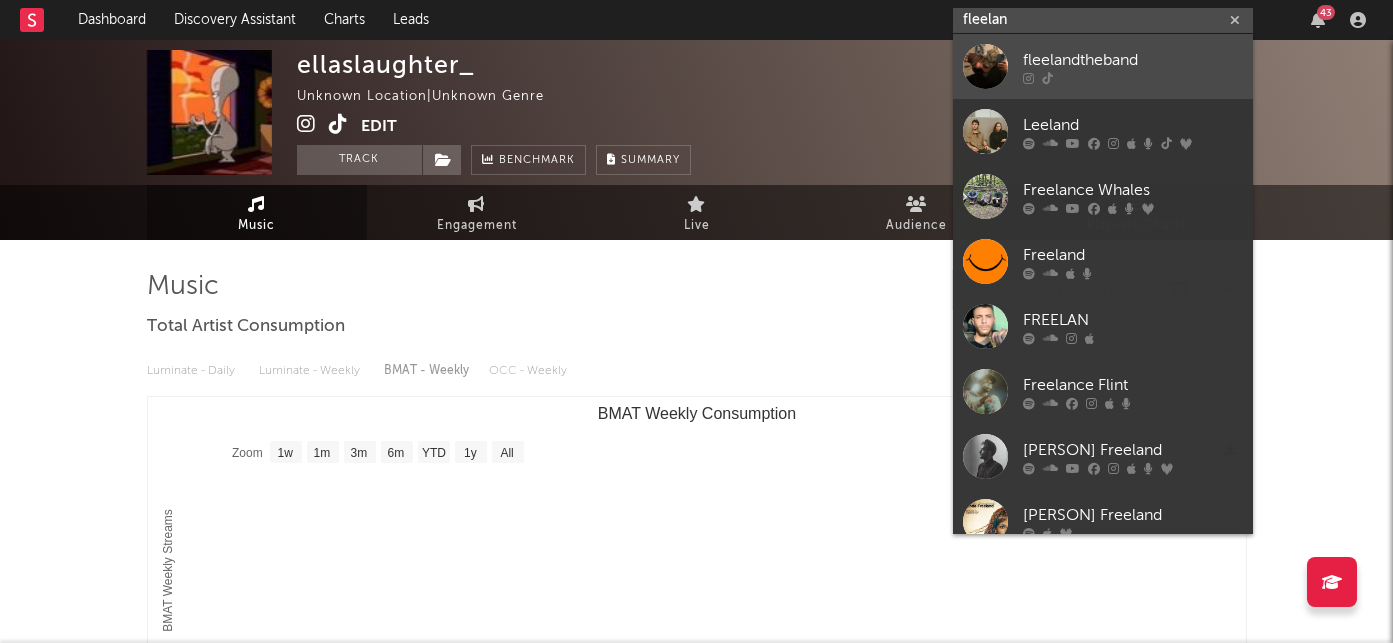 type on "fleelan" 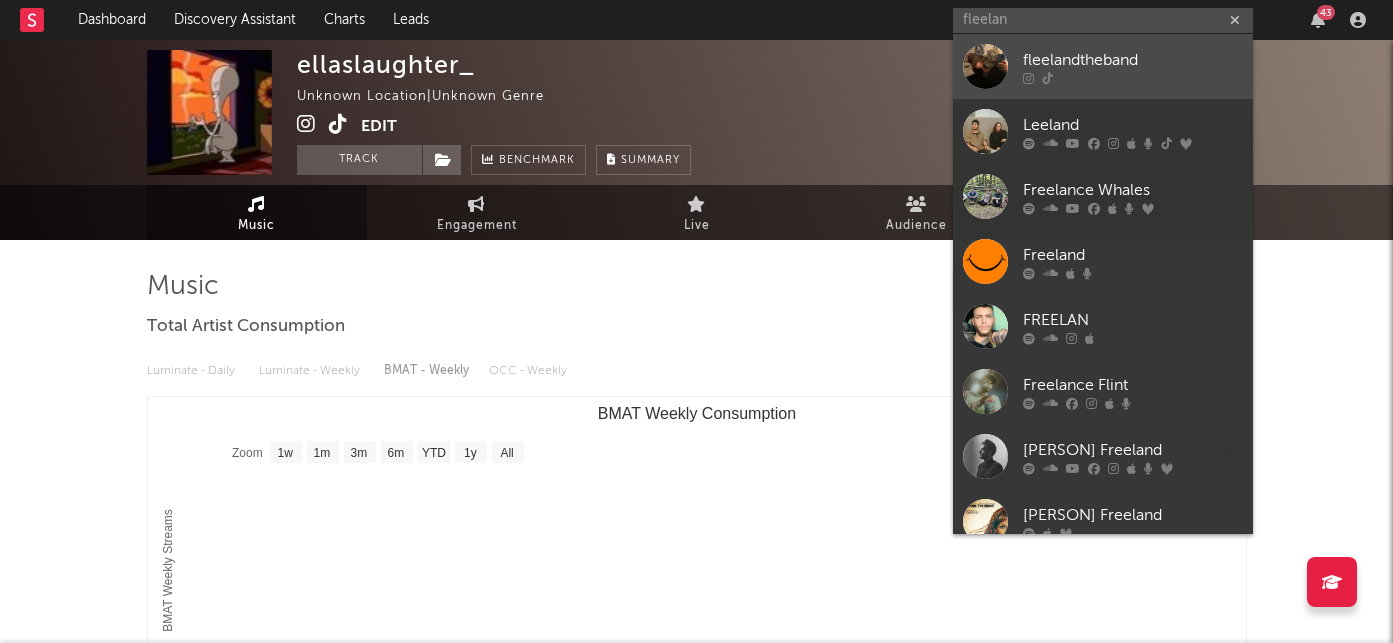 click on "fleelandtheband" at bounding box center (1133, 60) 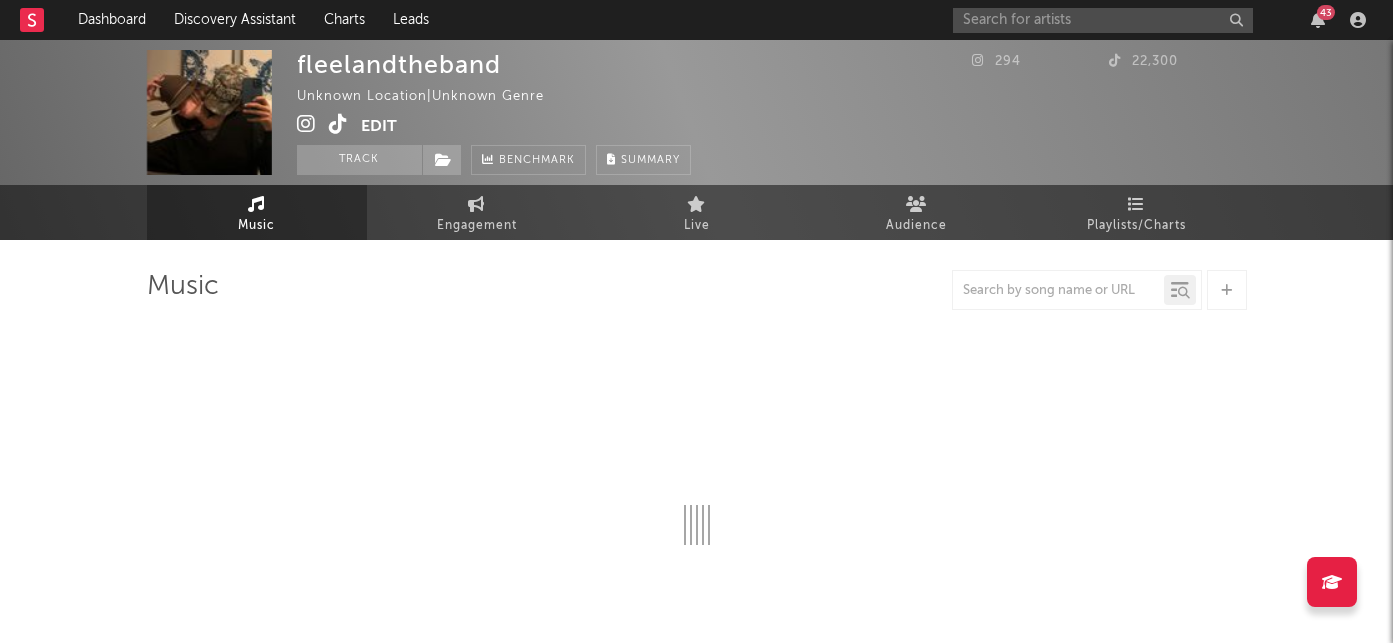 select on "1w" 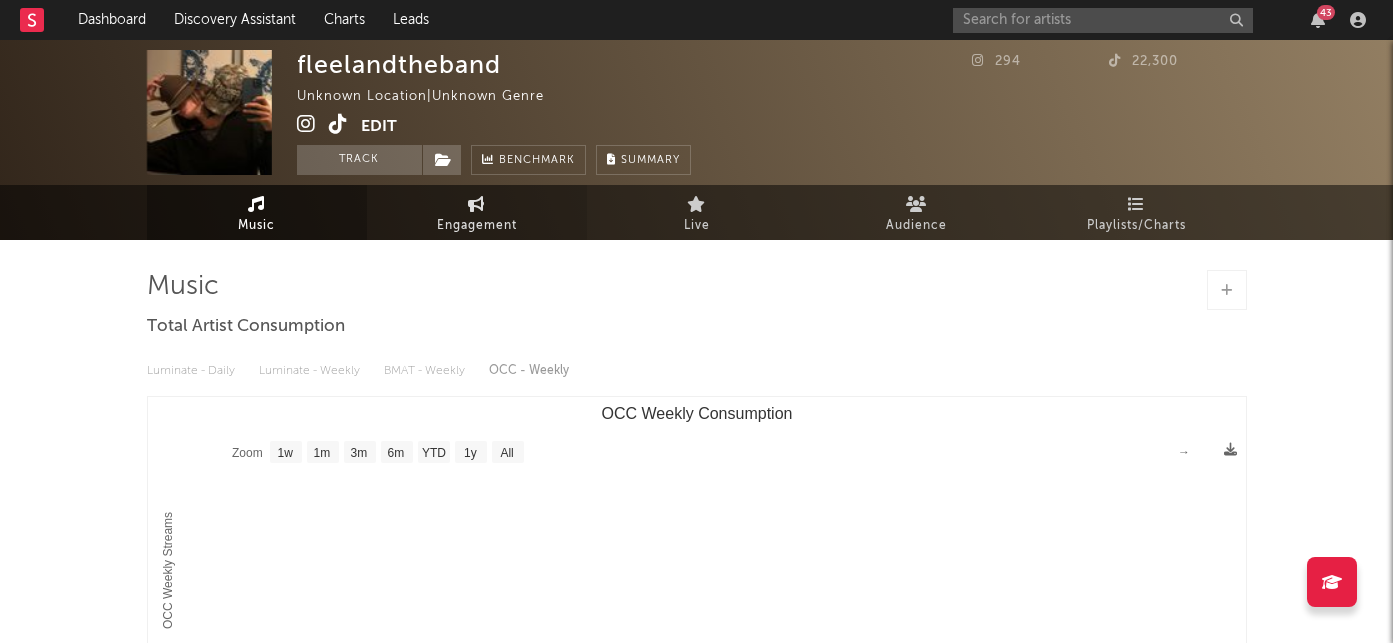 click on "Engagement" at bounding box center [477, 226] 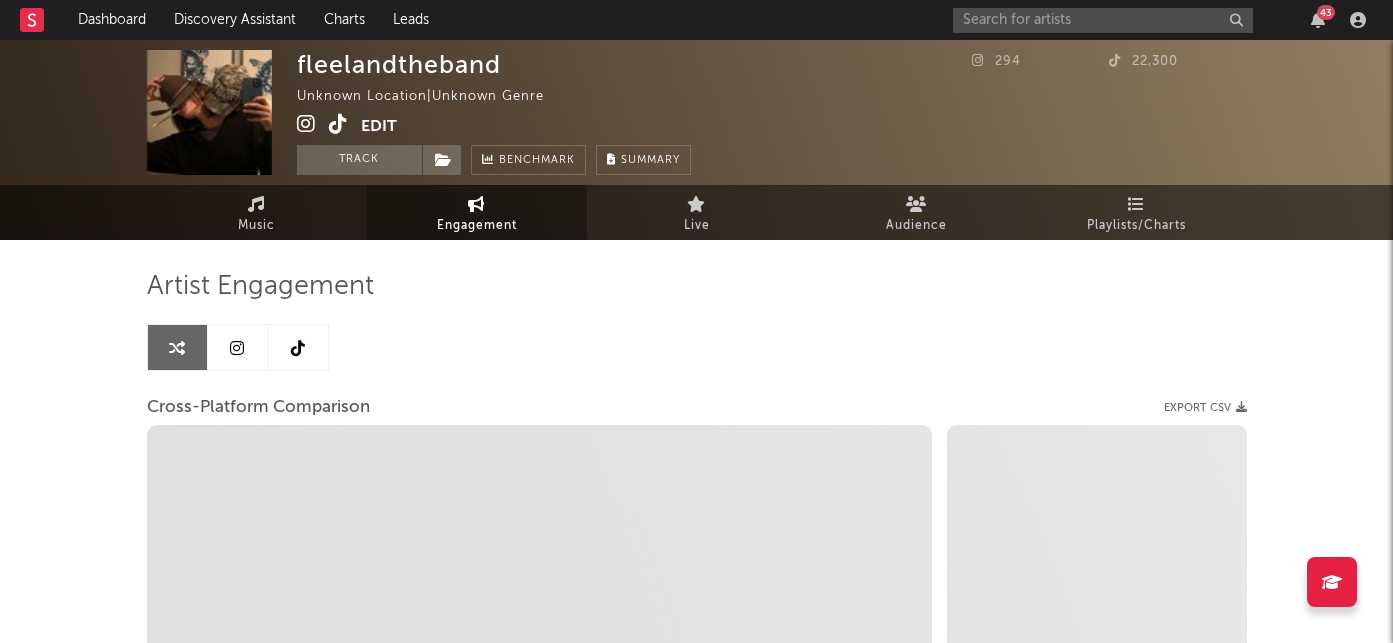 select on "1m" 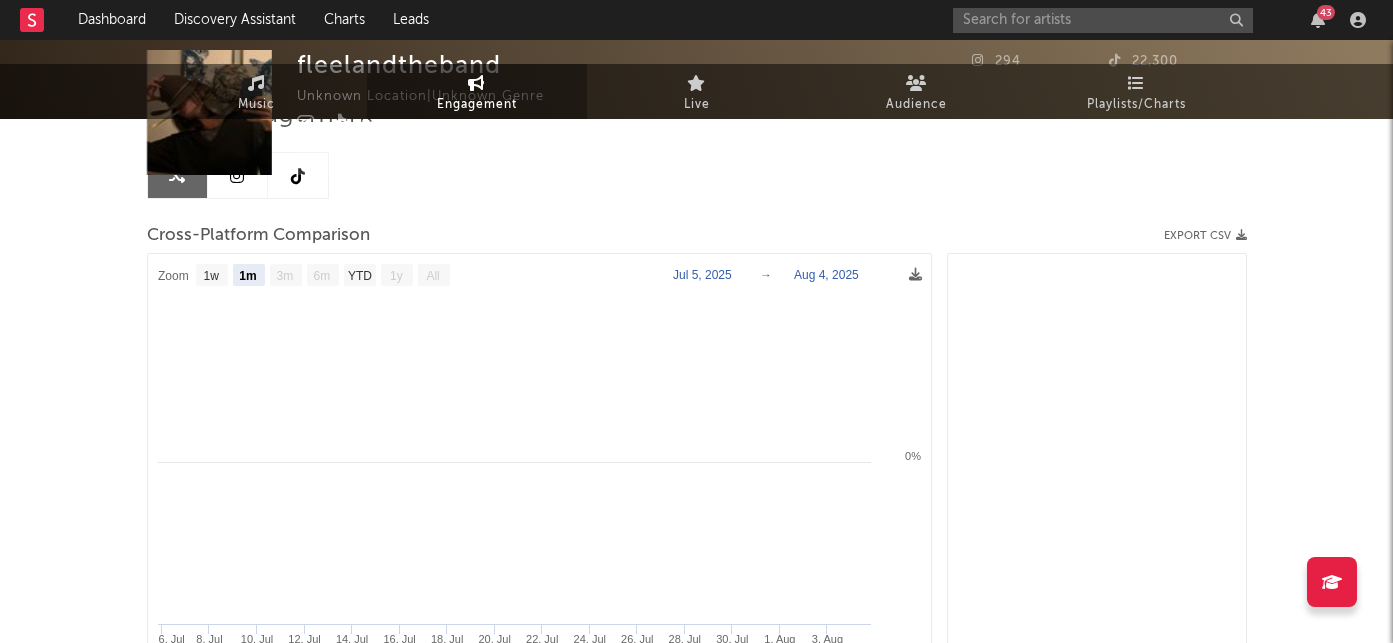 scroll, scrollTop: 0, scrollLeft: 0, axis: both 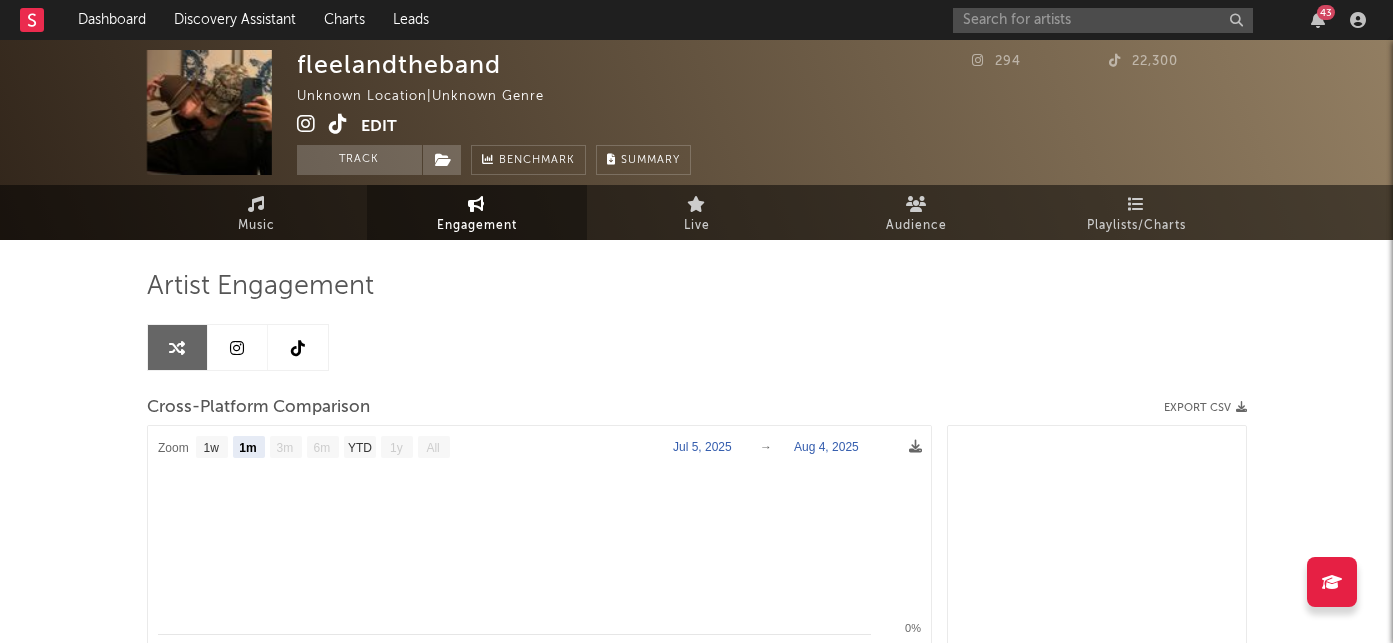 click at bounding box center (338, 124) 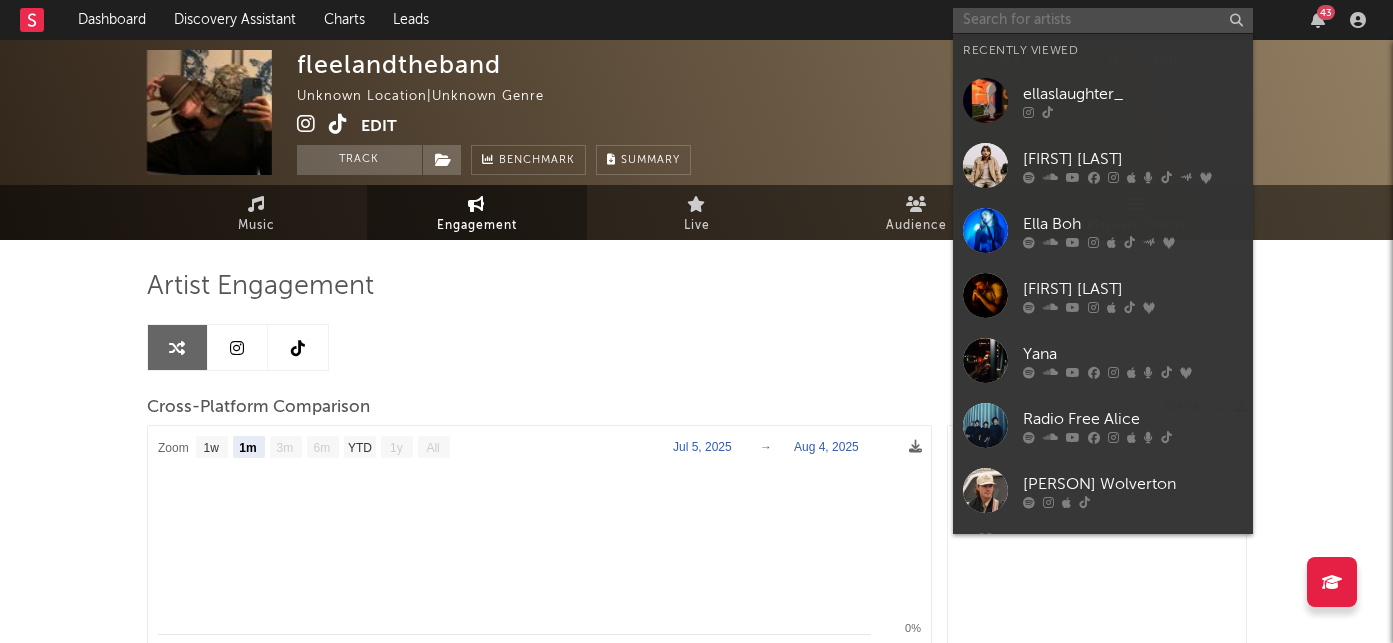 click at bounding box center [1103, 20] 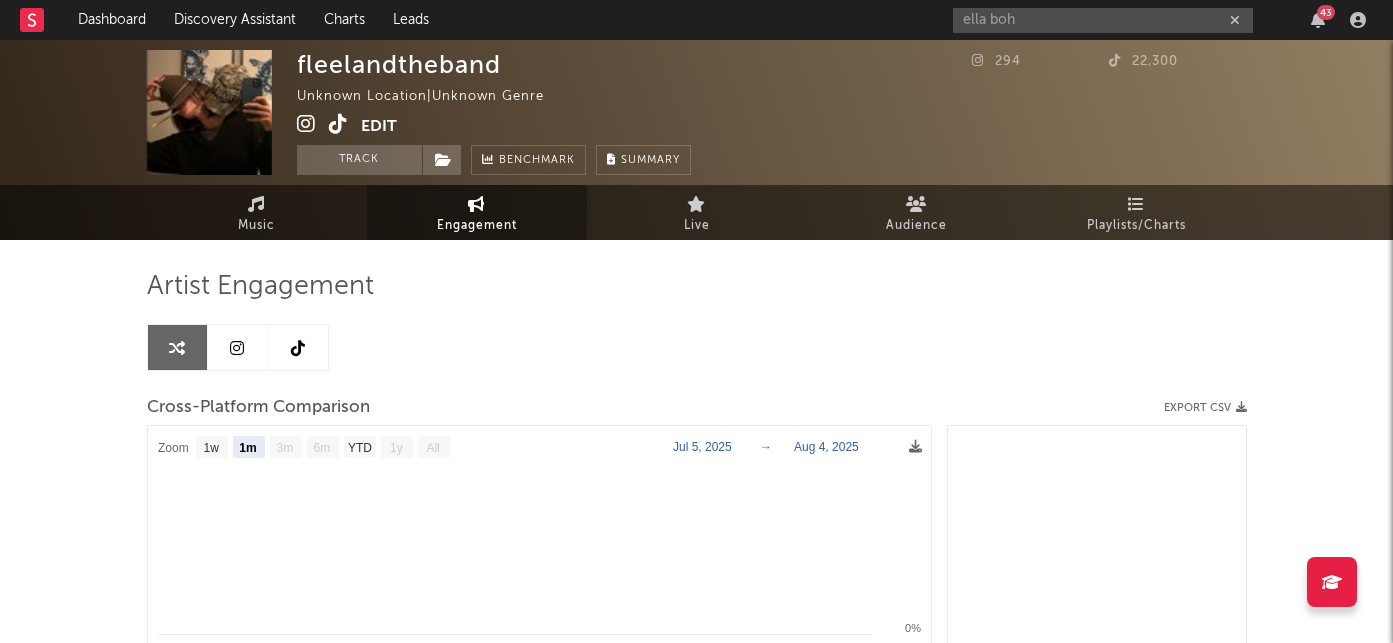 click at bounding box center (329, 126) 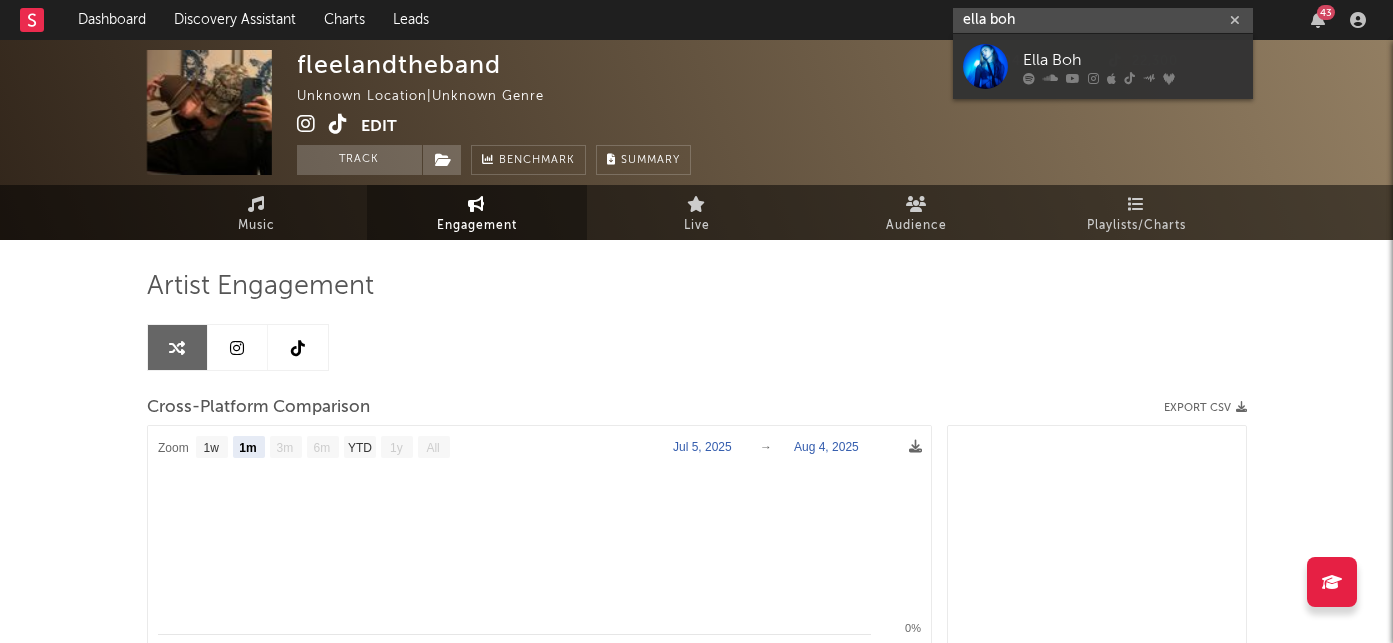 click on "ella boh" at bounding box center [1103, 20] 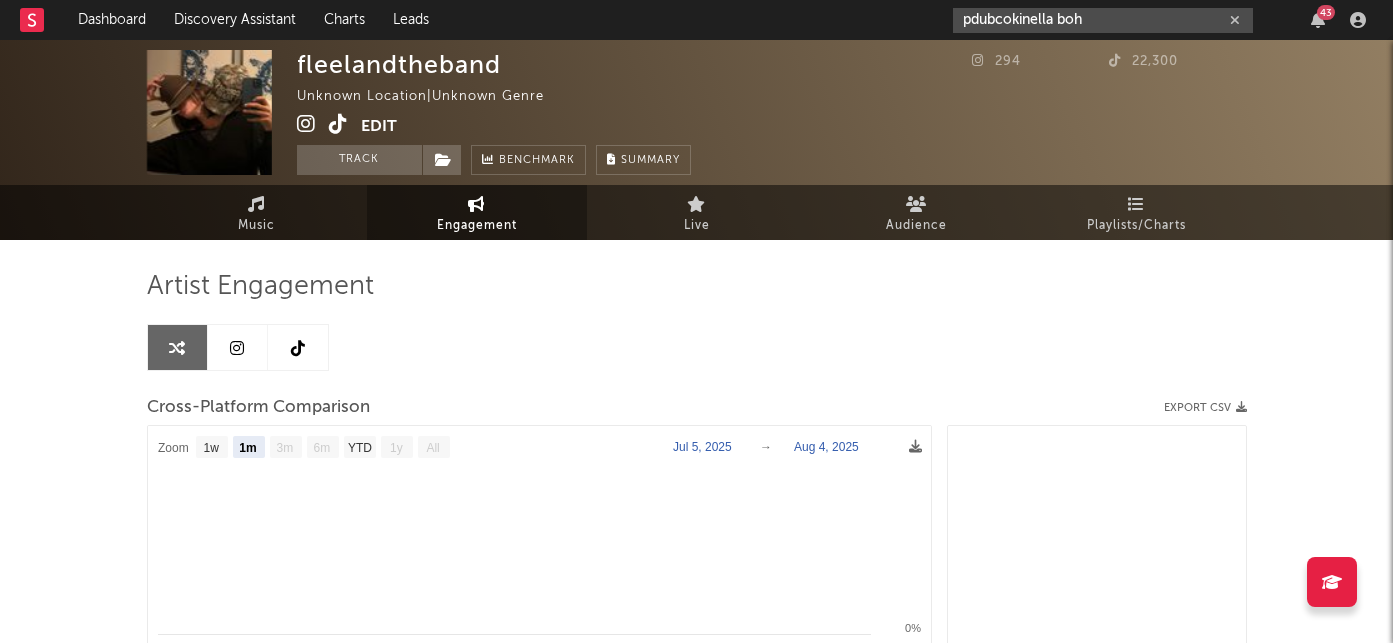 drag, startPoint x: 1081, startPoint y: 12, endPoint x: 1022, endPoint y: 12, distance: 59 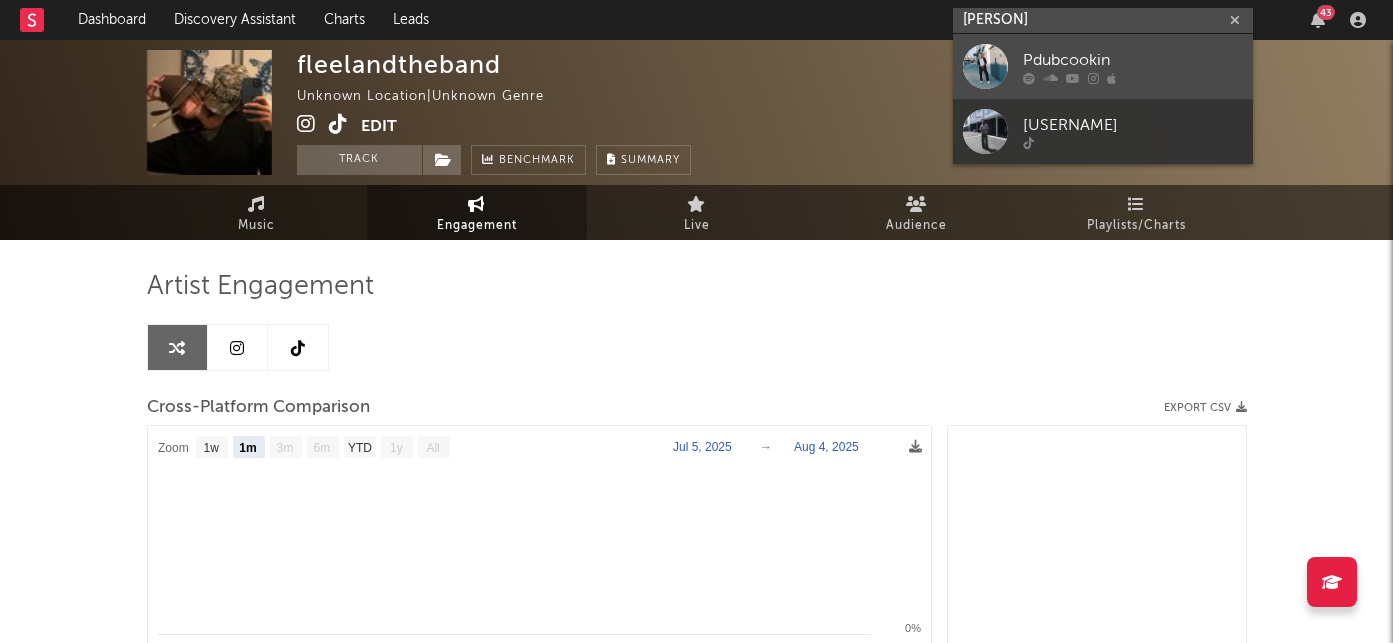 type on "pdubcoo" 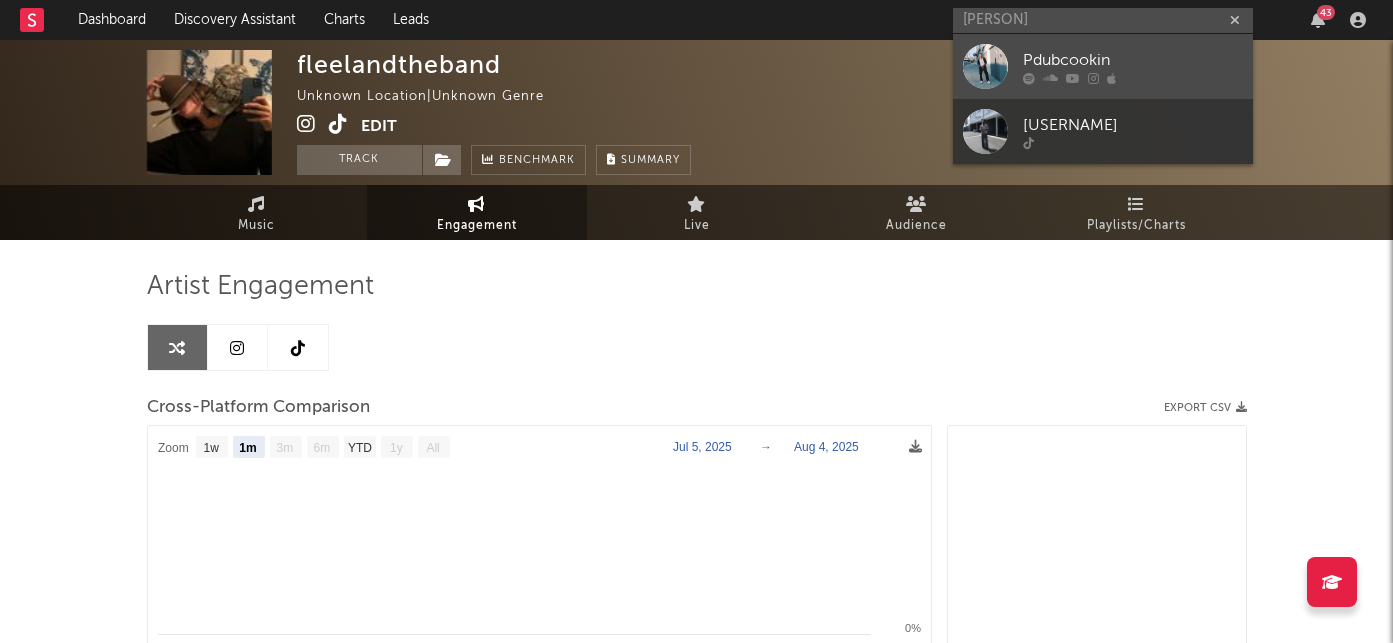 click on "Pdubcookin" at bounding box center (1133, 60) 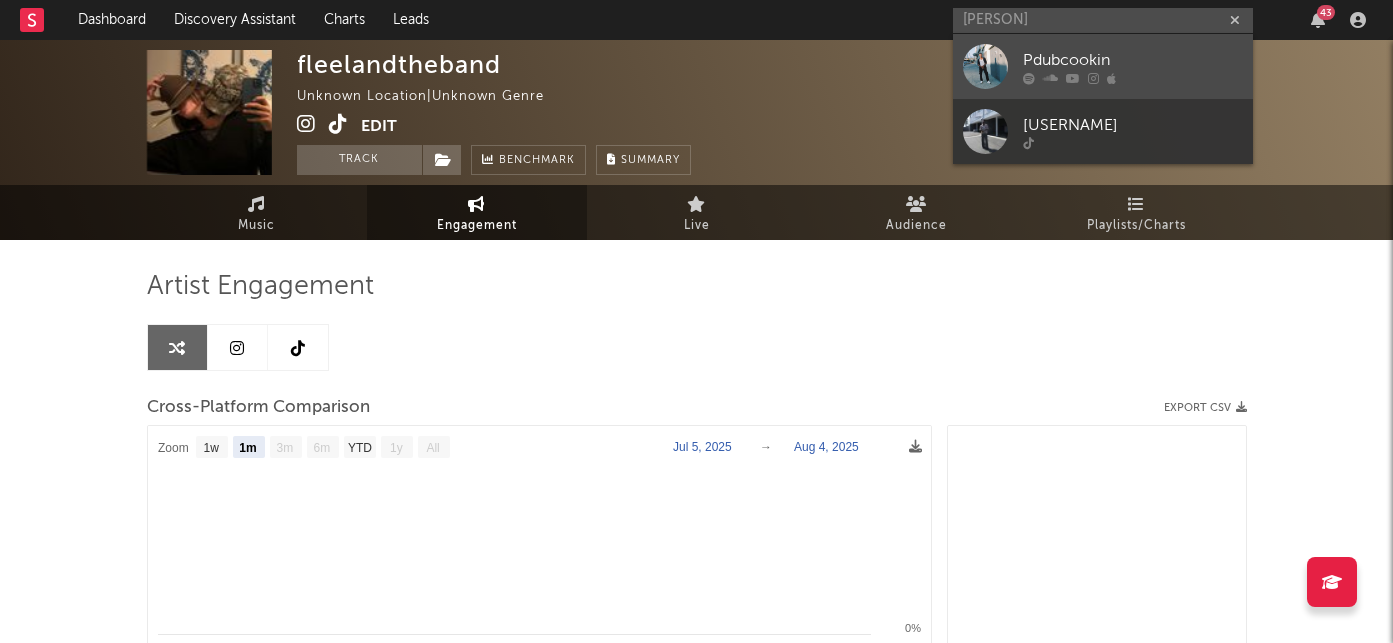 type 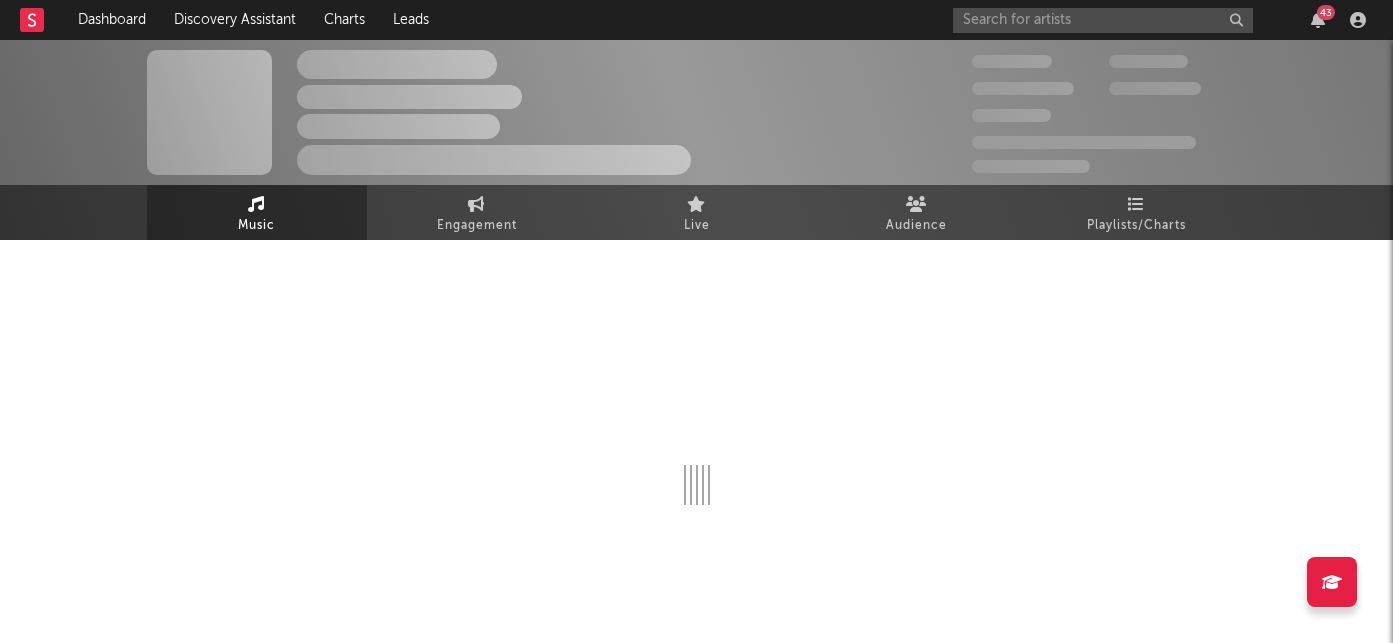 select on "6m" 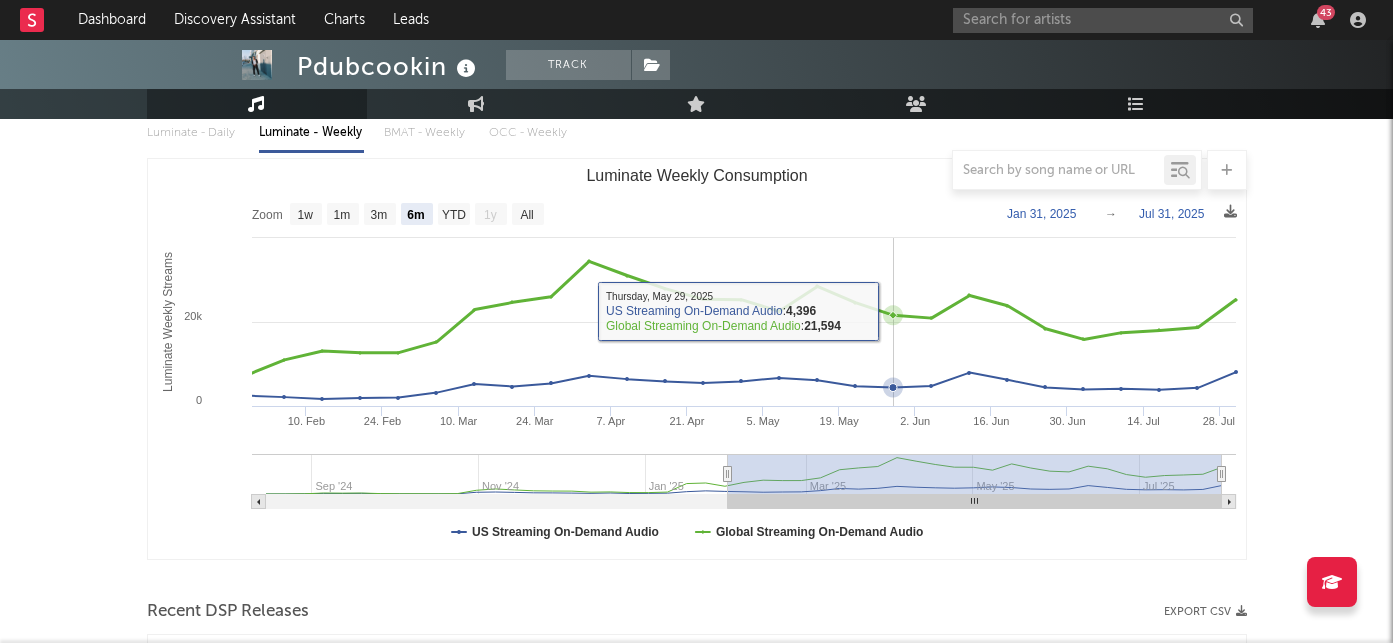 scroll, scrollTop: 42, scrollLeft: 0, axis: vertical 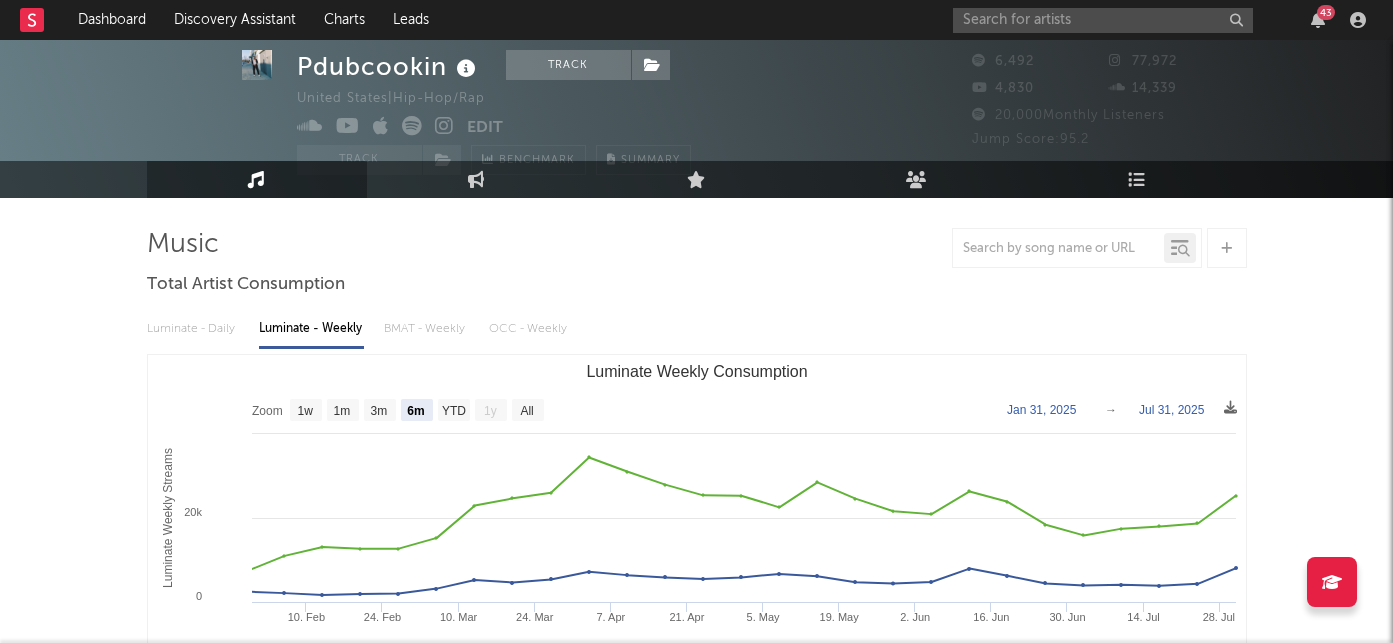 click on "Luminate - Daily Luminate - Weekly BMAT - Weekly OCC - Weekly" at bounding box center (697, 329) 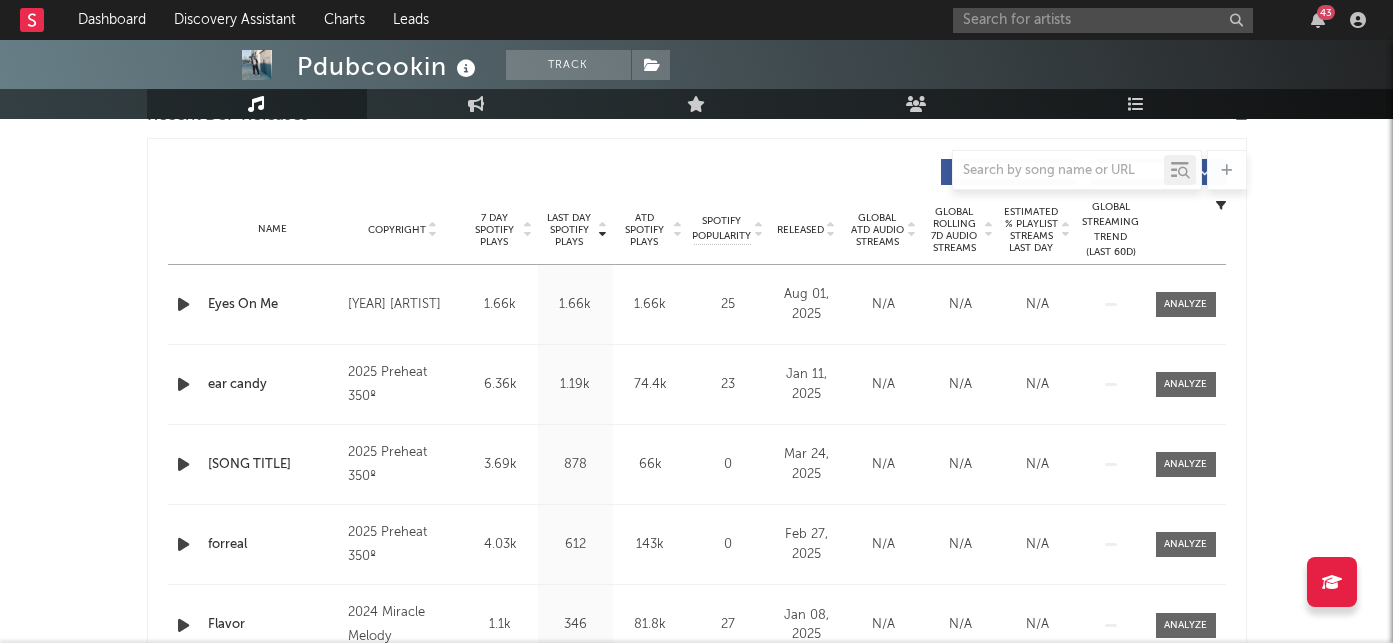 scroll, scrollTop: 787, scrollLeft: 0, axis: vertical 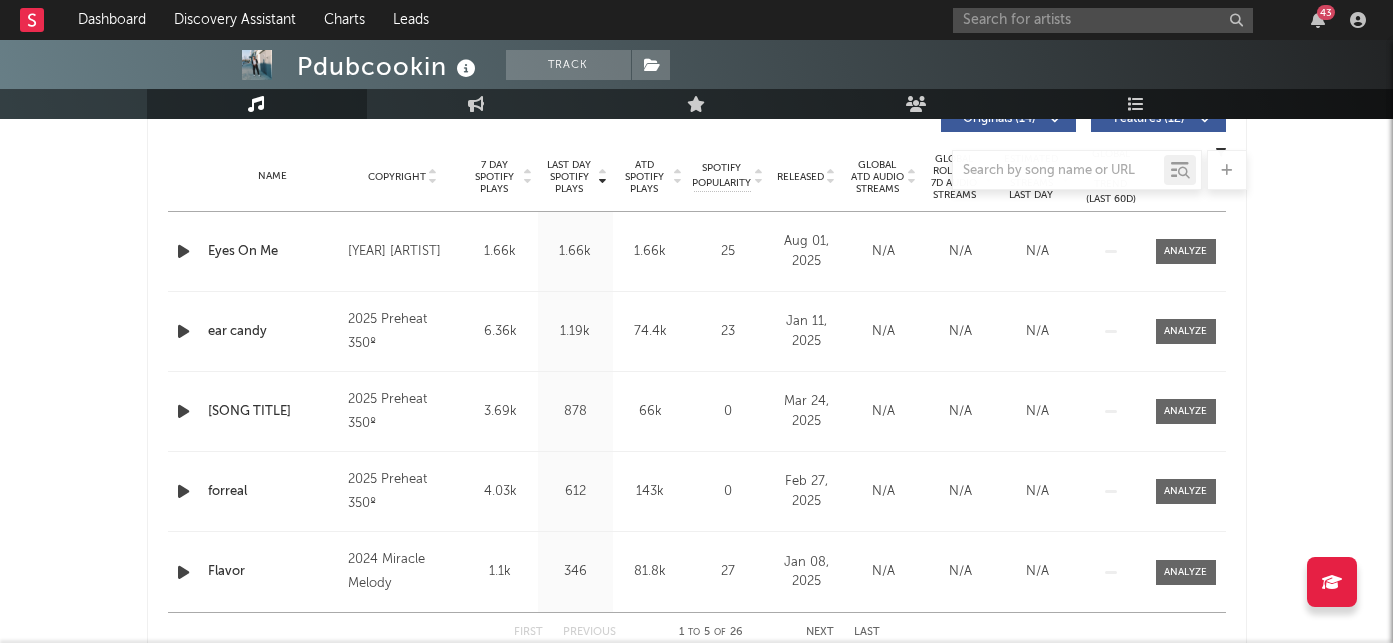click at bounding box center (697, 170) 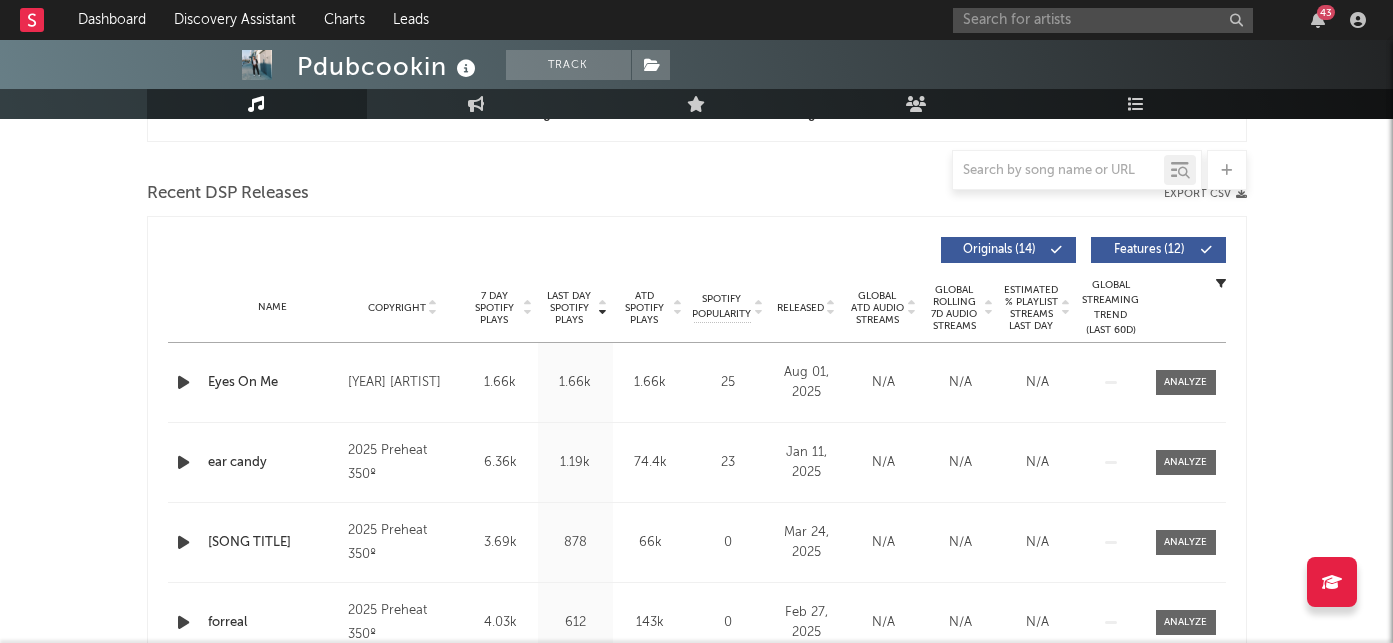 scroll, scrollTop: 653, scrollLeft: 0, axis: vertical 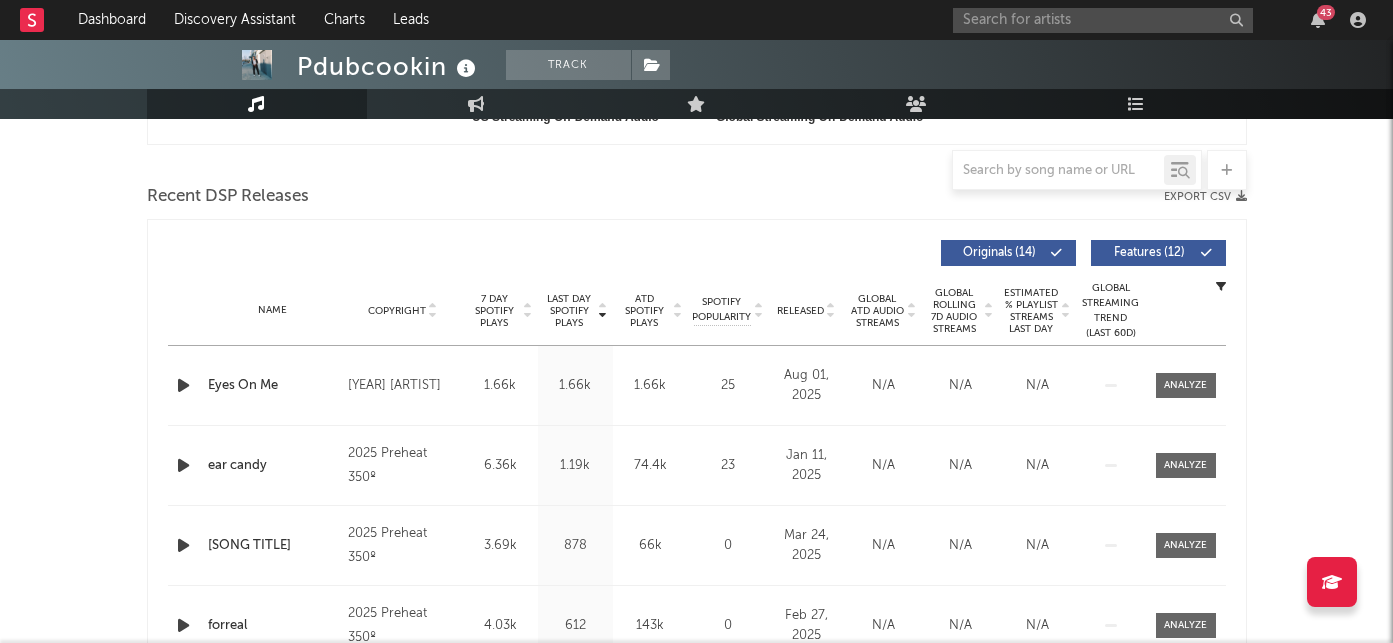 click on "7 Day Spotify Plays" at bounding box center (494, 311) 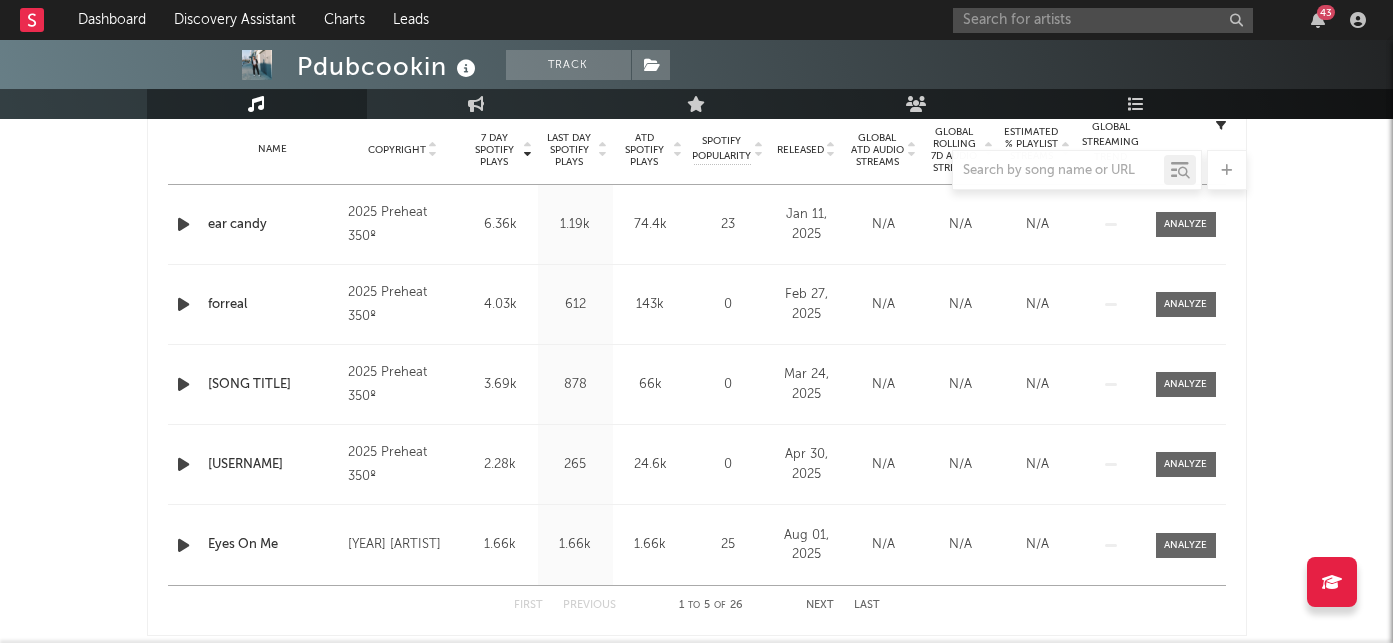 scroll, scrollTop: 804, scrollLeft: 0, axis: vertical 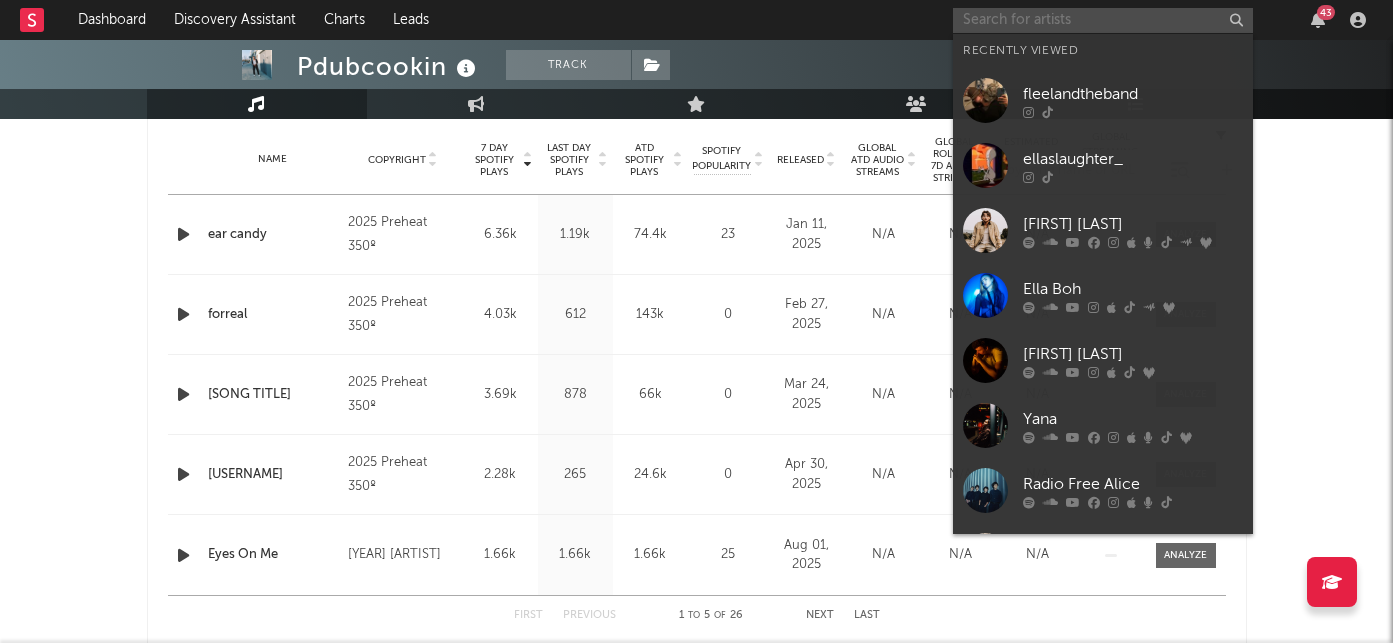 click at bounding box center (1103, 20) 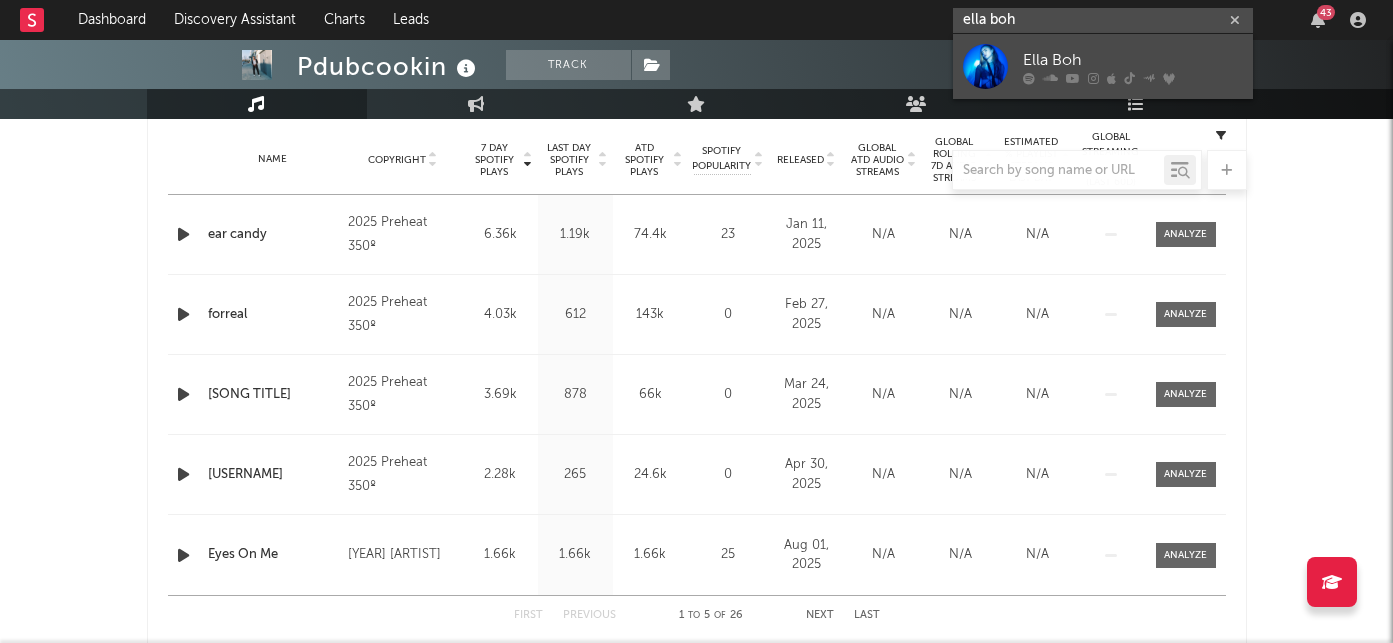 type on "ella boh" 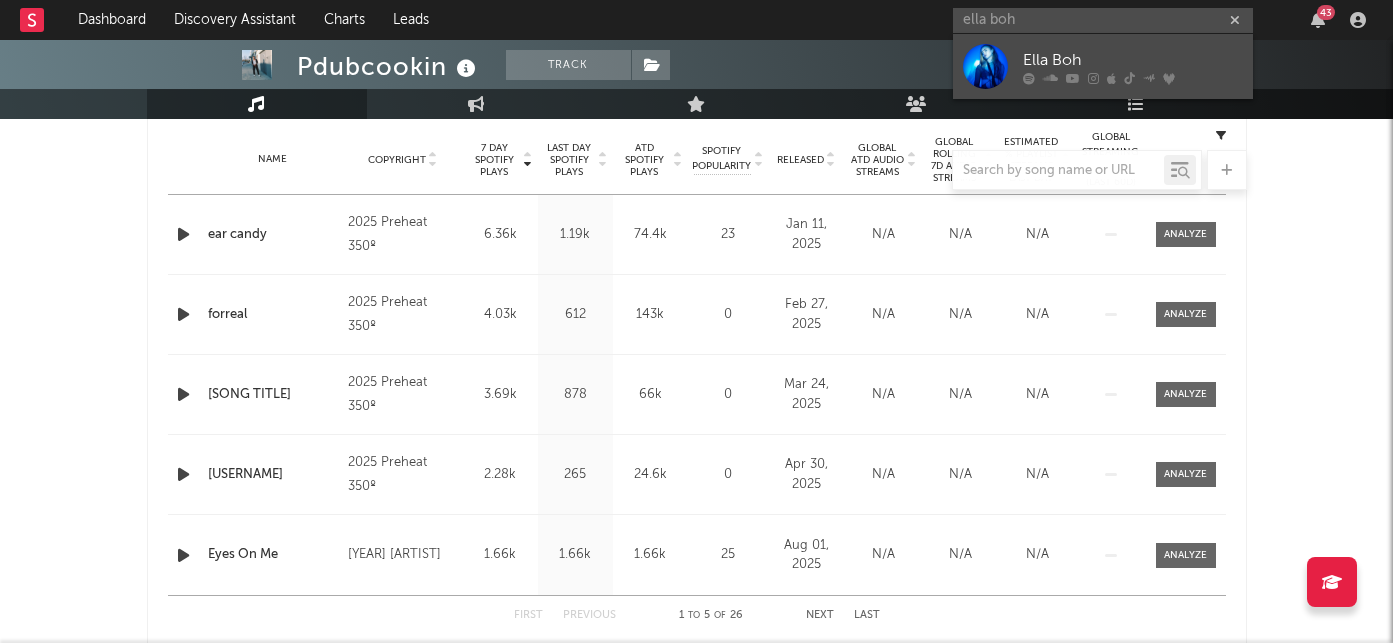 click on "Ella Boh" at bounding box center [1133, 60] 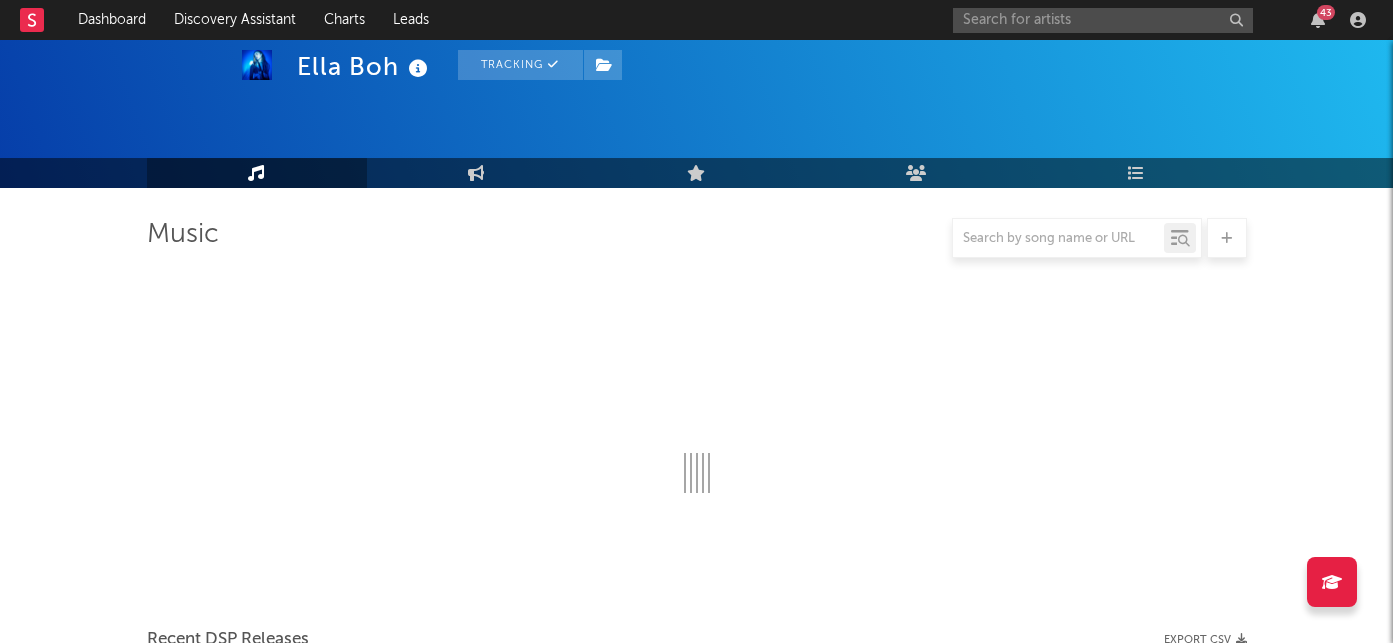 scroll, scrollTop: 804, scrollLeft: 0, axis: vertical 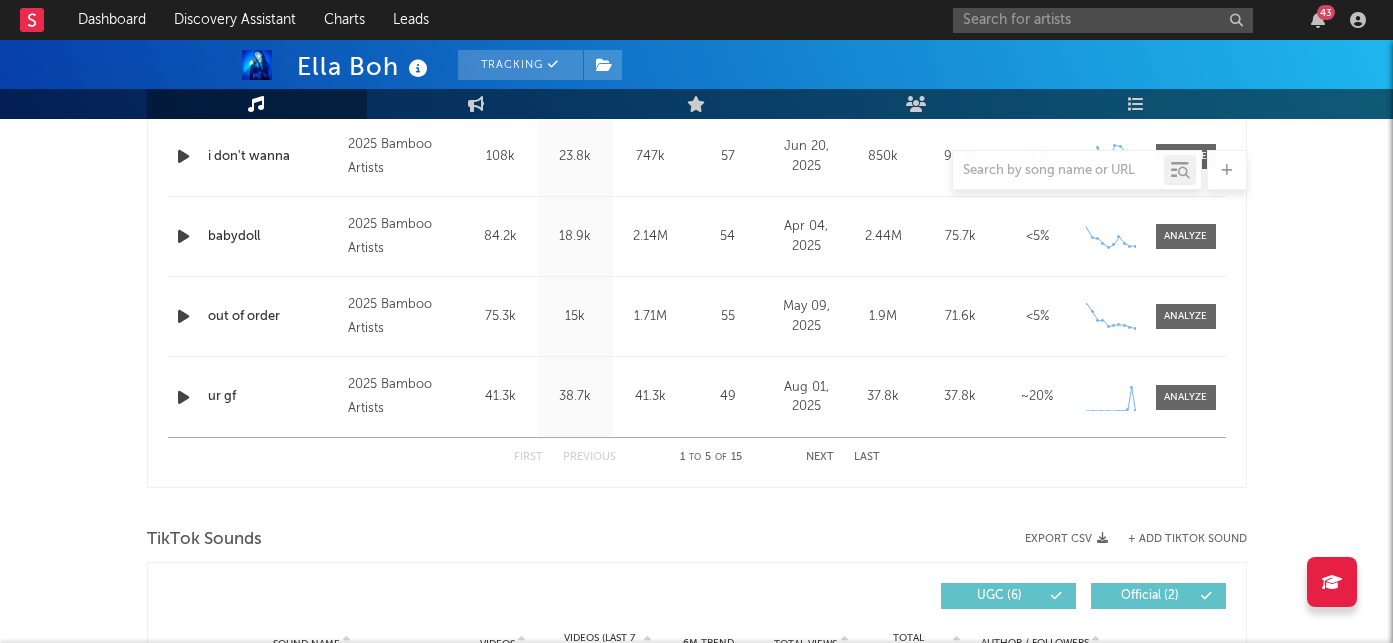 select on "6m" 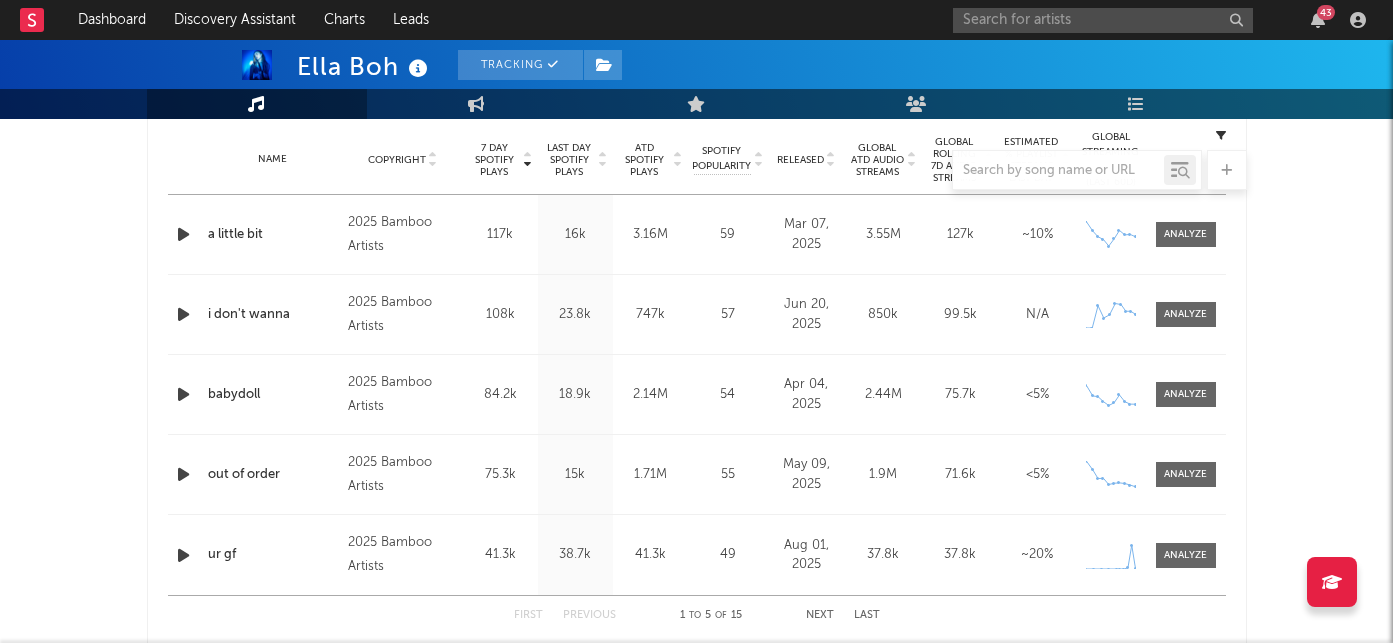 scroll, scrollTop: 524, scrollLeft: 0, axis: vertical 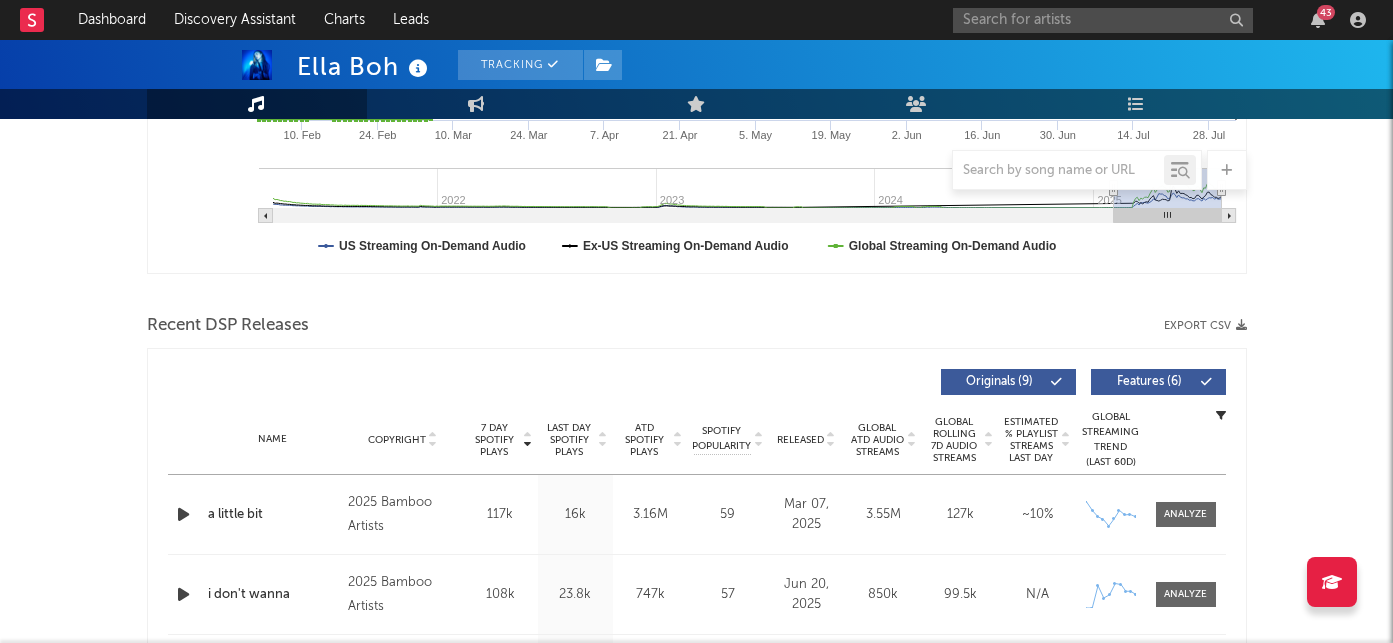 click at bounding box center [1186, 514] 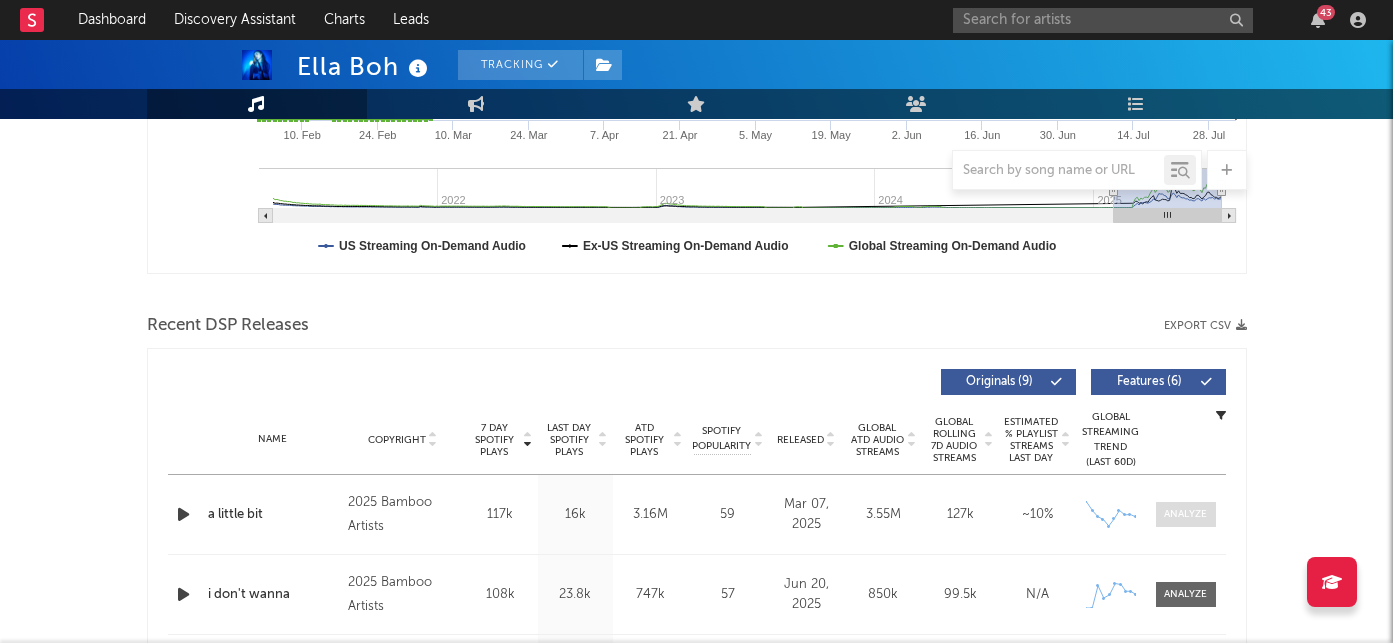 click at bounding box center [1185, 514] 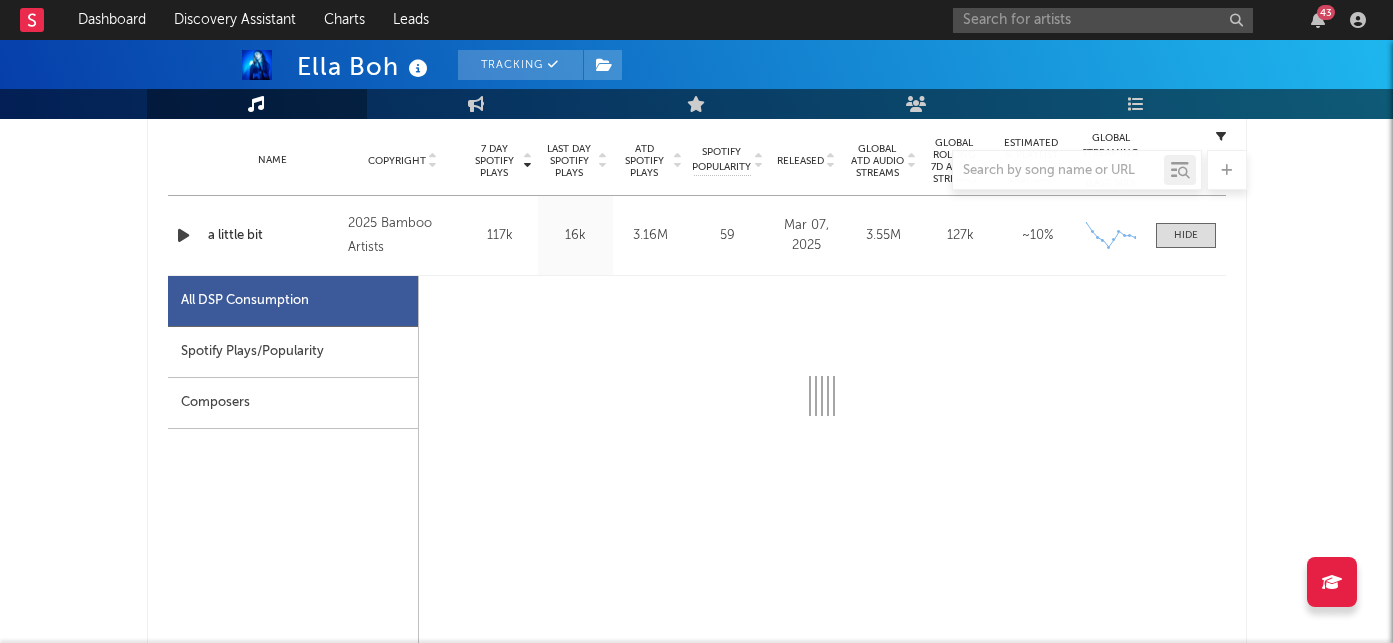 scroll, scrollTop: 914, scrollLeft: 0, axis: vertical 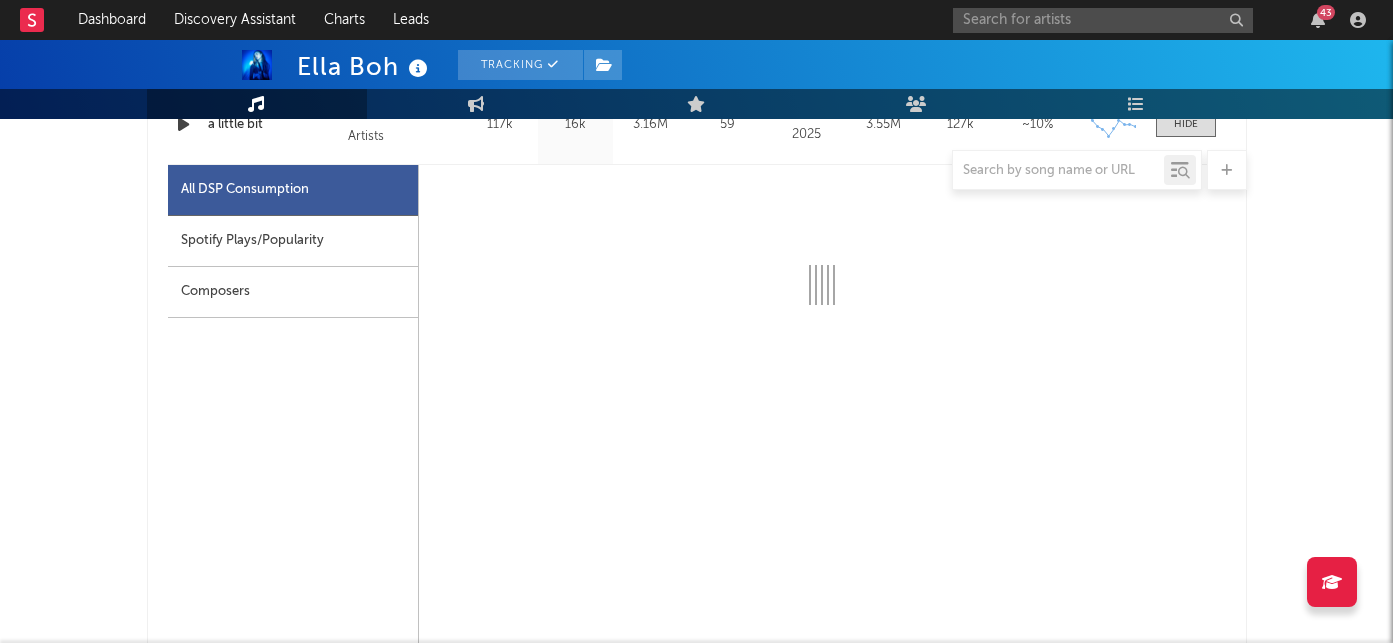 select on "1w" 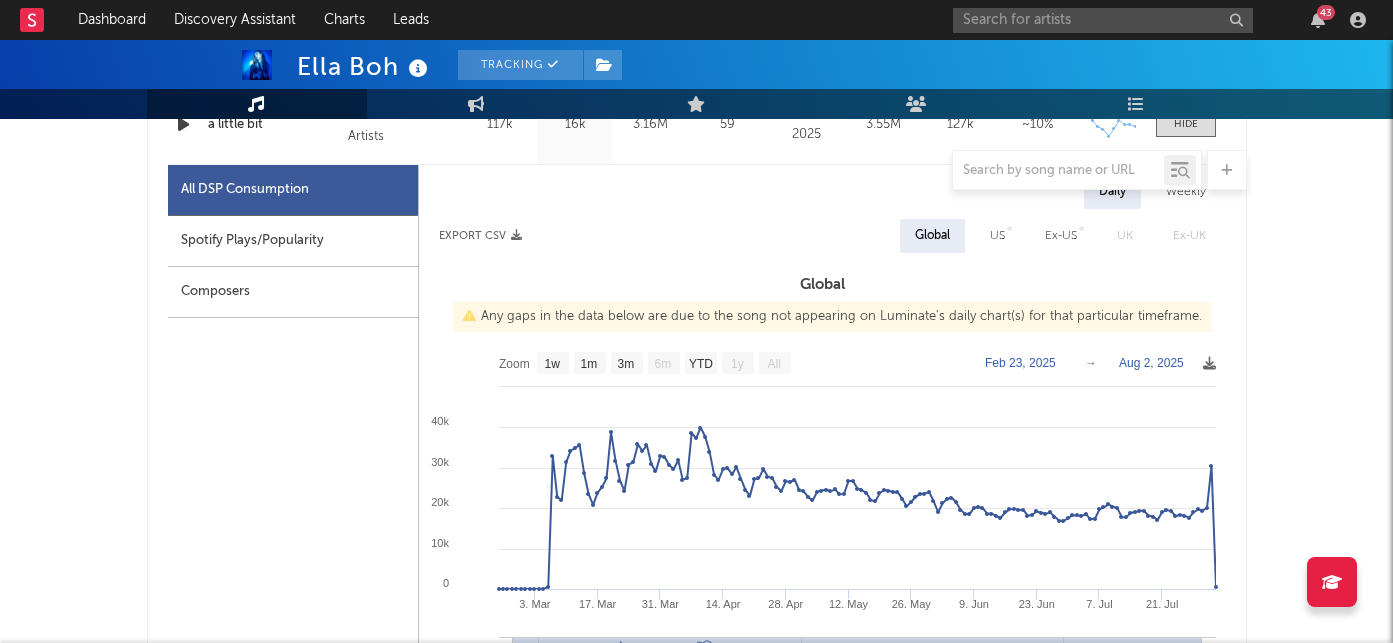 click on "Spotify Plays/Popularity" at bounding box center (293, 241) 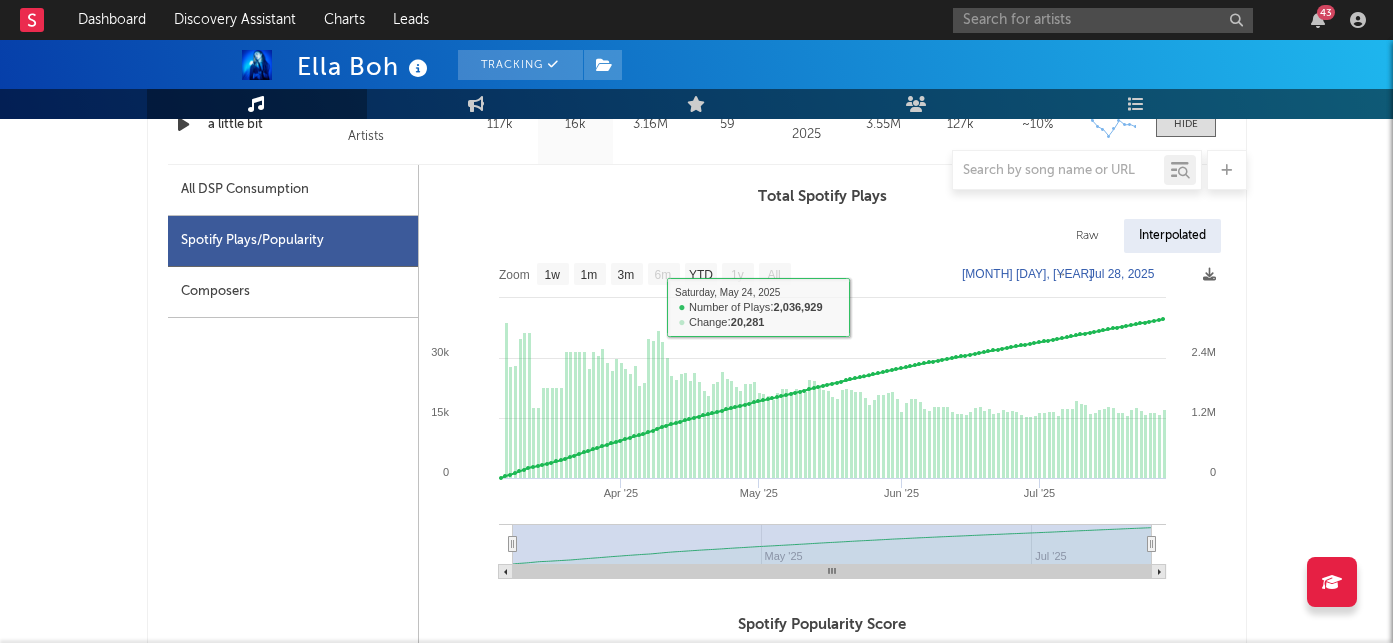 click at bounding box center (697, 170) 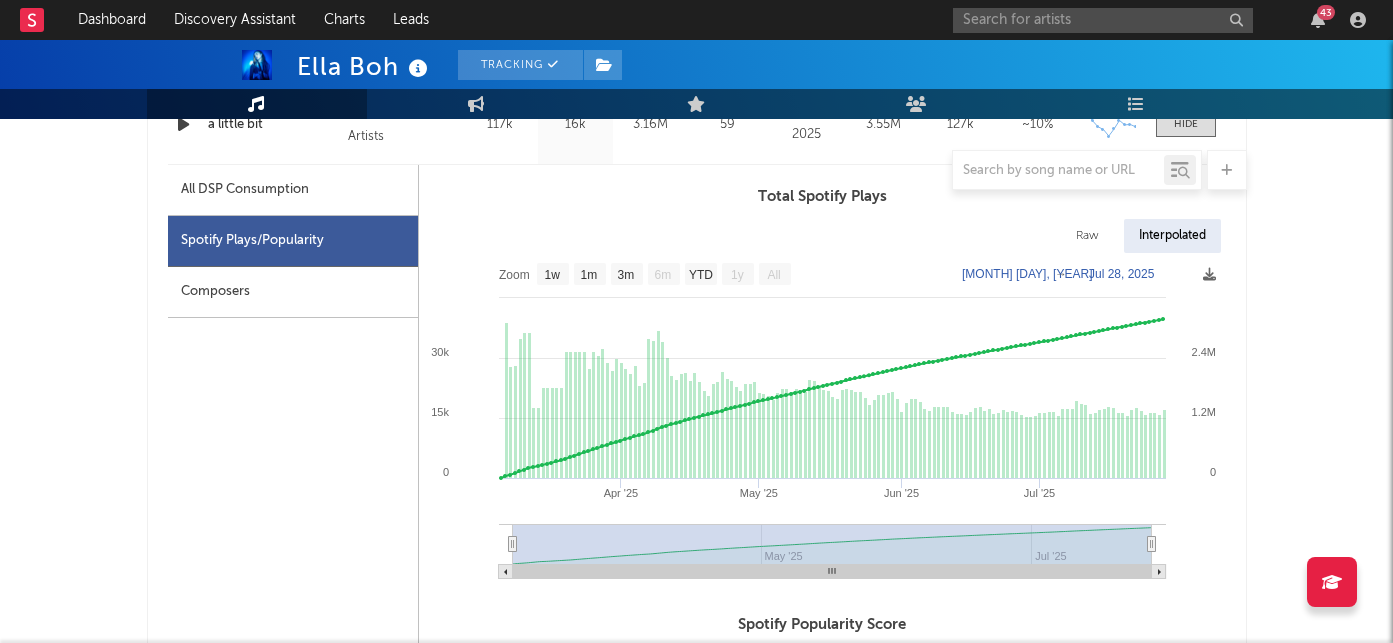 click at bounding box center (697, 170) 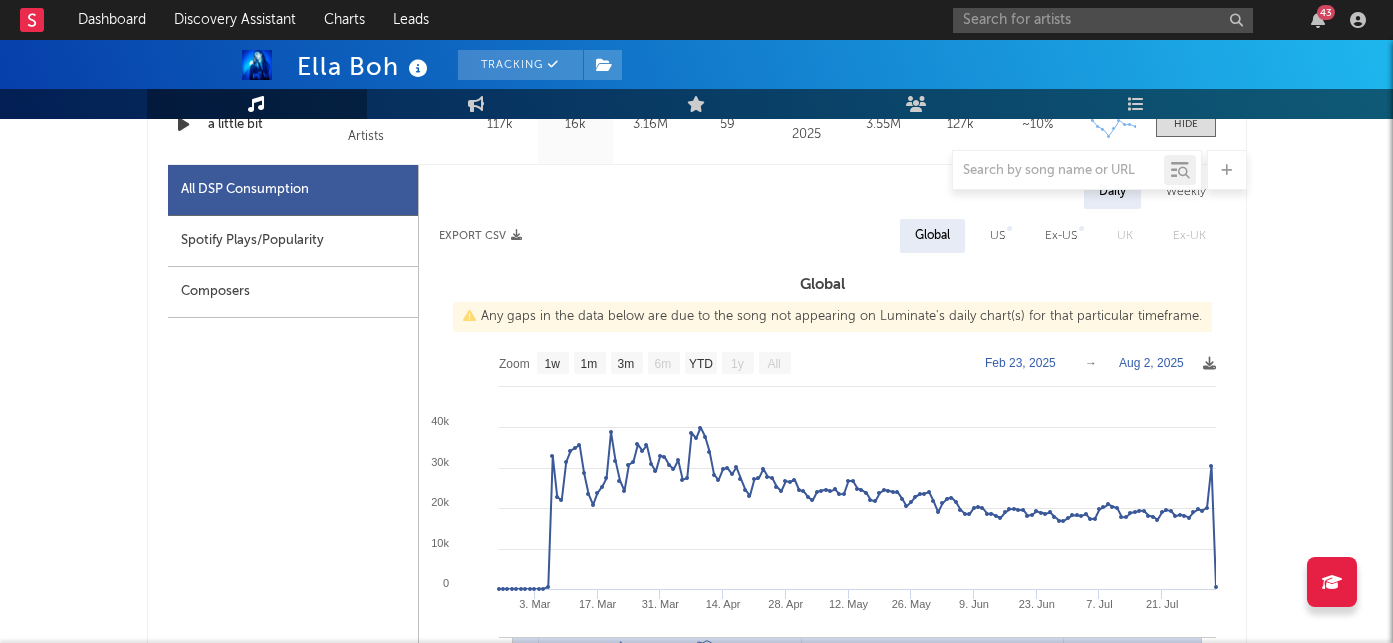 click on "Spotify Plays/Popularity" at bounding box center (293, 241) 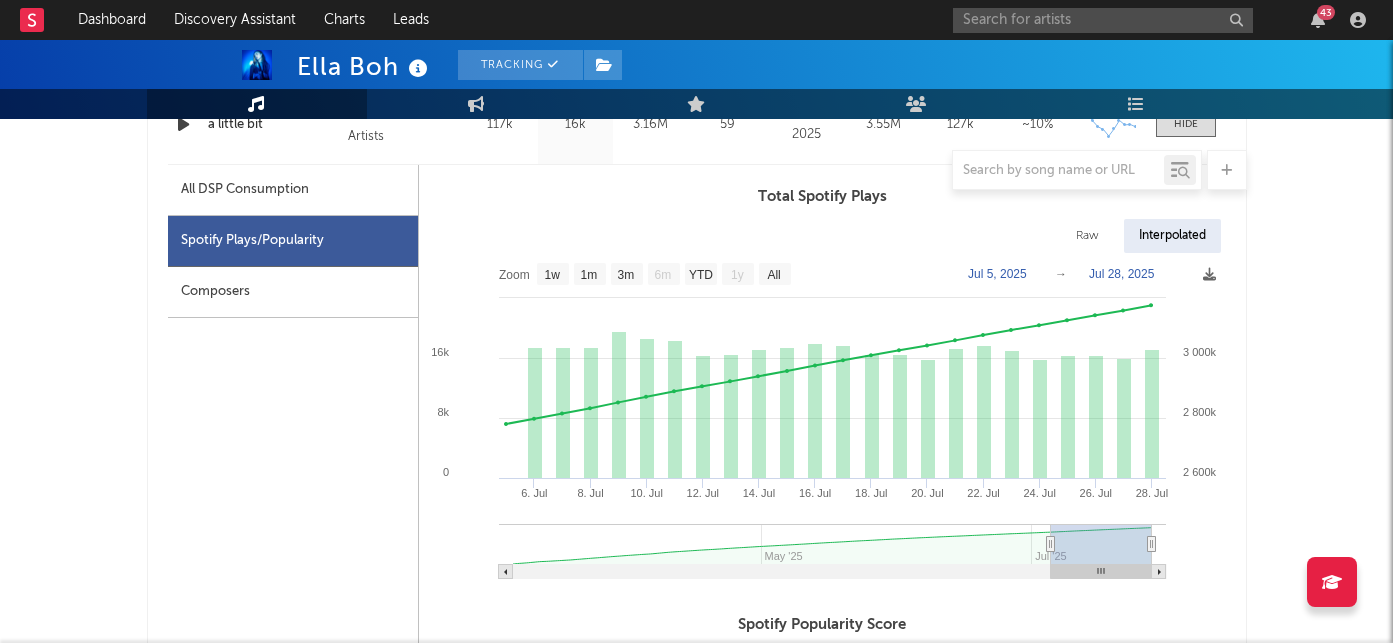 type on "2025-07-14" 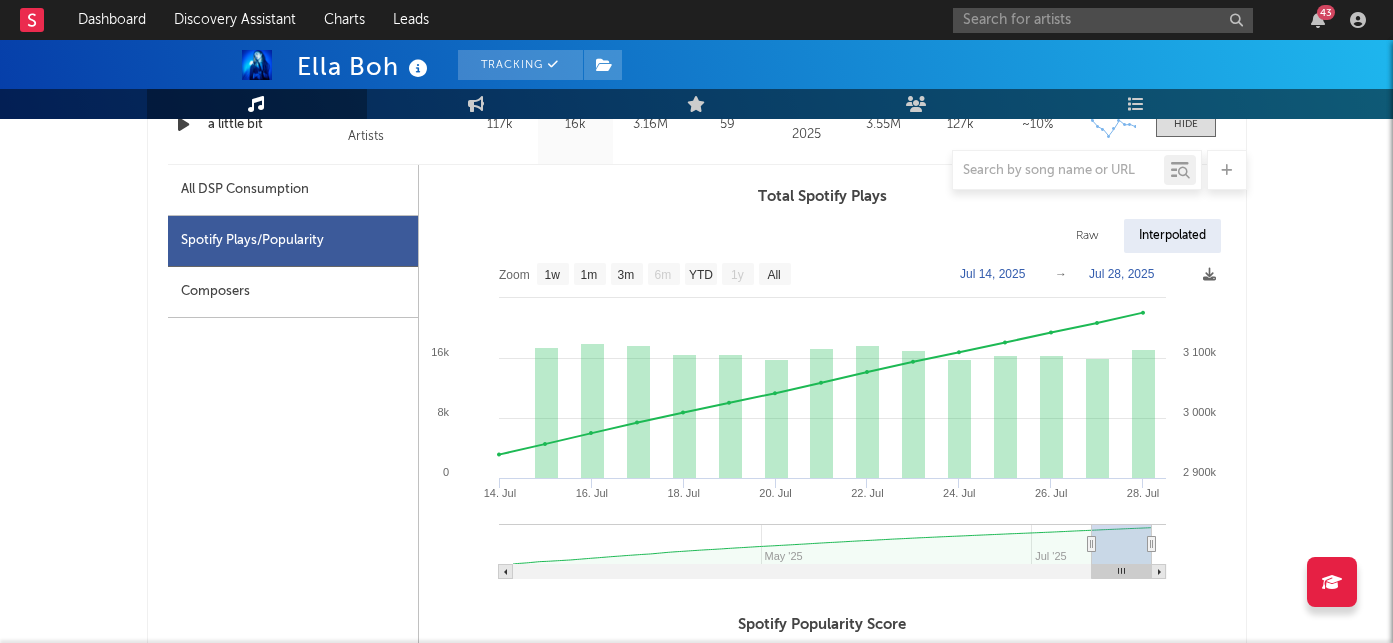 drag, startPoint x: 511, startPoint y: 543, endPoint x: 1091, endPoint y: 515, distance: 580.6755 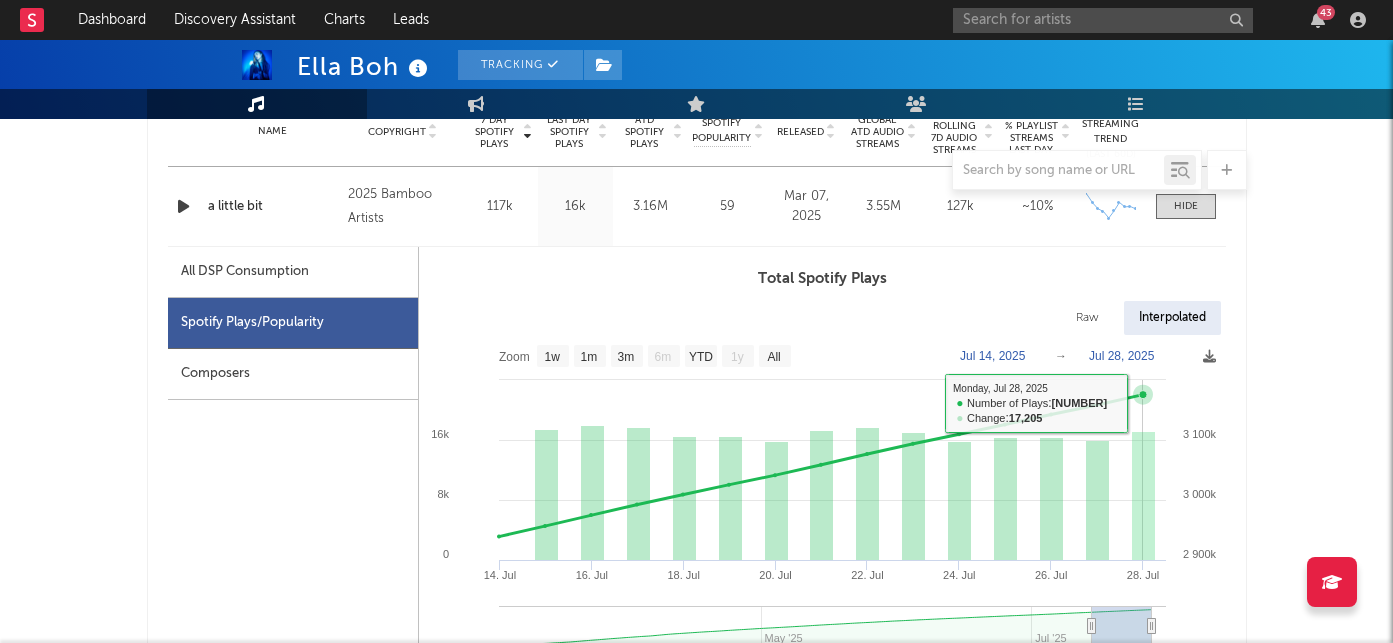 scroll, scrollTop: 729, scrollLeft: 0, axis: vertical 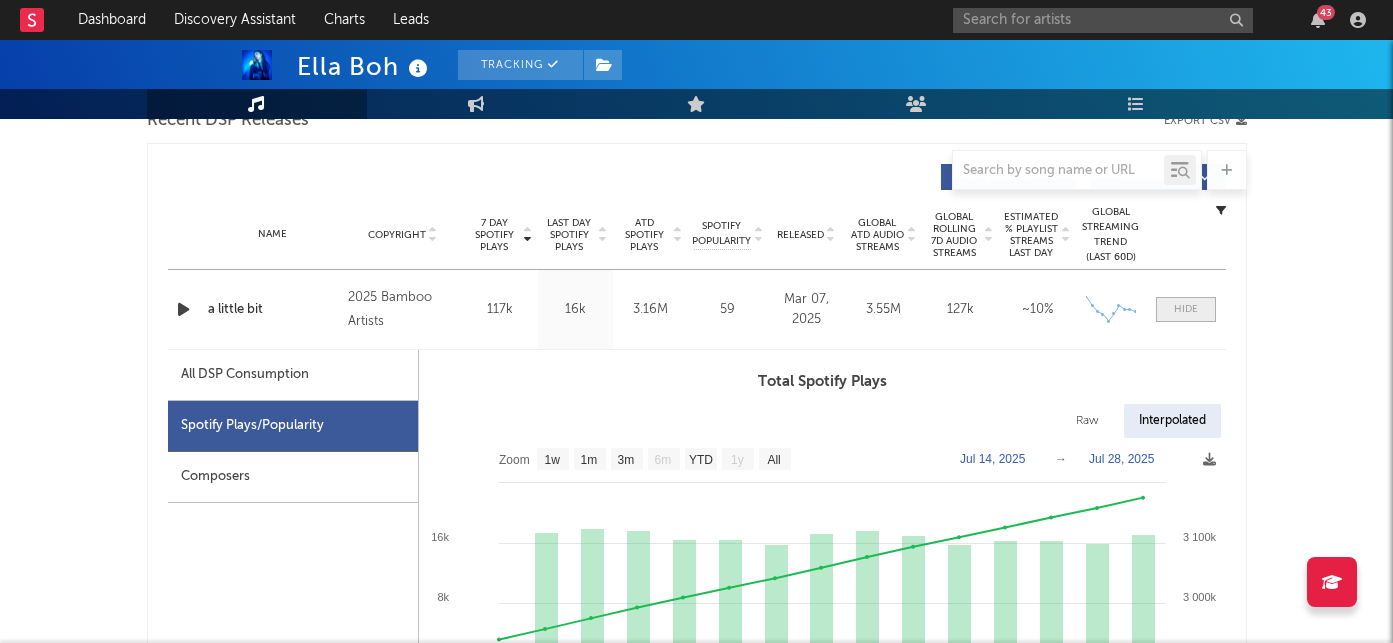 click at bounding box center (1186, 309) 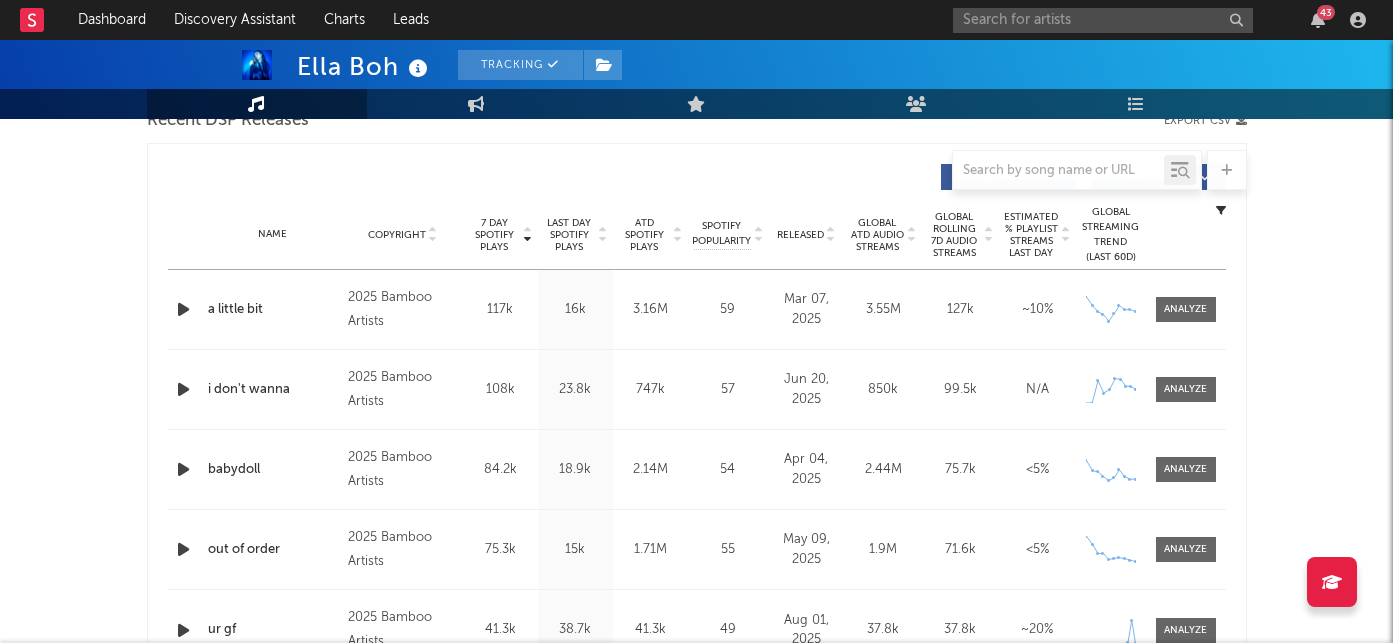 click on "43" at bounding box center (1163, 20) 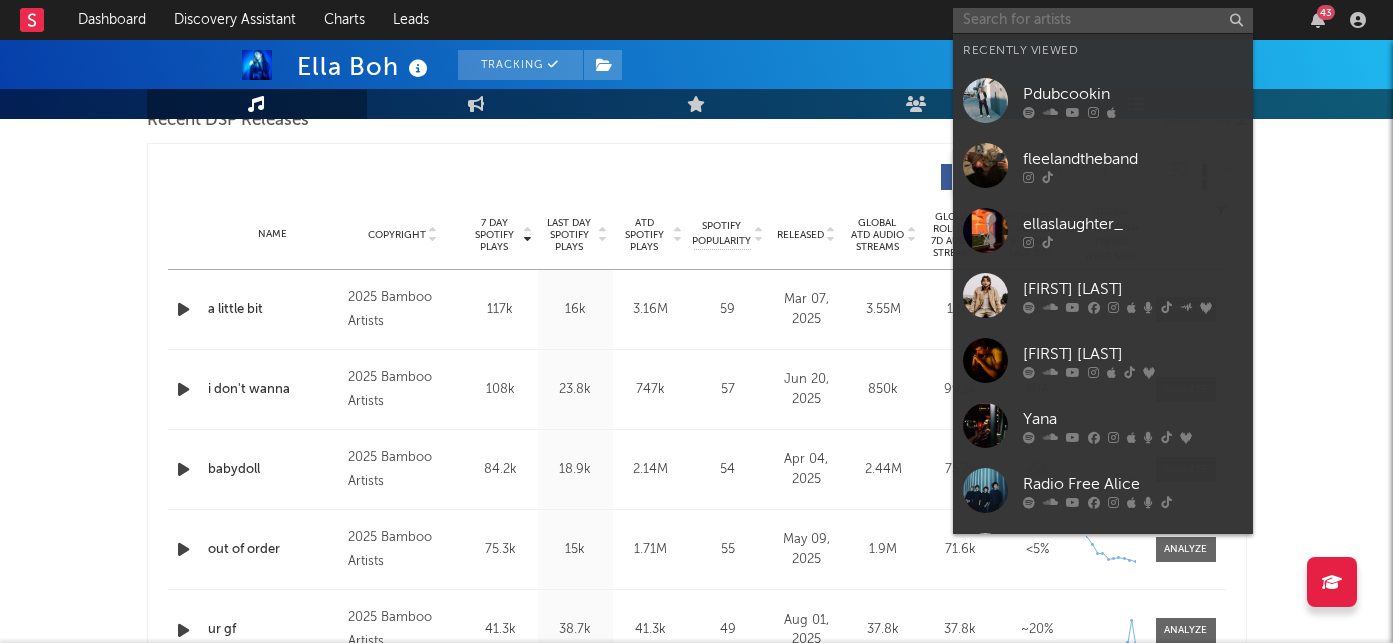 click at bounding box center [1103, 20] 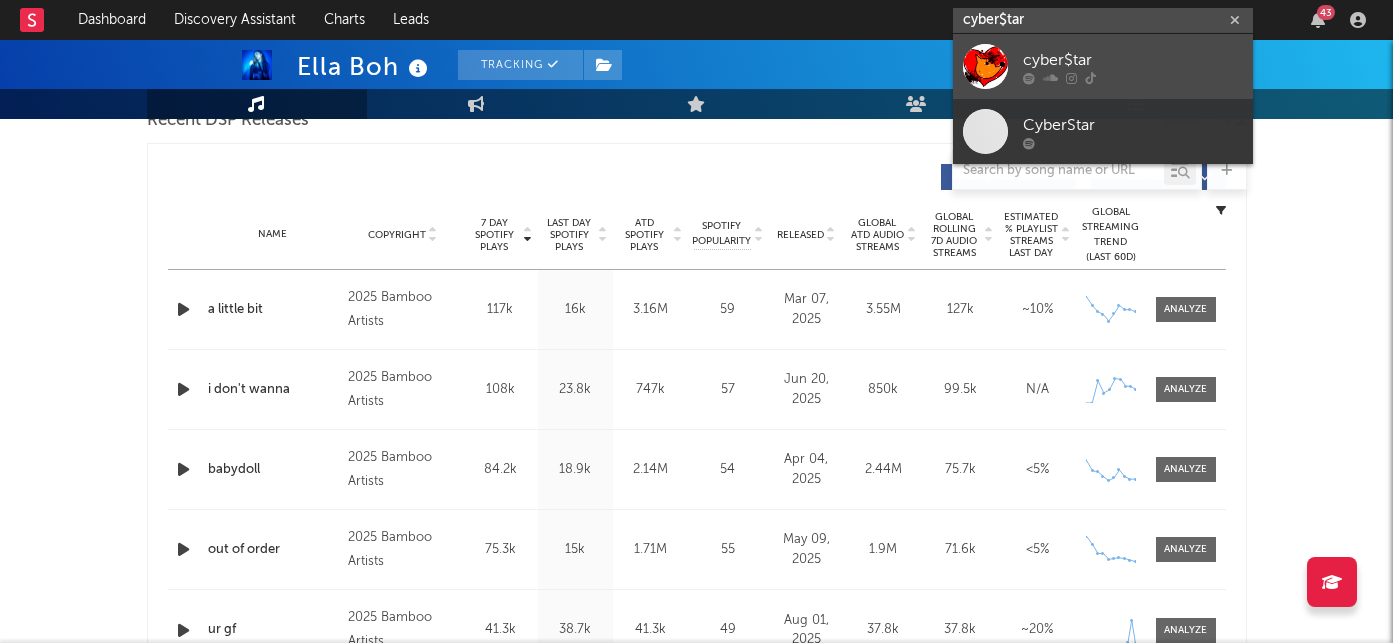 type on "cyber$tar" 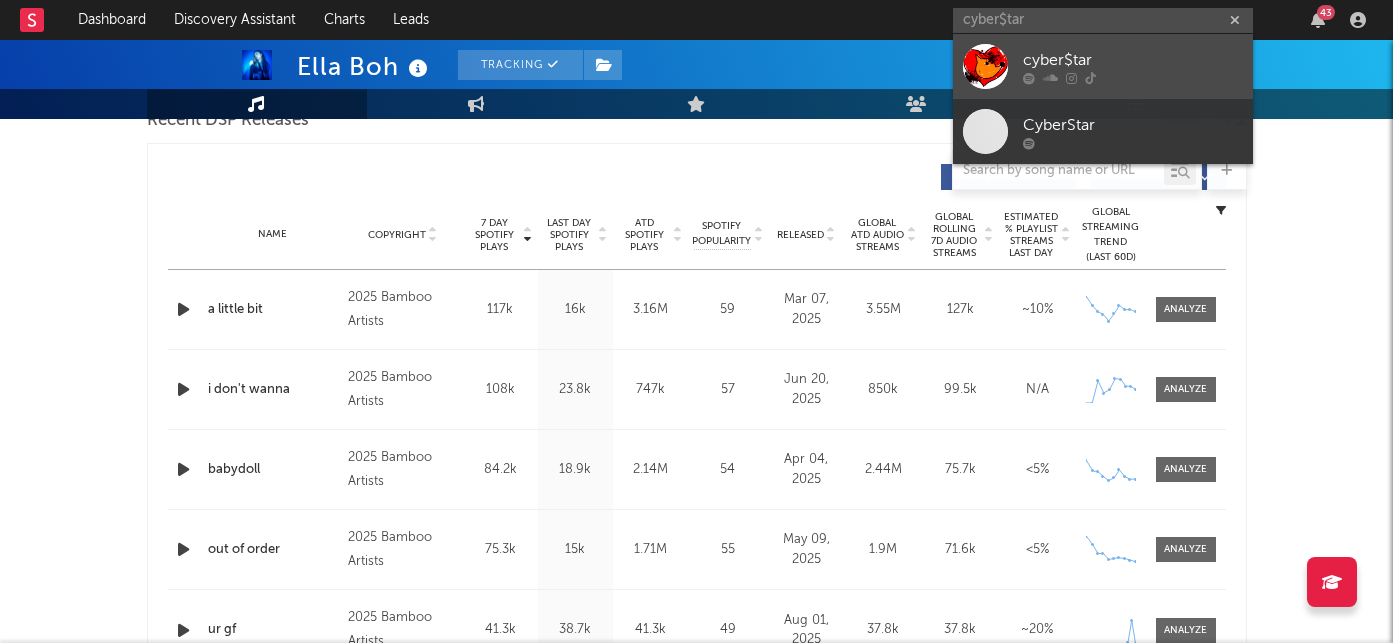 click on "cyber$tar" at bounding box center [1103, 66] 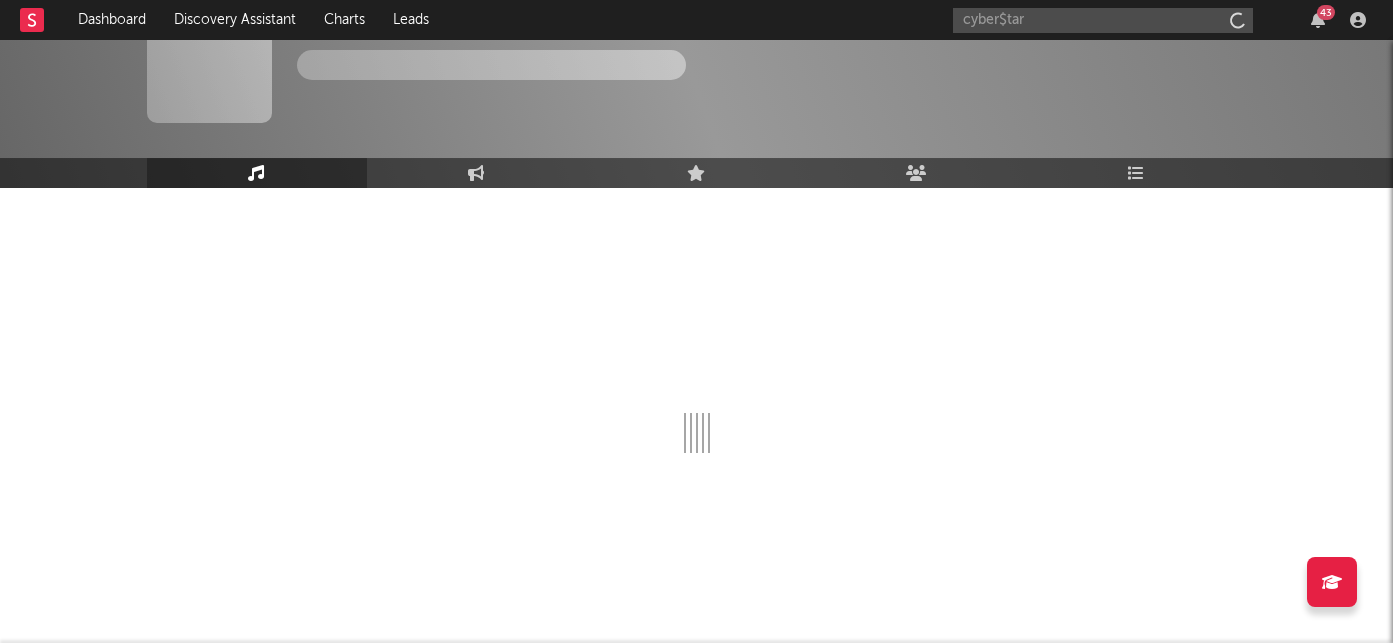 type 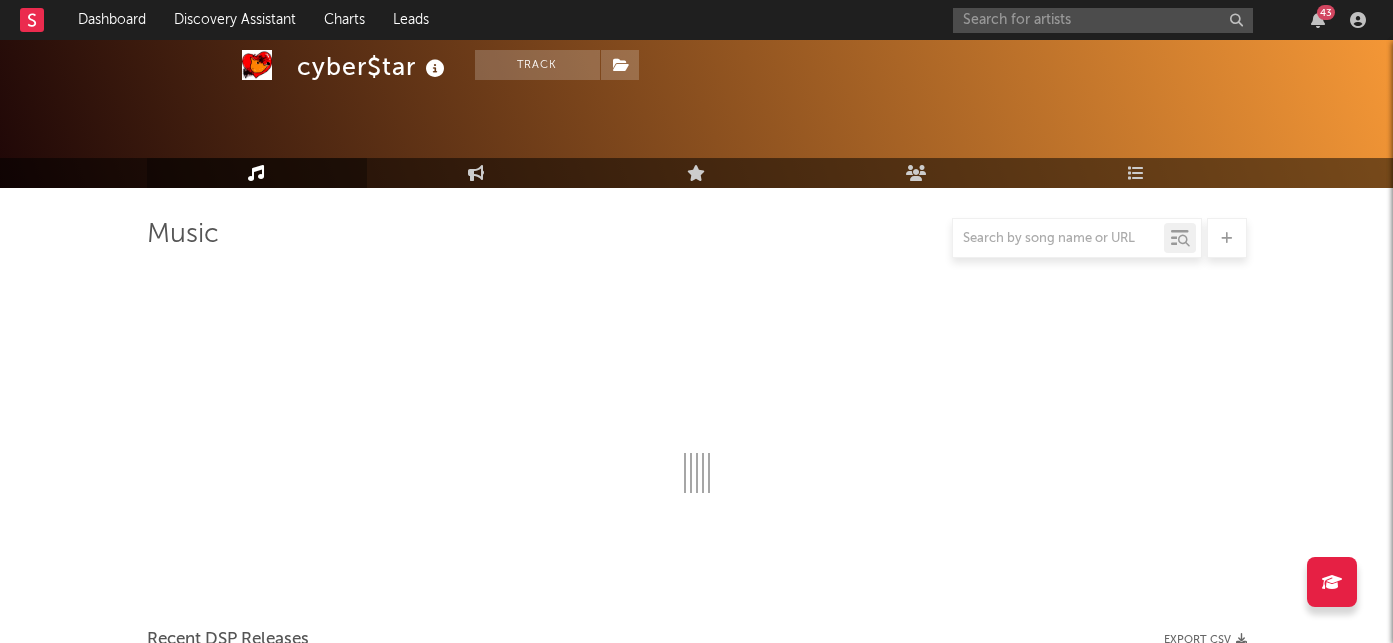 scroll, scrollTop: 729, scrollLeft: 0, axis: vertical 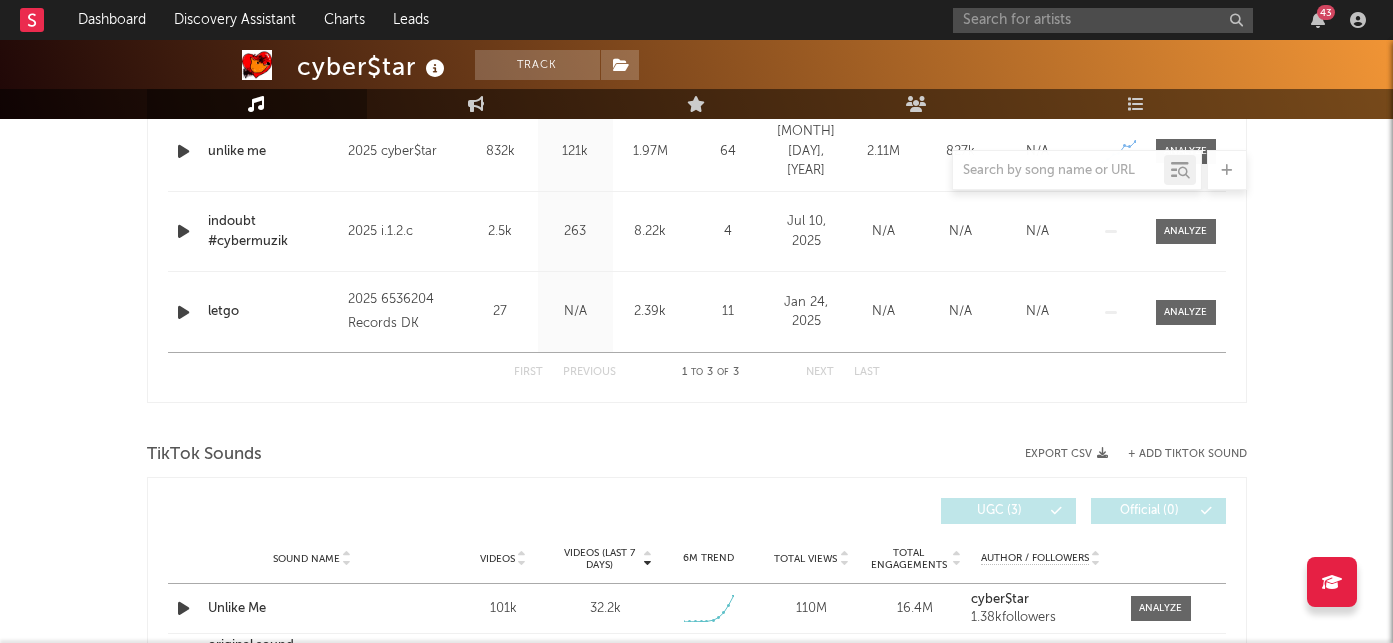 select on "1w" 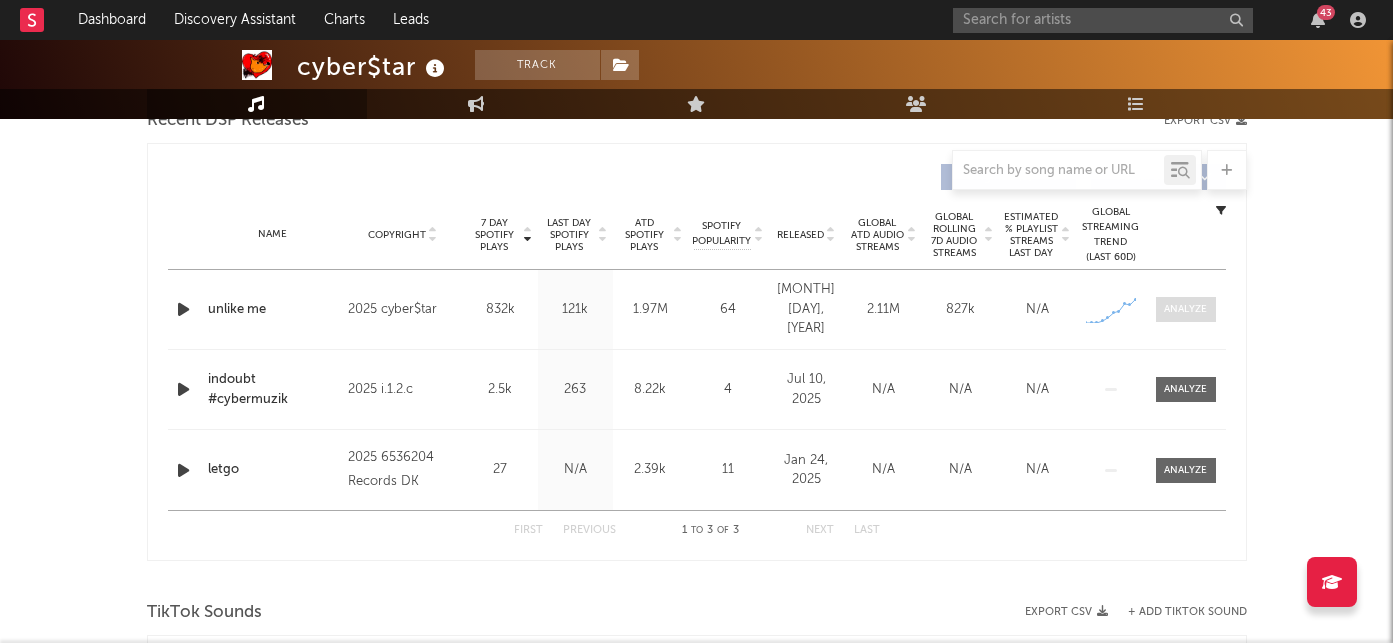 click at bounding box center (1185, 309) 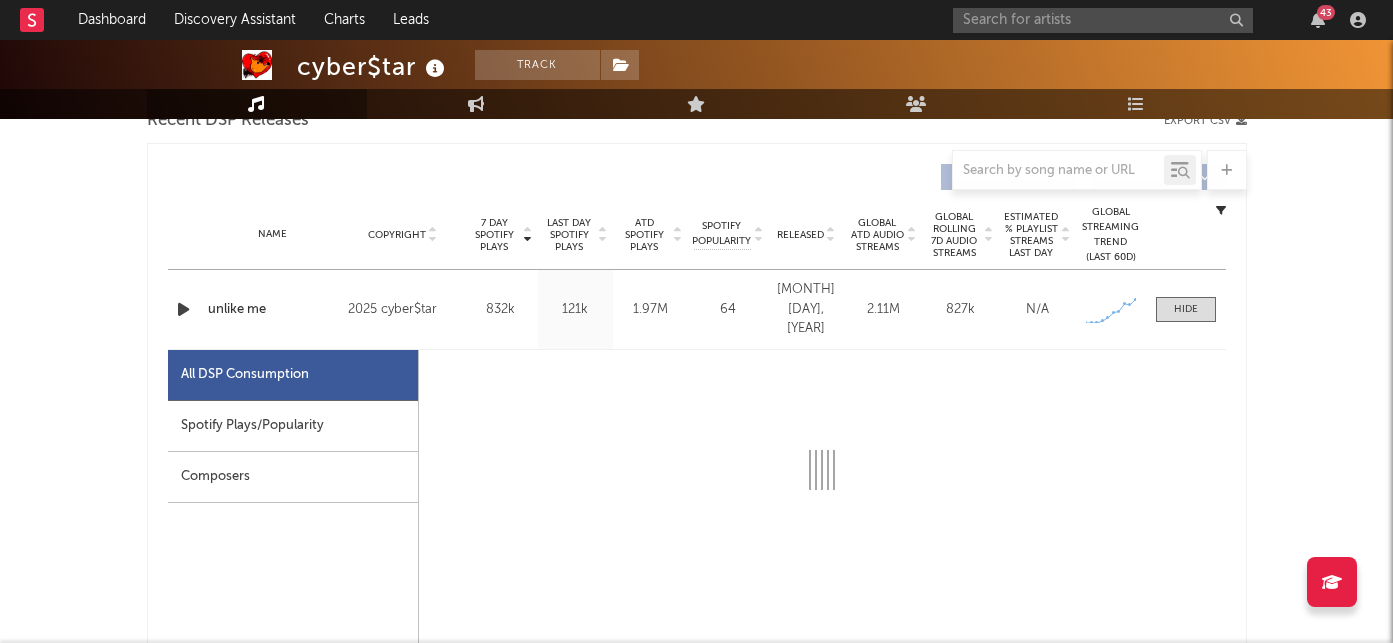 select on "1w" 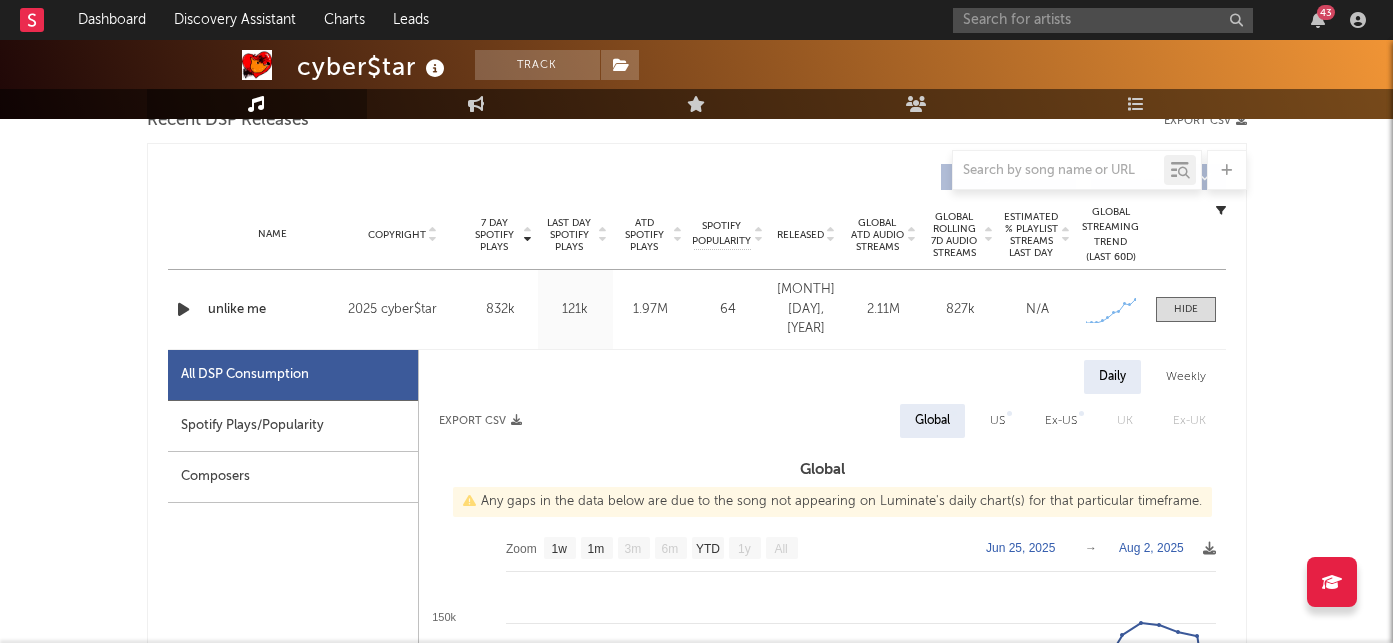 click on "Spotify Plays/Popularity" at bounding box center [293, 426] 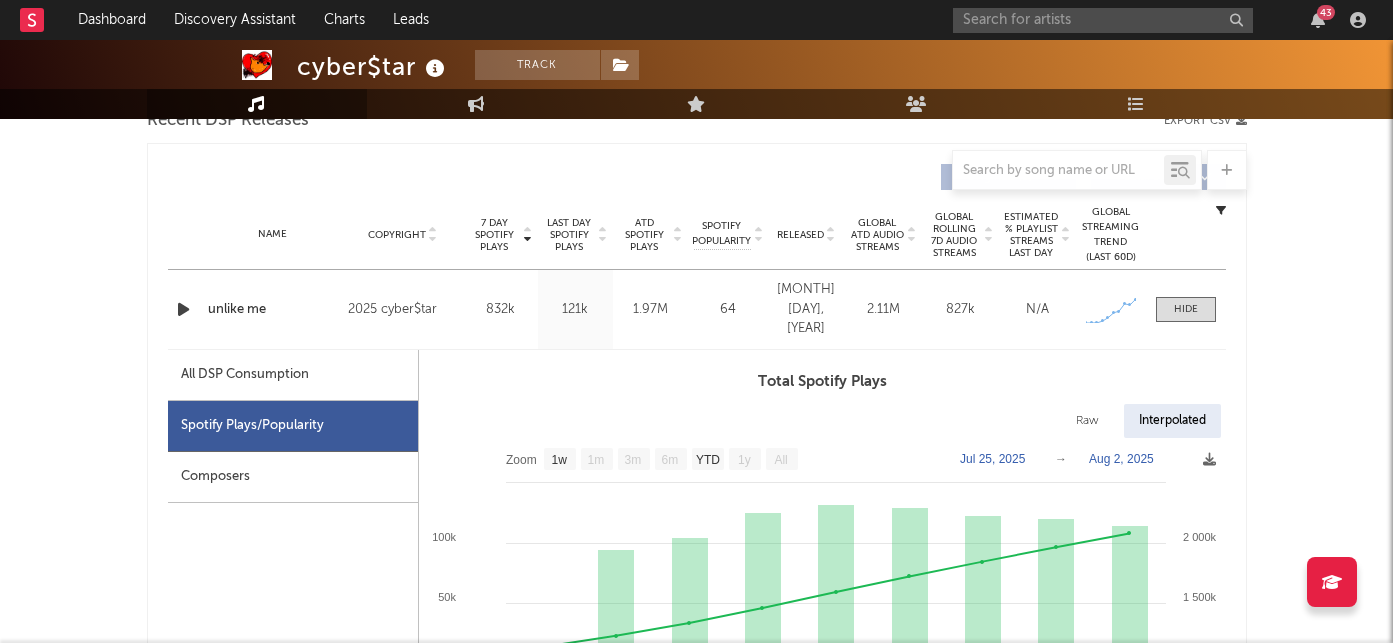 click on "All DSP Consumption" at bounding box center (245, 375) 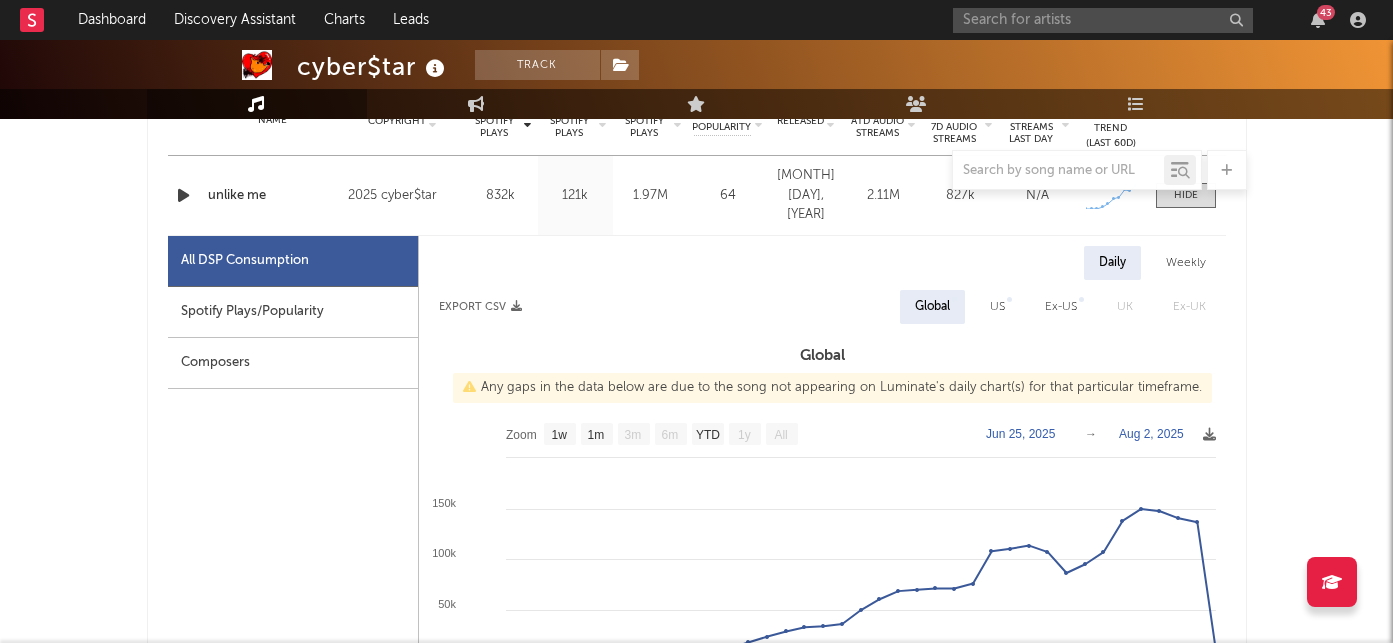 scroll, scrollTop: 845, scrollLeft: 0, axis: vertical 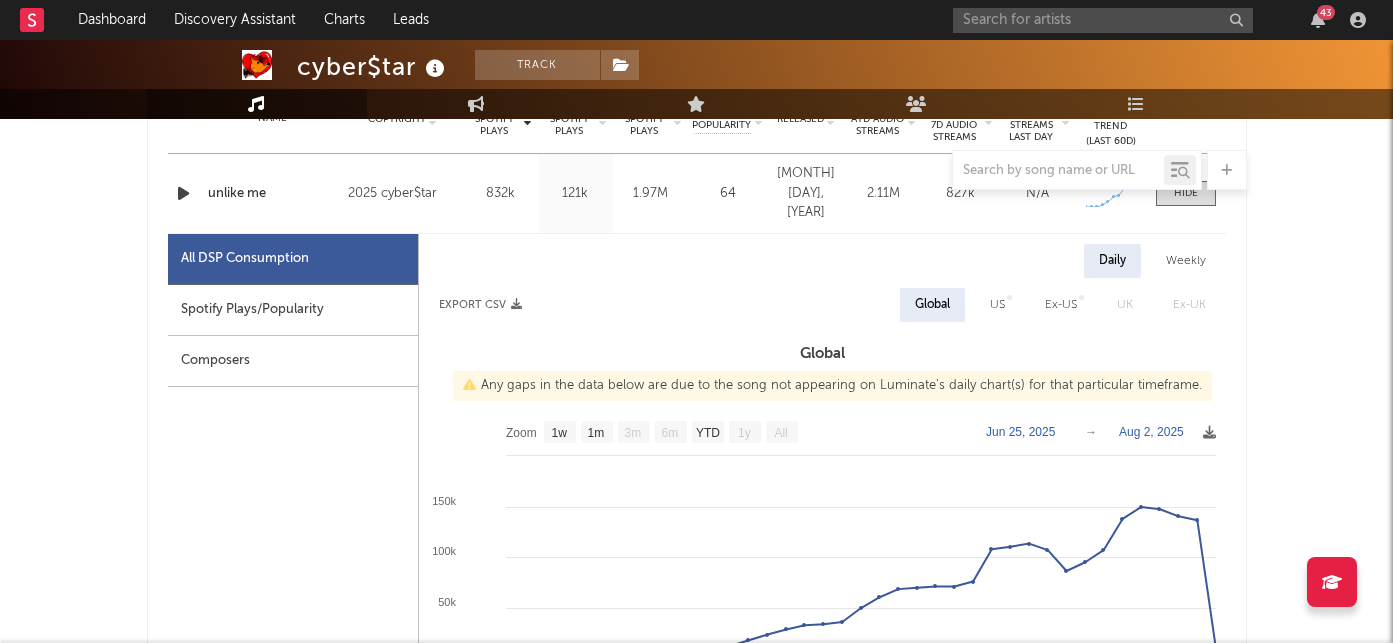 click on "Weekly" at bounding box center [1186, 261] 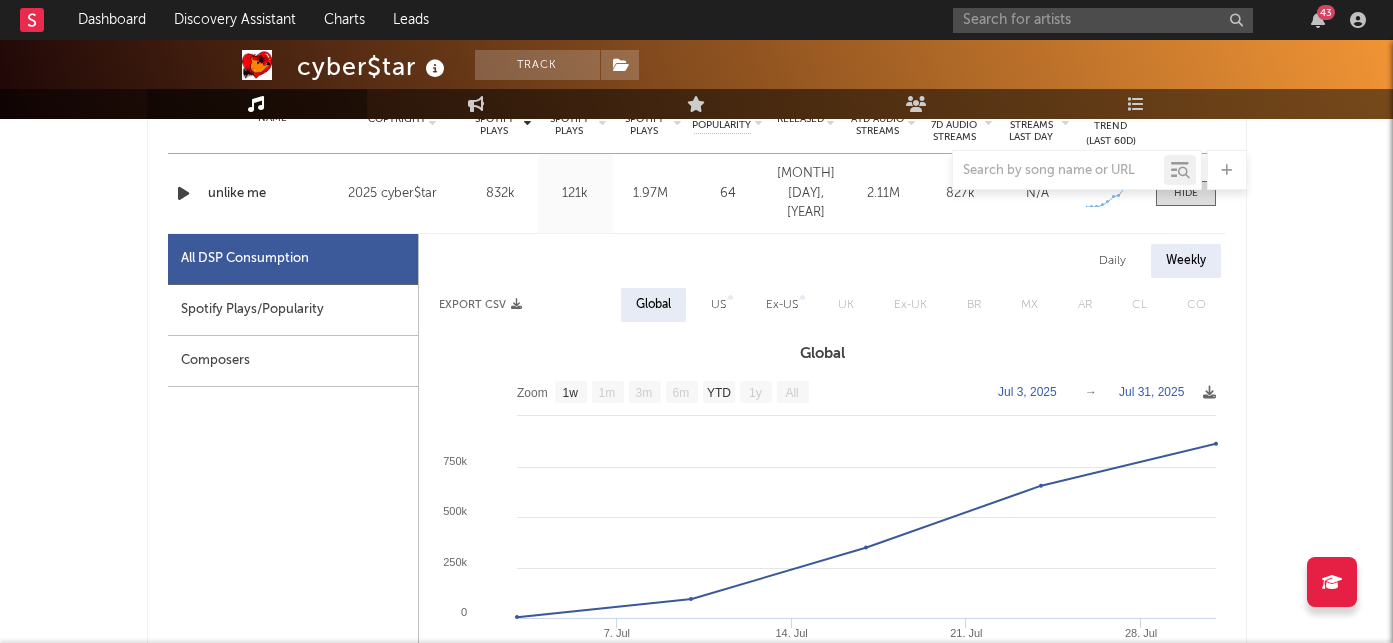 click on "US" at bounding box center [718, 305] 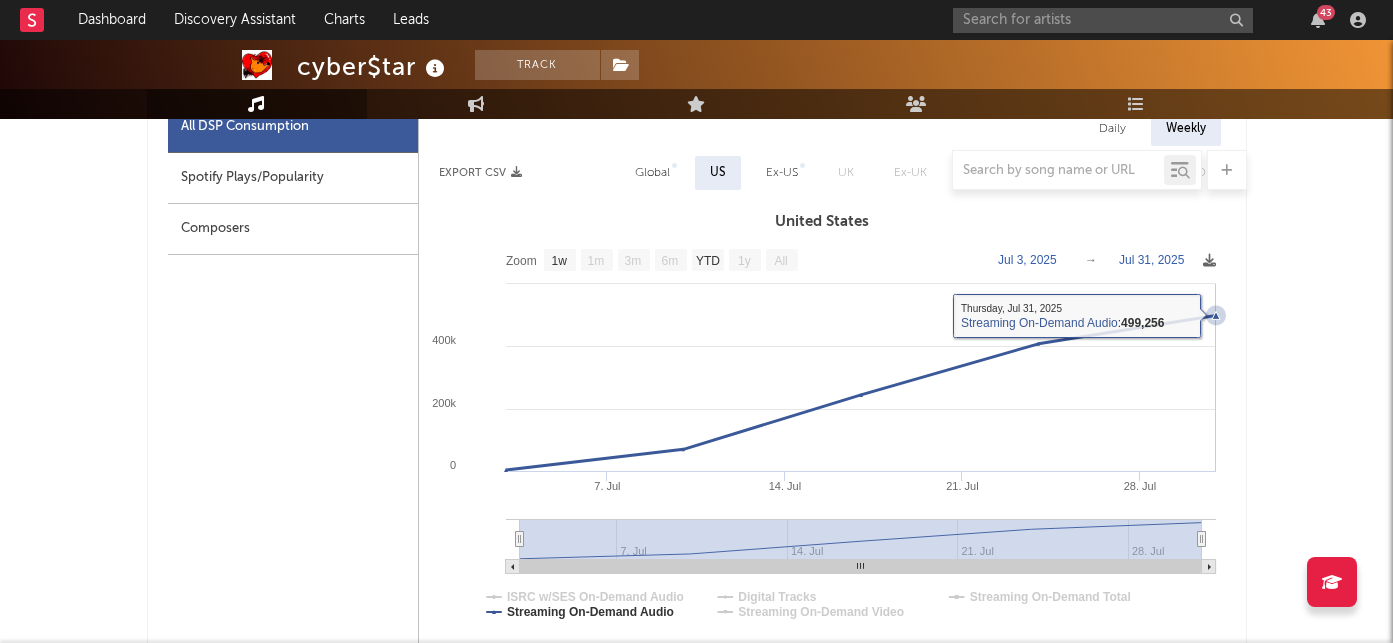 scroll, scrollTop: 884, scrollLeft: 0, axis: vertical 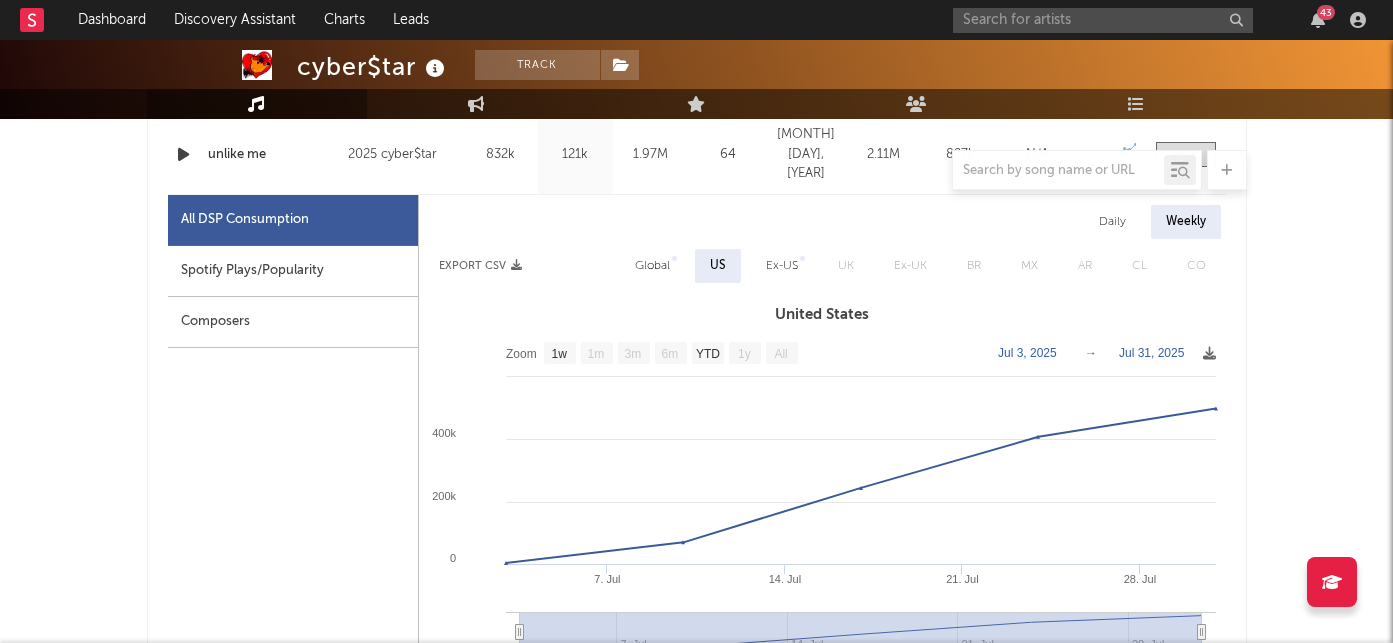click on "Global" at bounding box center (652, 266) 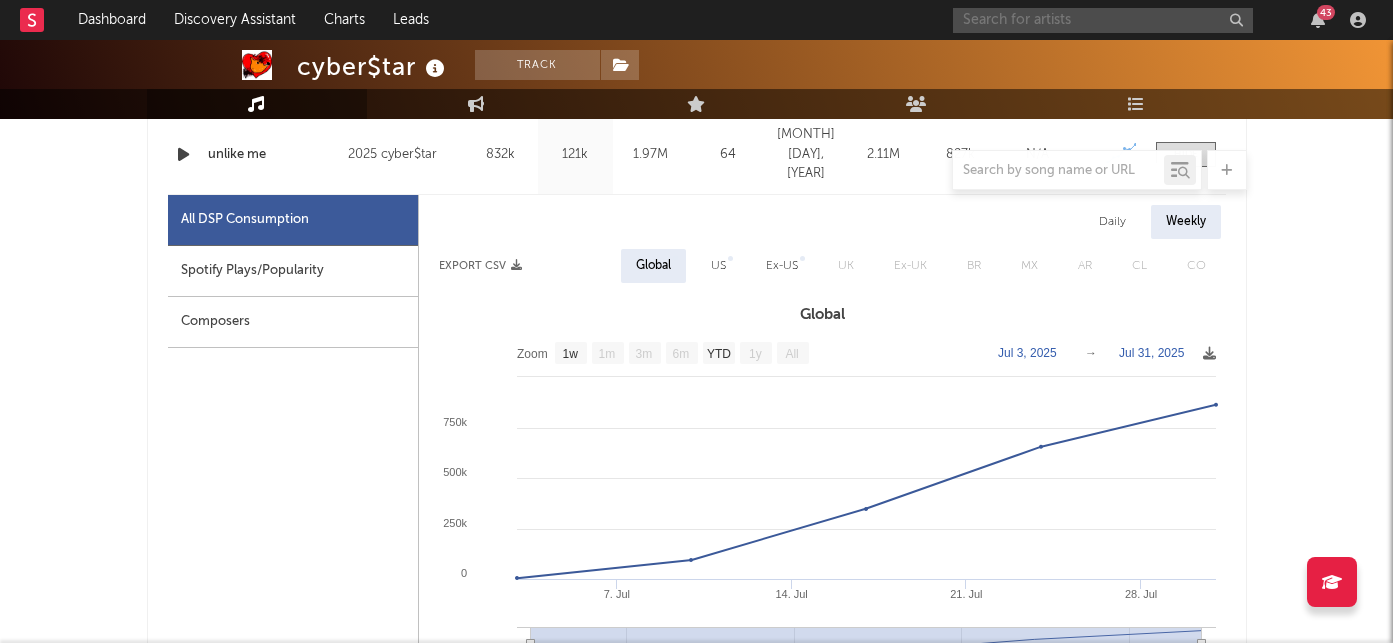 click at bounding box center [1103, 20] 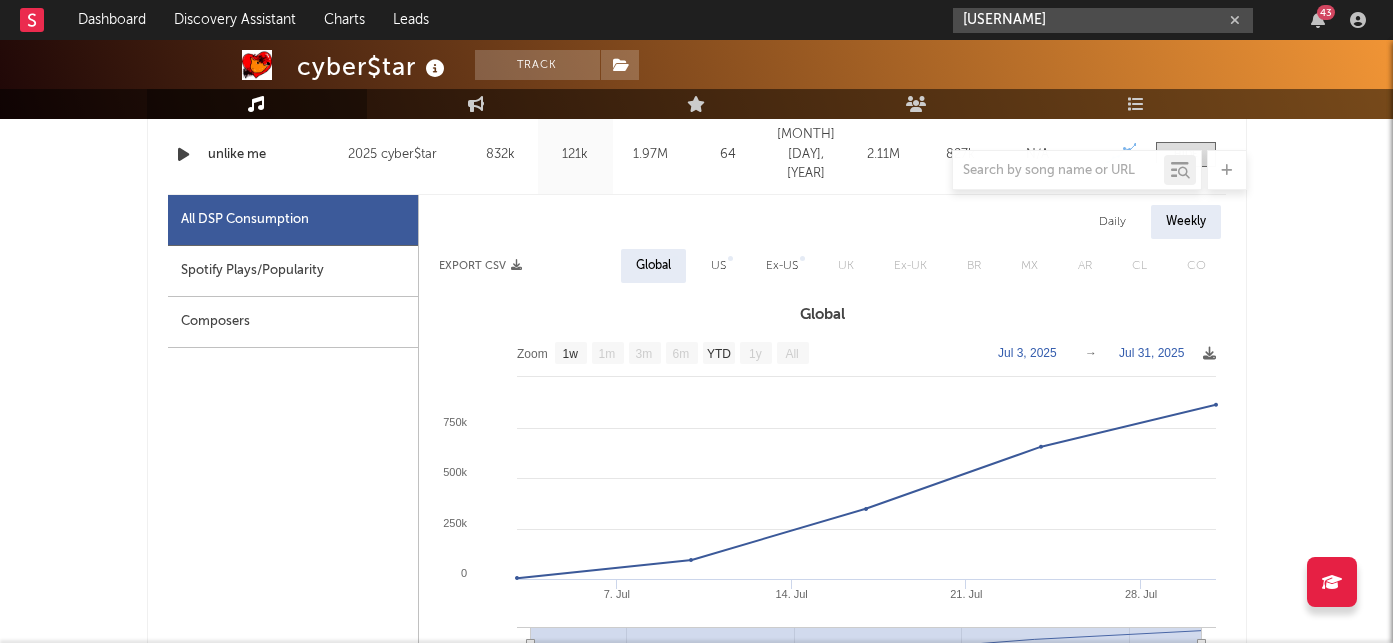 type on "miraidempa" 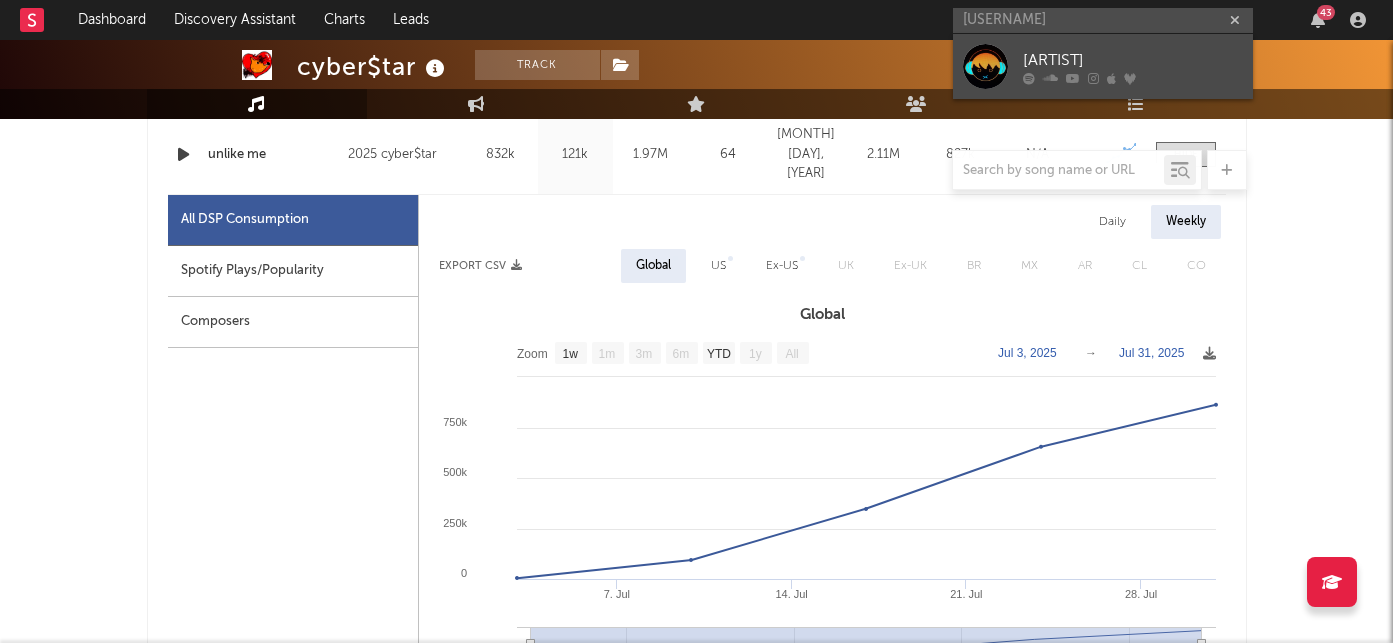 click on "Miraidempa" at bounding box center [1133, 60] 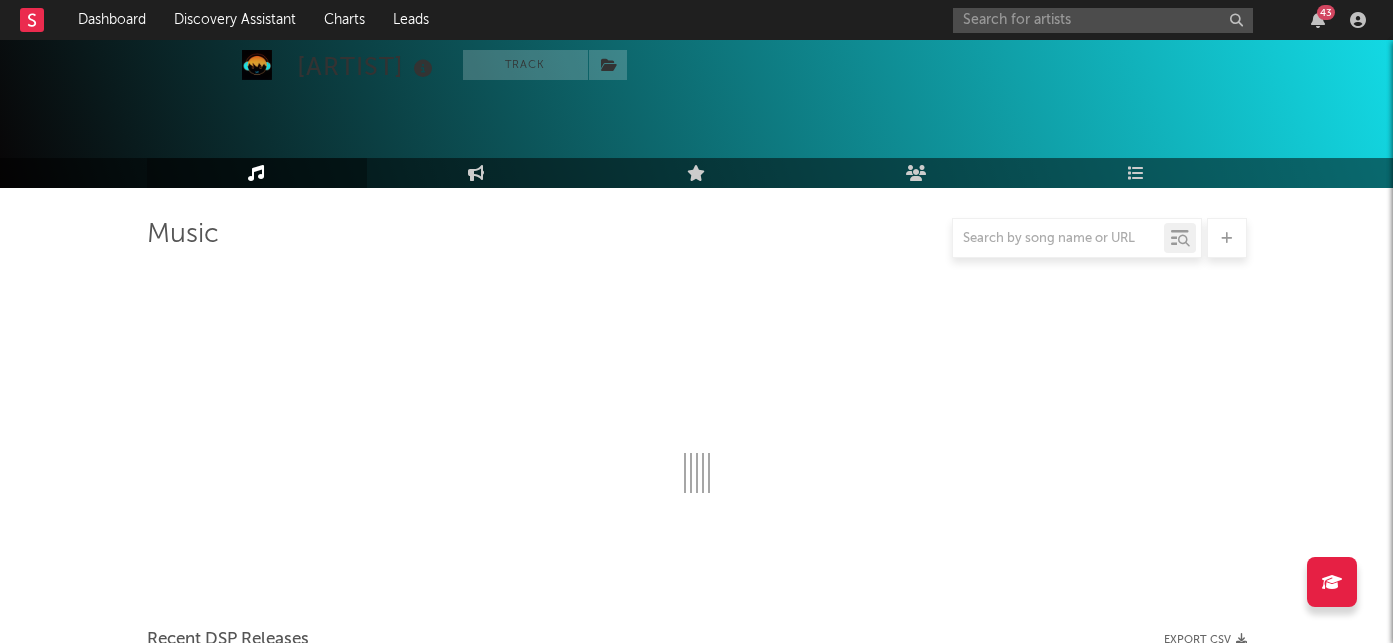 scroll, scrollTop: 884, scrollLeft: 0, axis: vertical 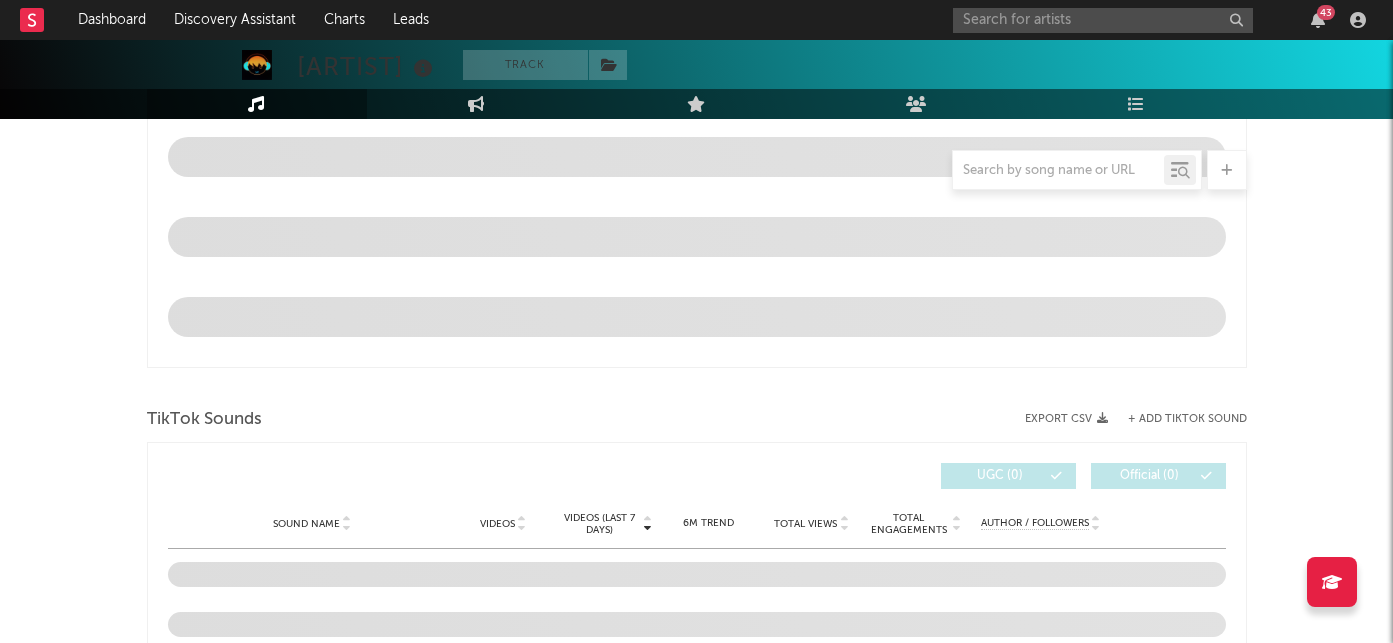 select on "6m" 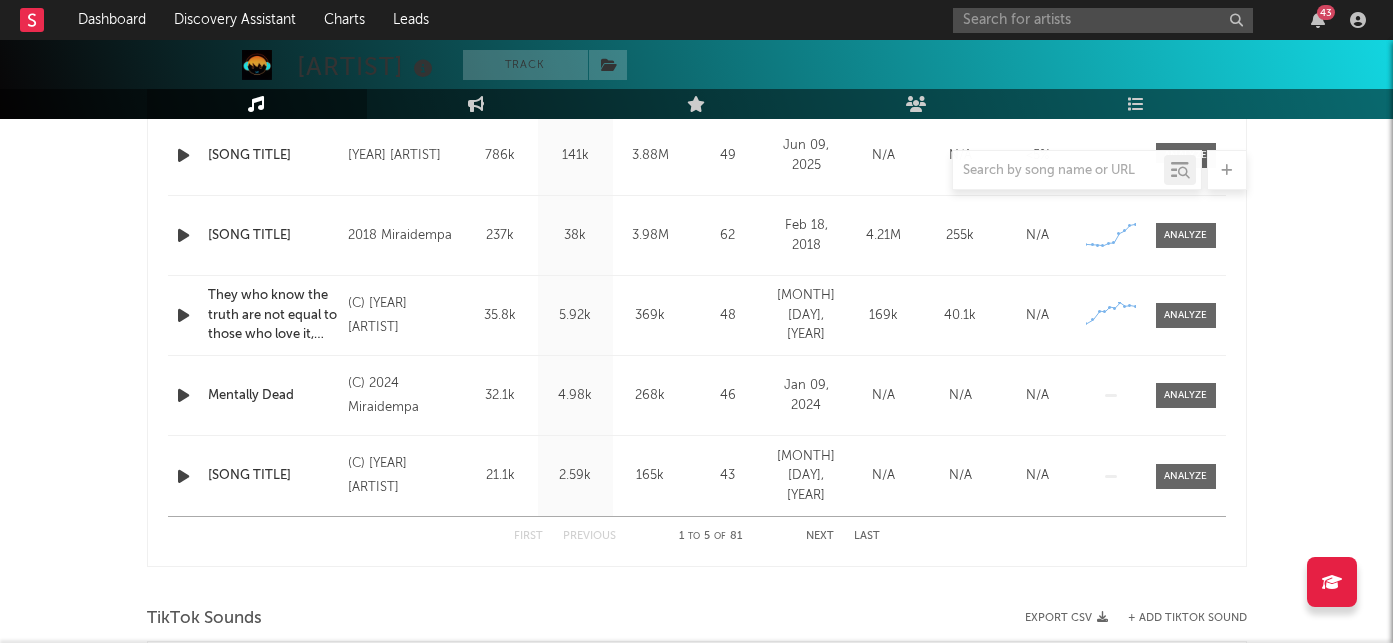 scroll, scrollTop: 699, scrollLeft: 0, axis: vertical 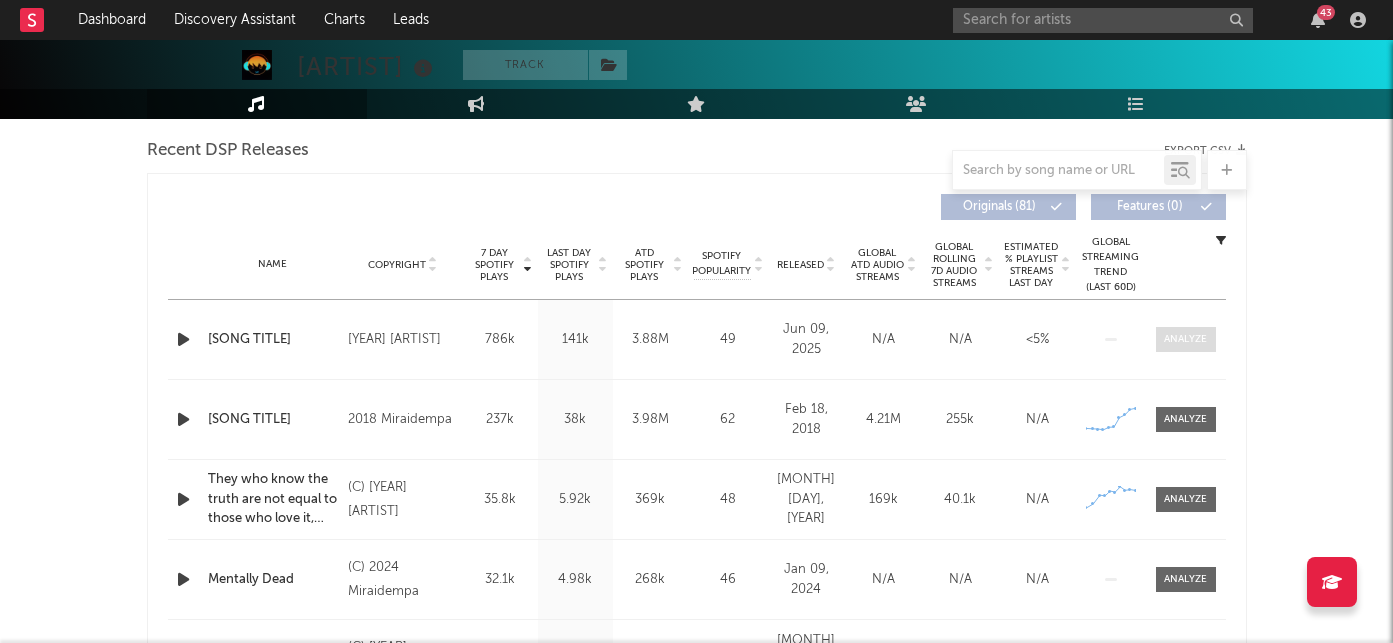 click at bounding box center [1185, 339] 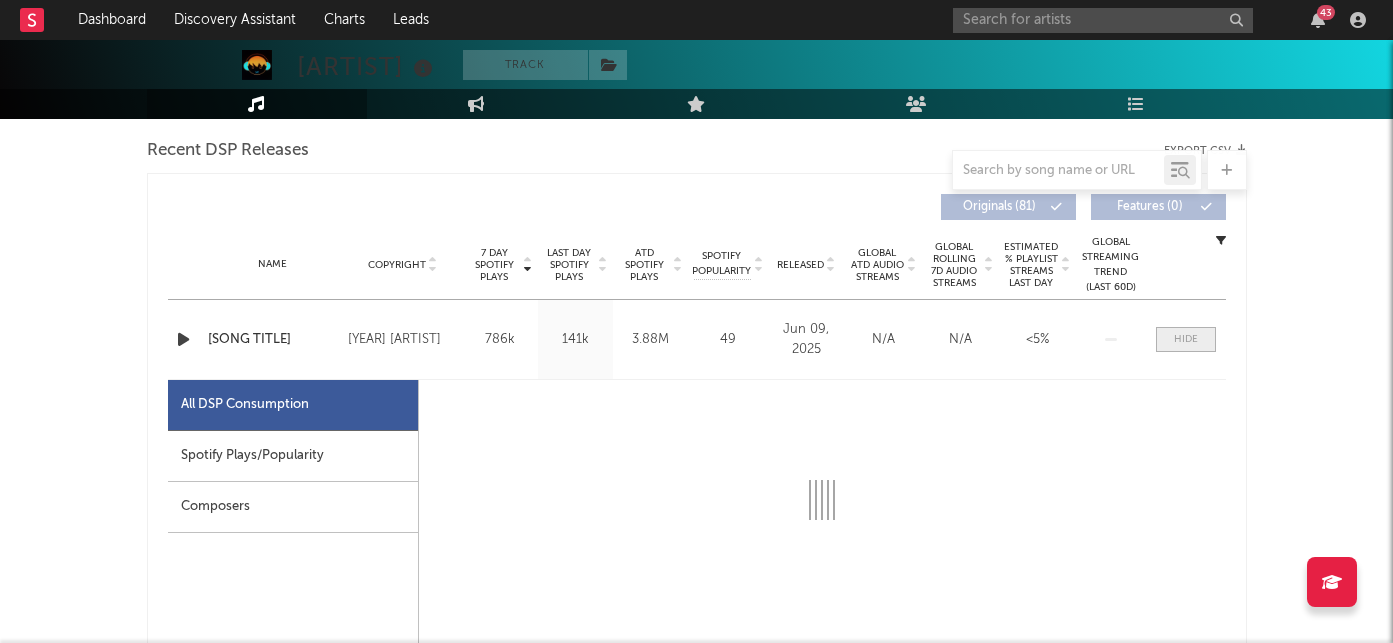 select on "1w" 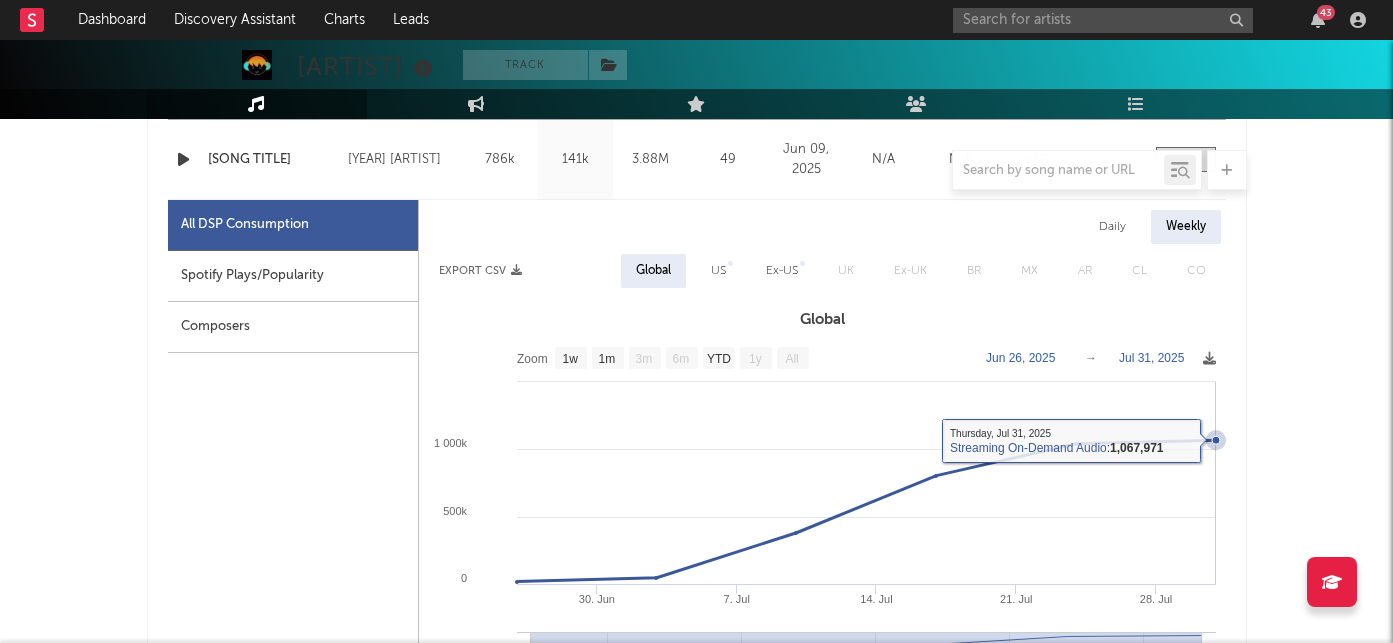 scroll, scrollTop: 880, scrollLeft: 0, axis: vertical 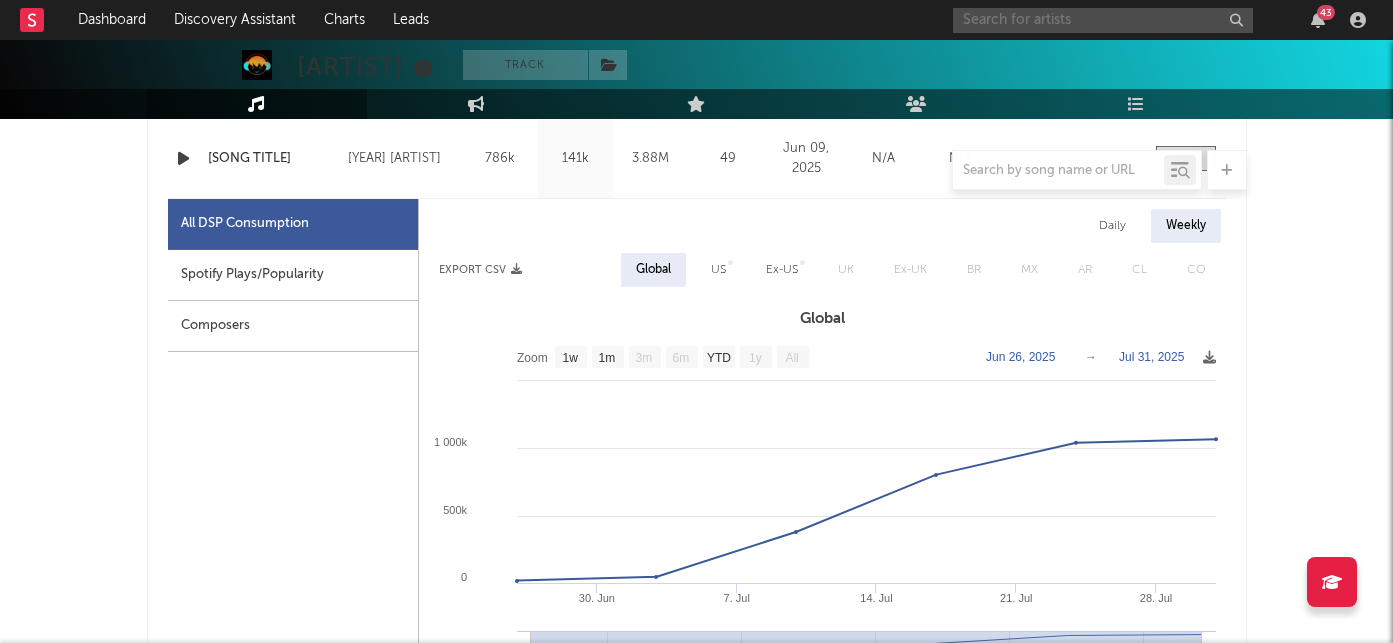 click at bounding box center [1103, 20] 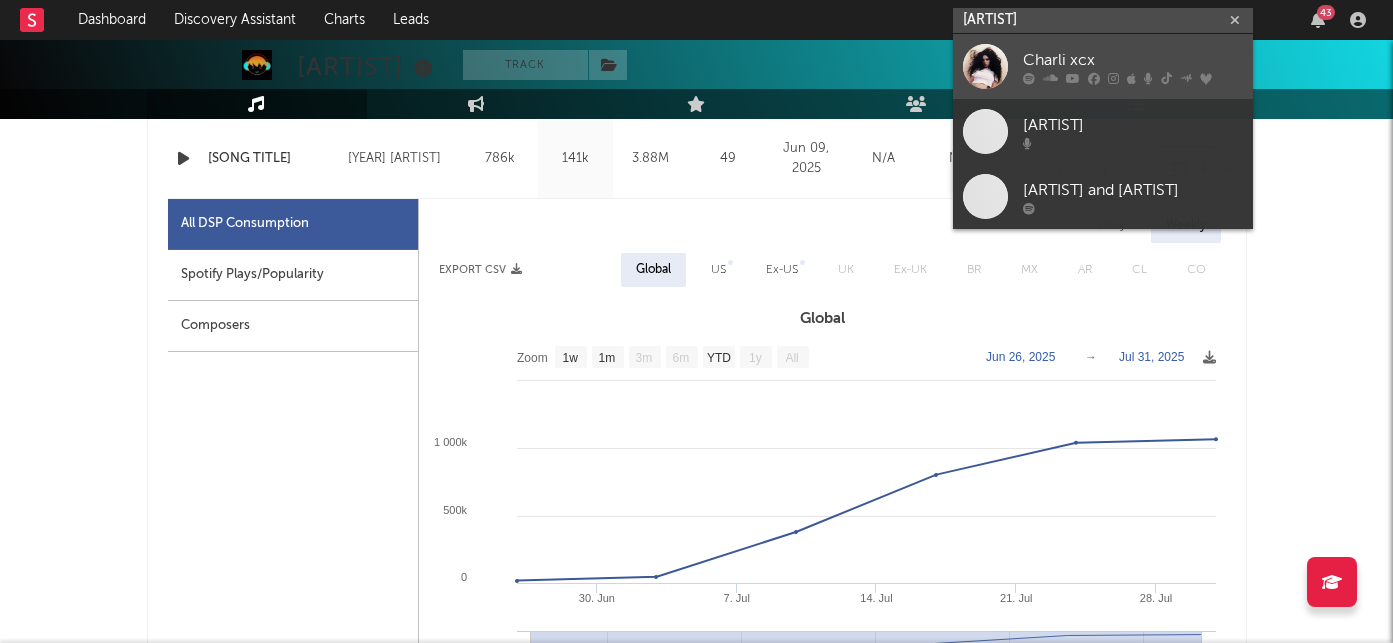 type on "charli xcx" 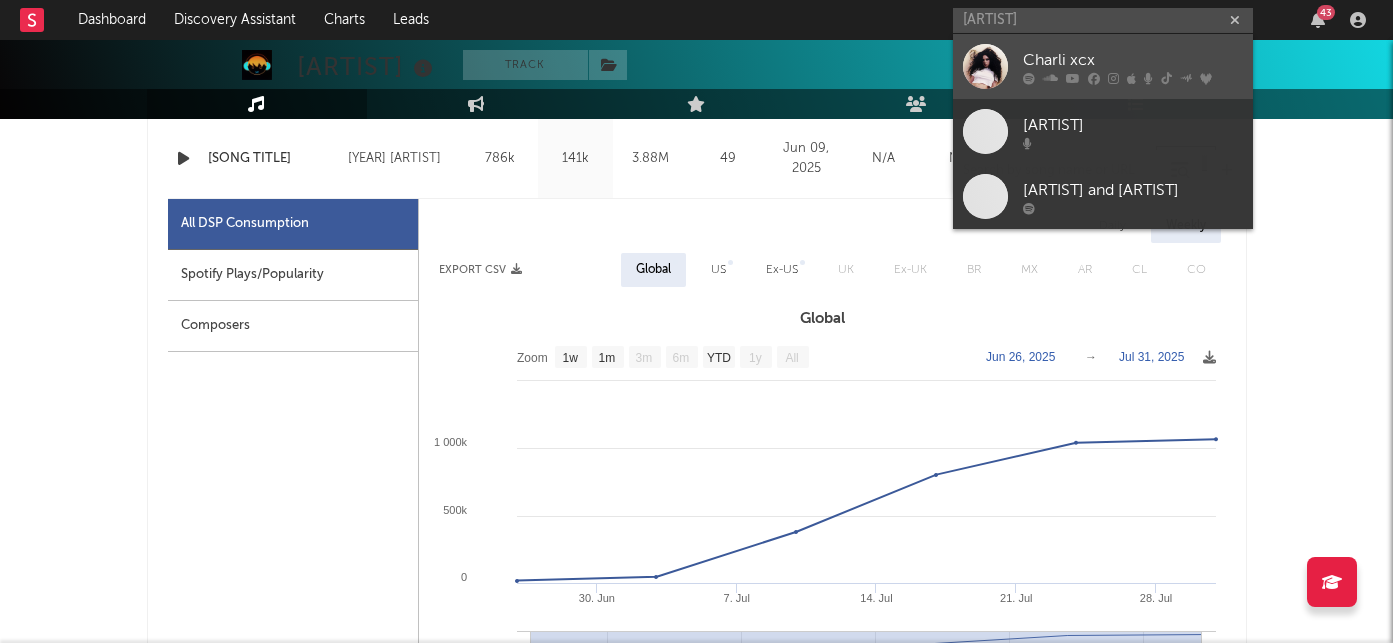 click on "Charli xcx" at bounding box center (1133, 60) 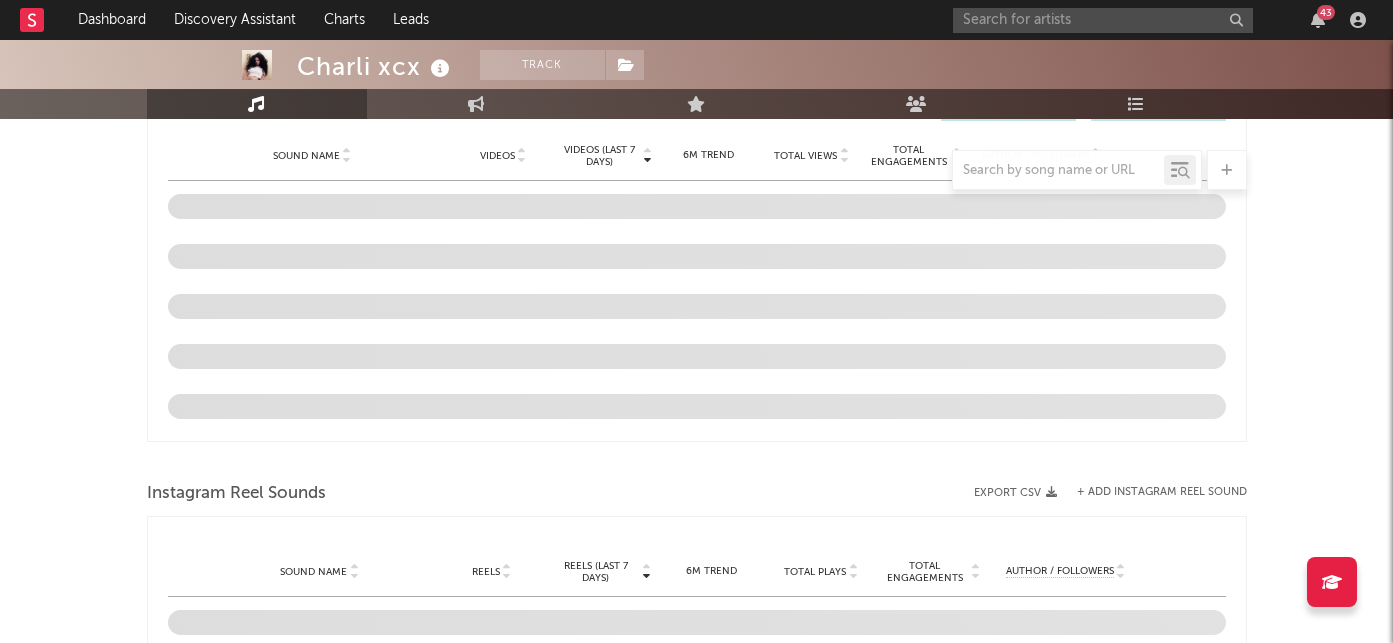 scroll, scrollTop: 1272, scrollLeft: 0, axis: vertical 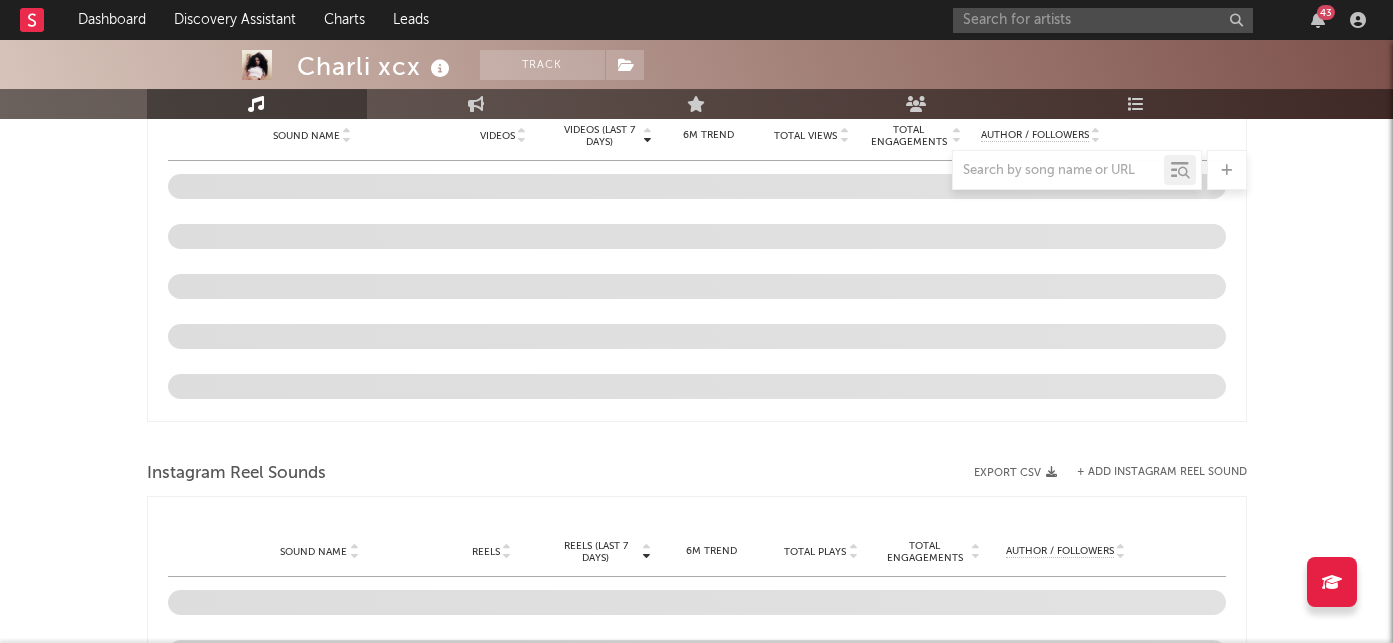 select on "6m" 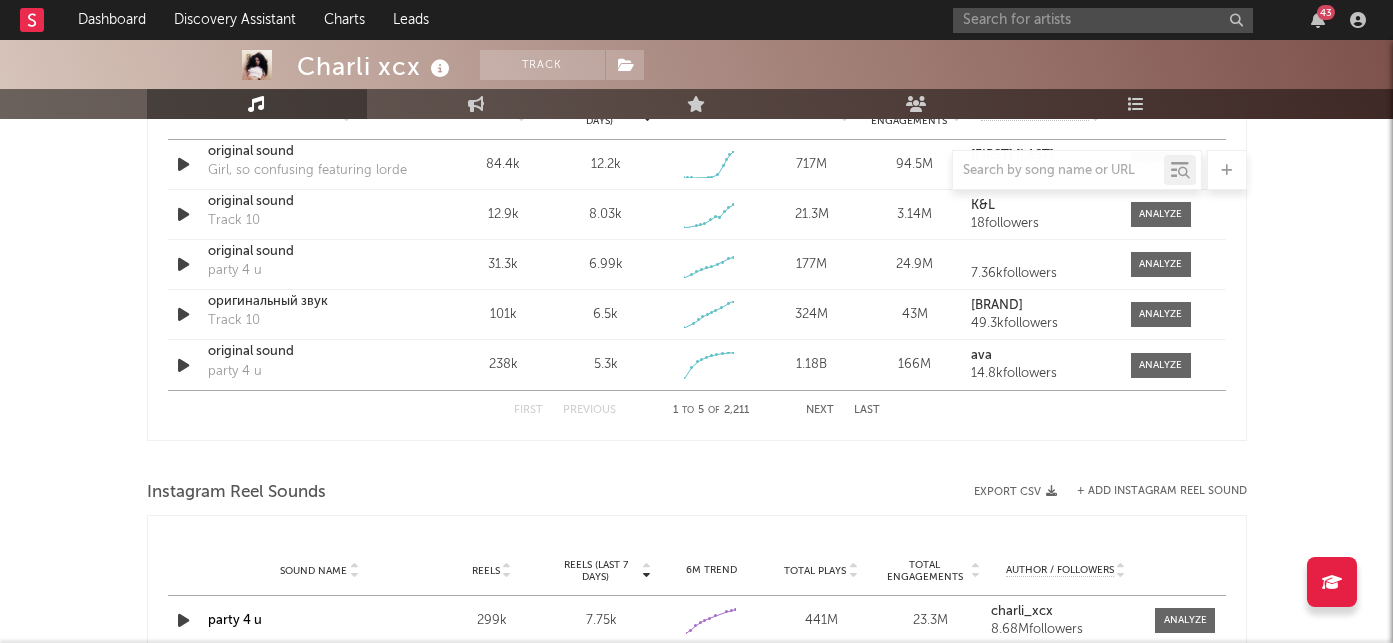 scroll, scrollTop: 1531, scrollLeft: 0, axis: vertical 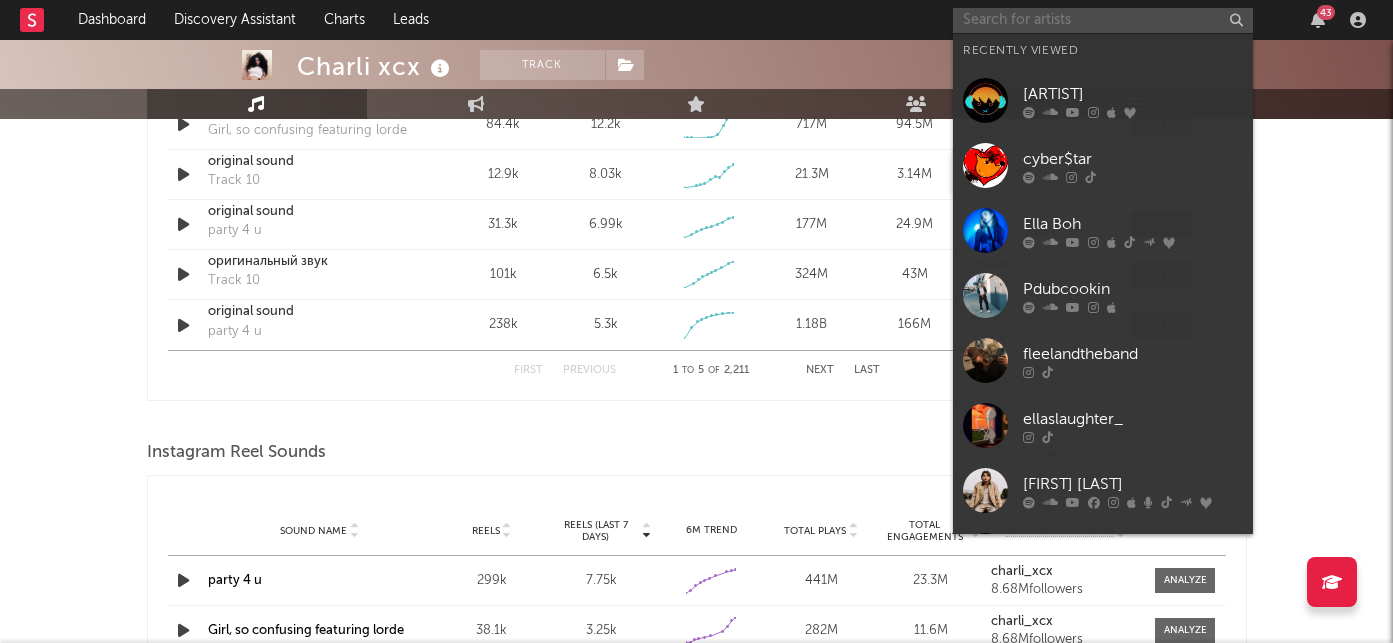 click at bounding box center [1103, 20] 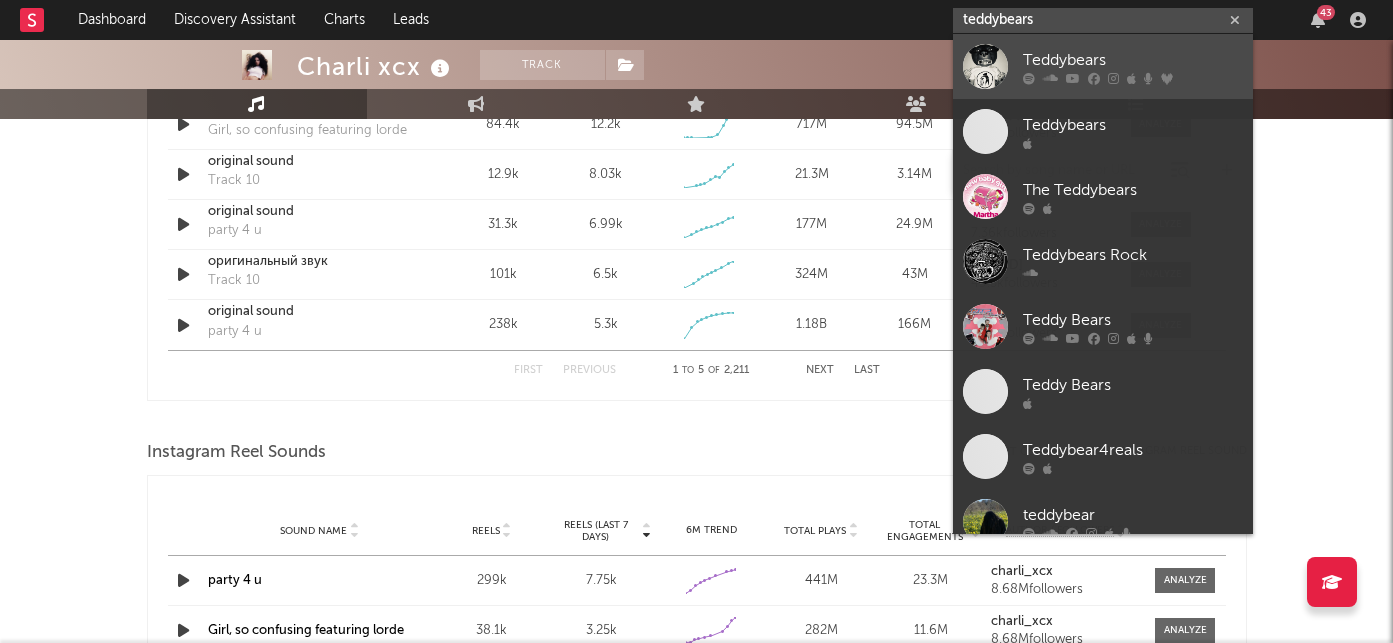 type on "teddybears" 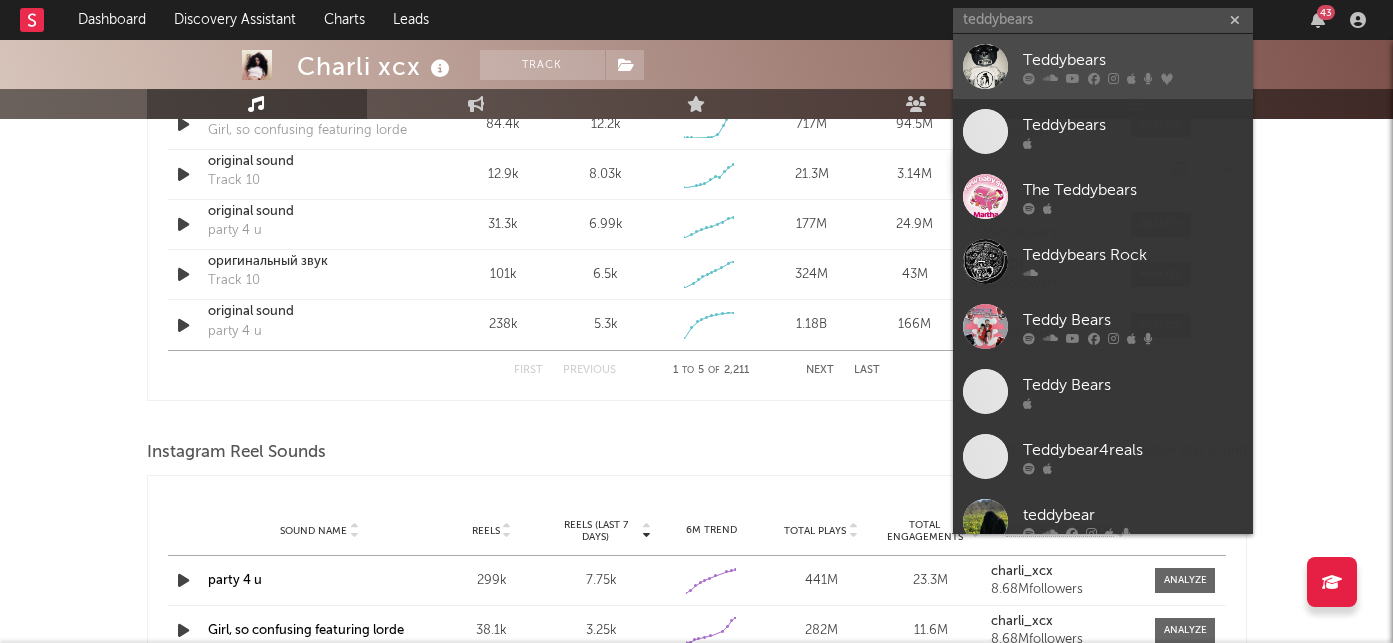 click on "Teddybears" at bounding box center [1133, 60] 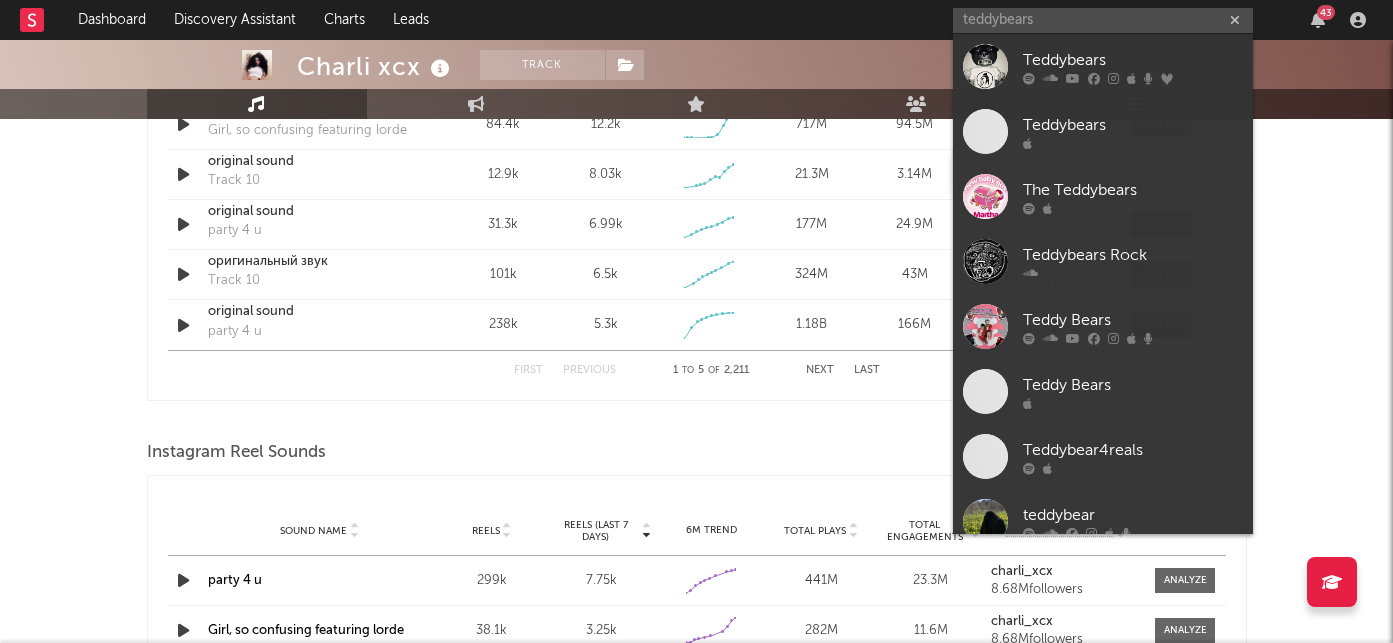 type 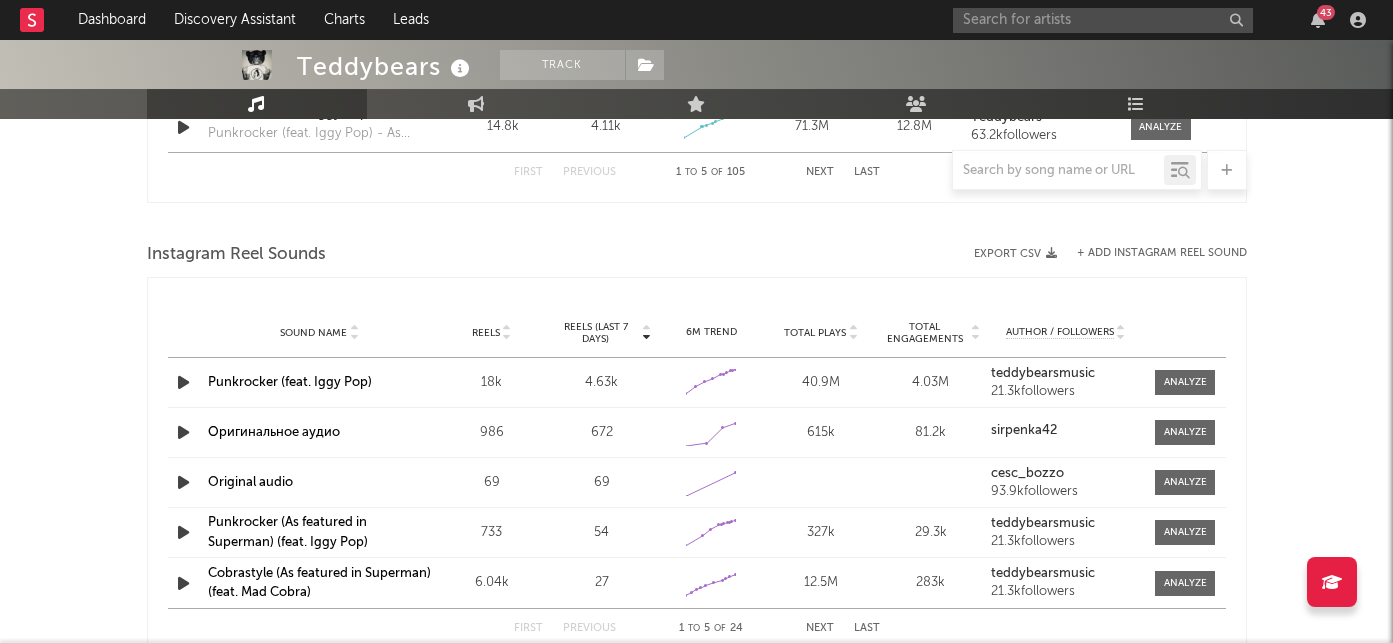 scroll, scrollTop: 1555, scrollLeft: 0, axis: vertical 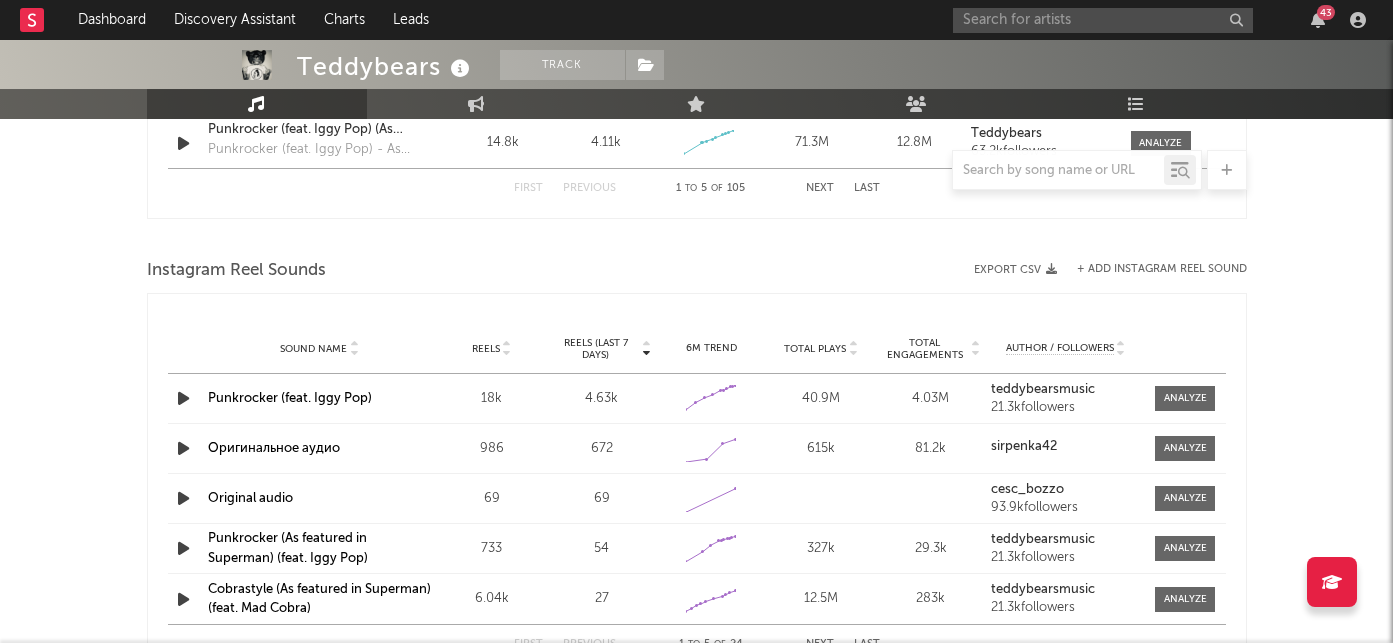select on "6m" 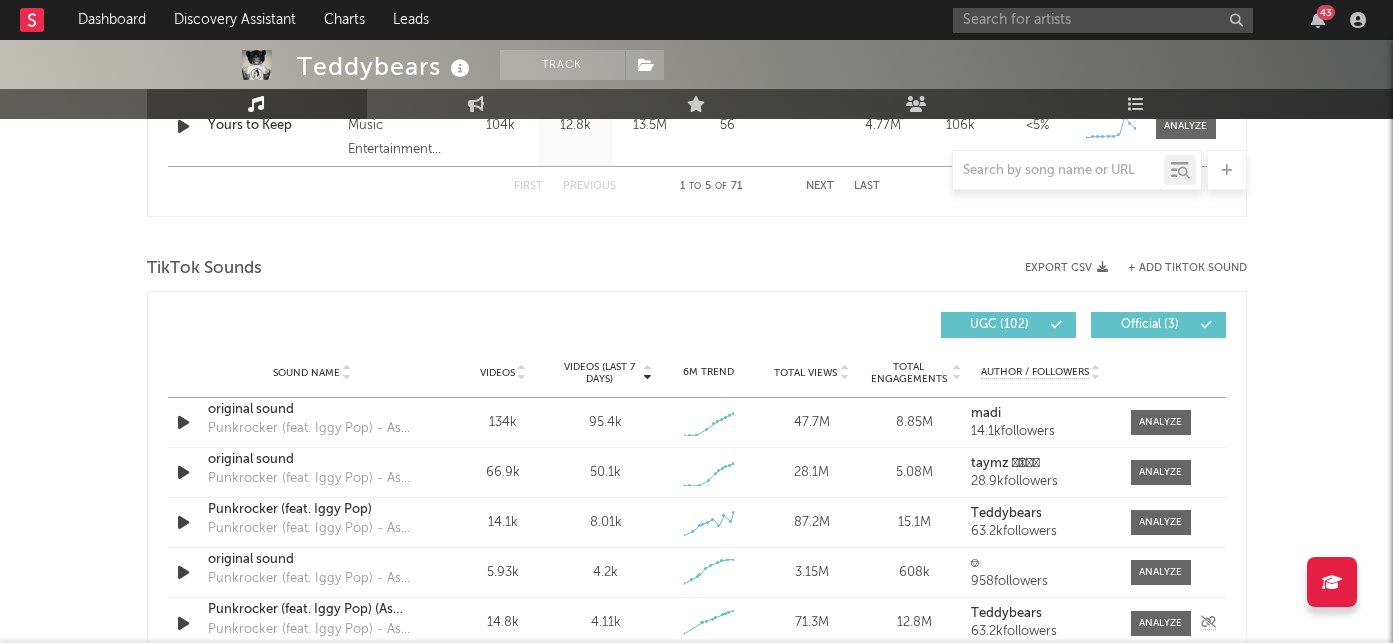 scroll, scrollTop: 1278, scrollLeft: 0, axis: vertical 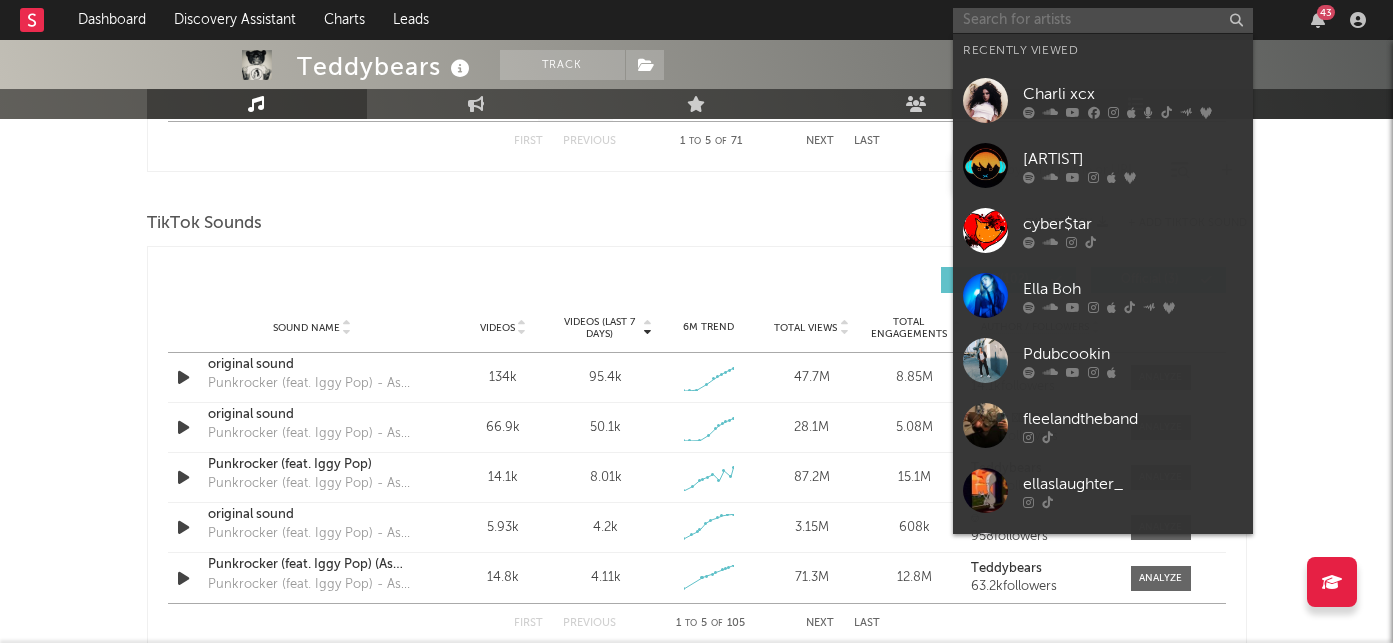 click at bounding box center [1103, 20] 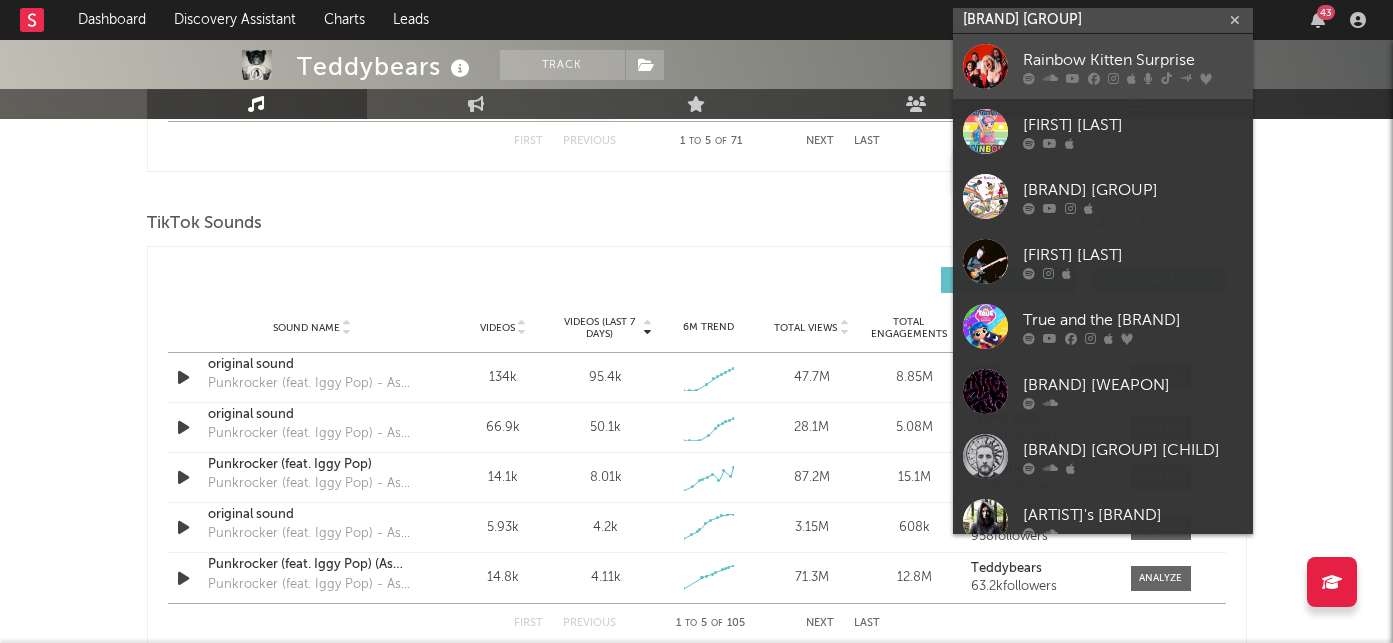 type on "rainbow kitt" 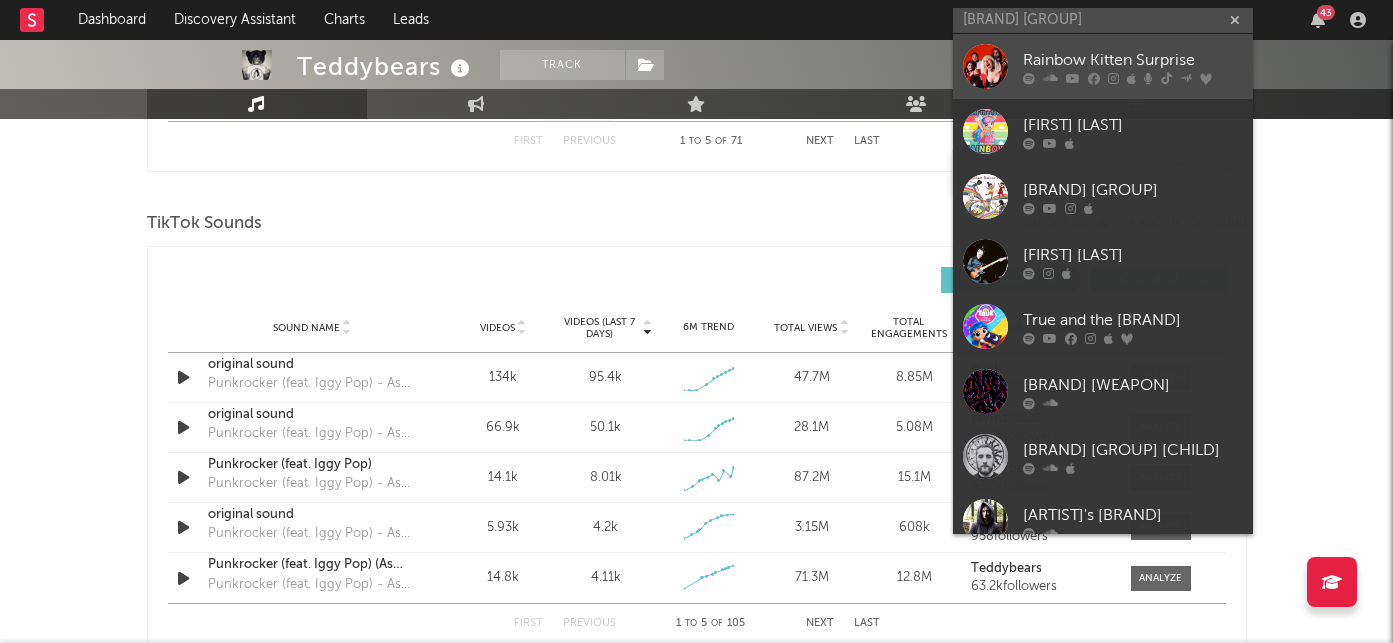 click on "Rainbow Kitten Surprise" at bounding box center [1133, 60] 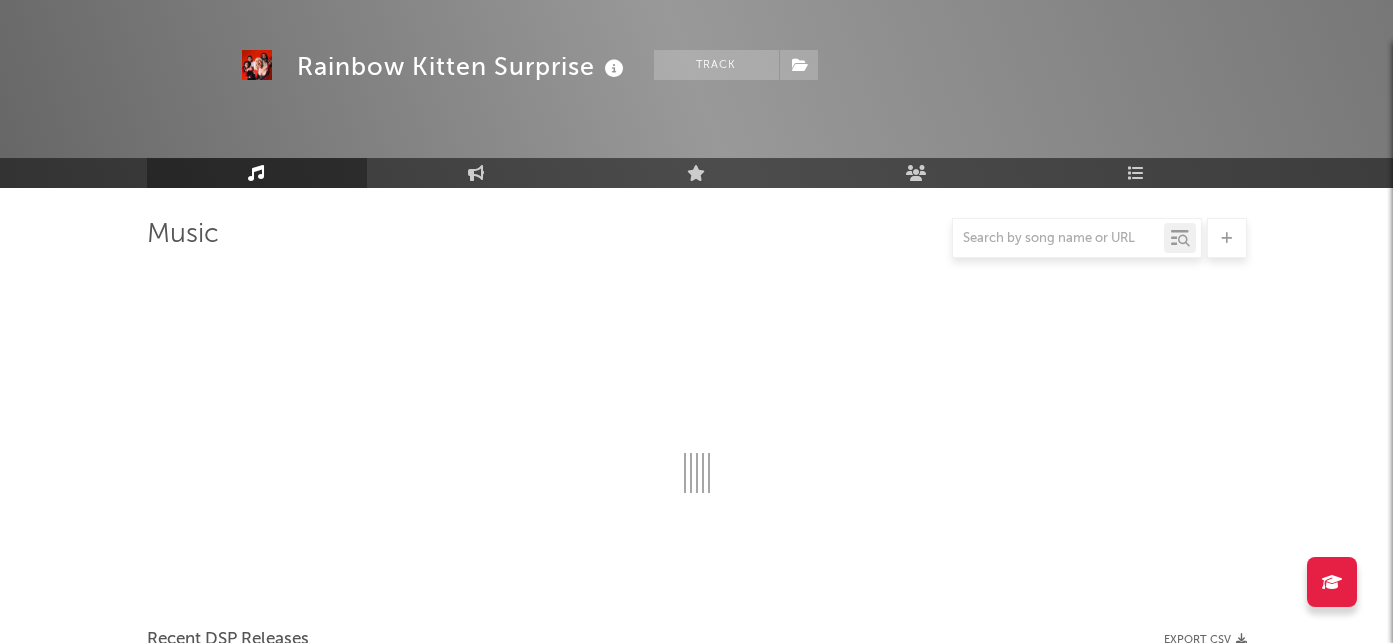 scroll, scrollTop: 1278, scrollLeft: 0, axis: vertical 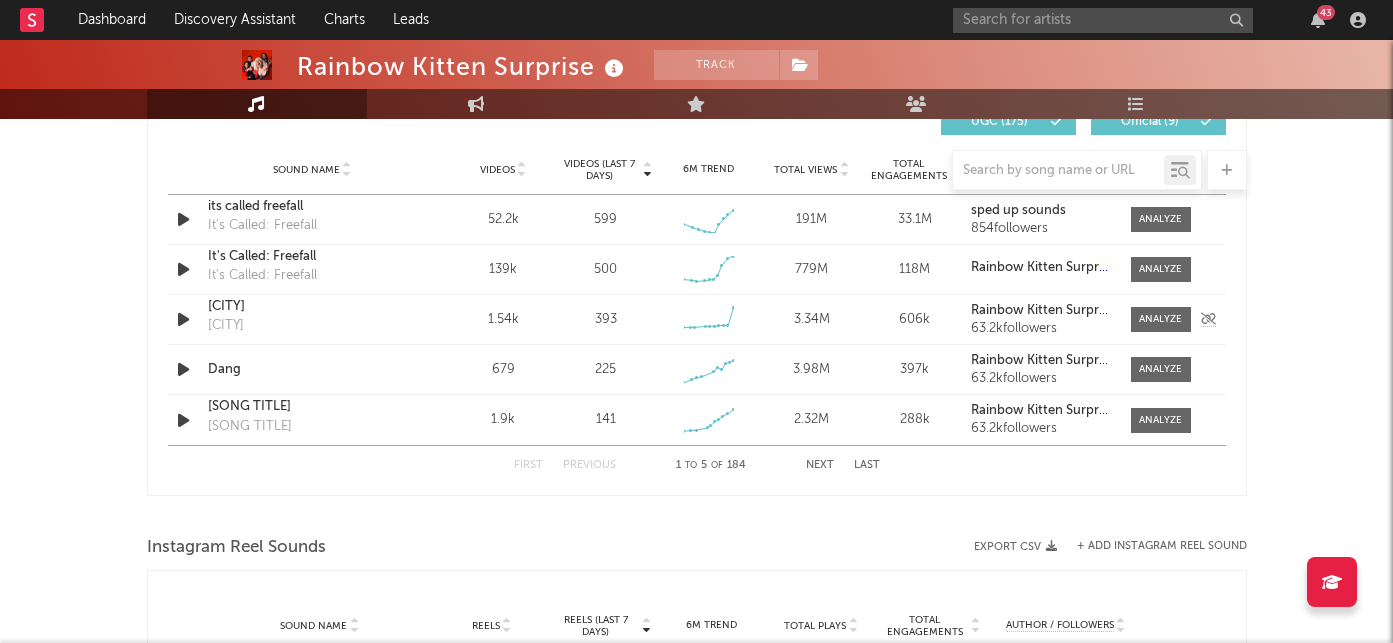 select on "6m" 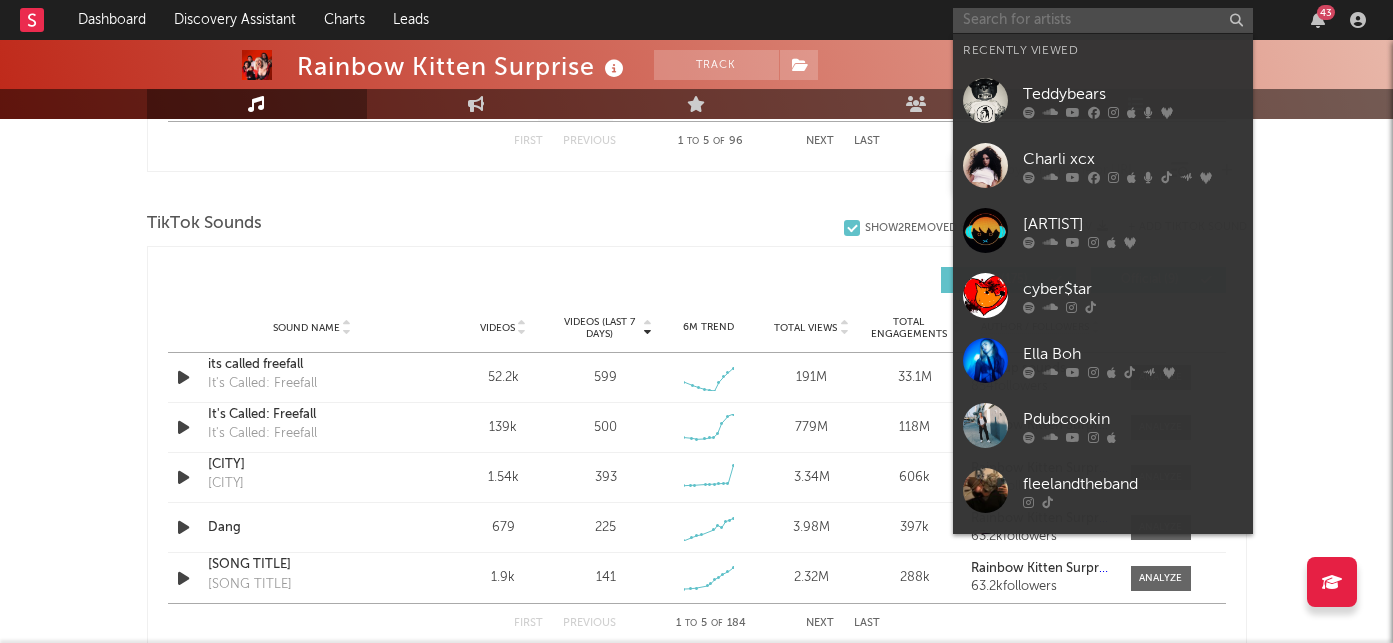 click at bounding box center [1103, 20] 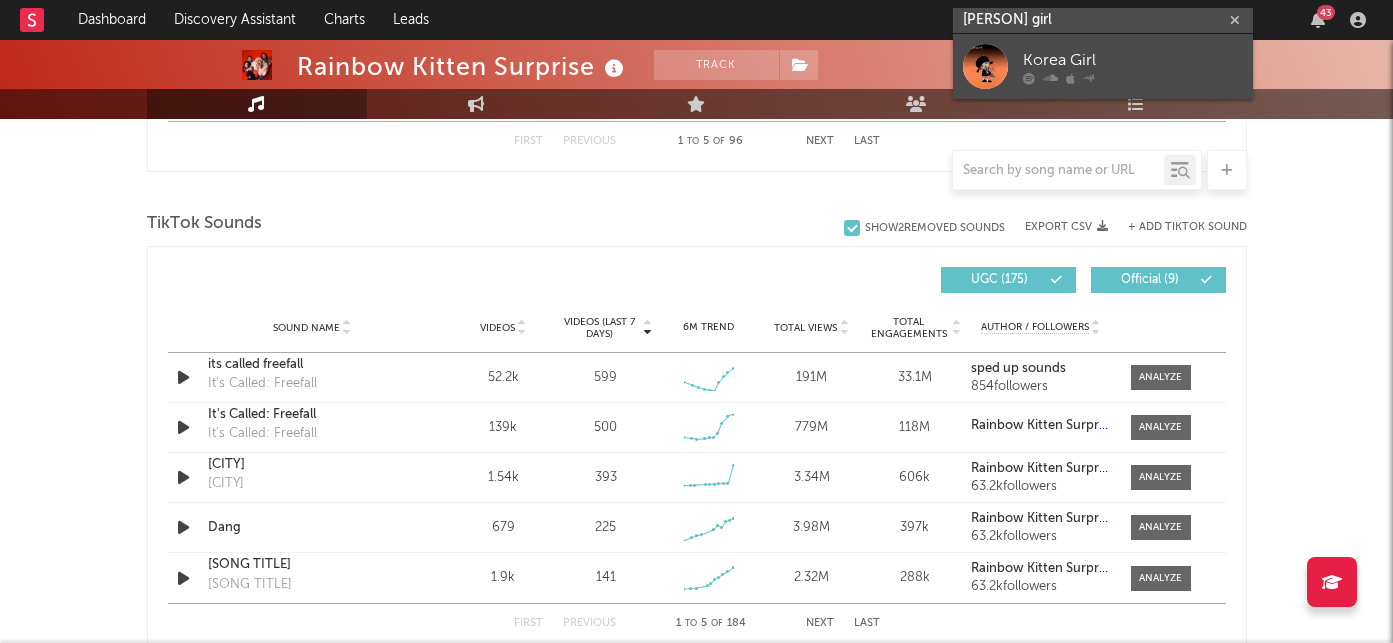 type on "korea girl" 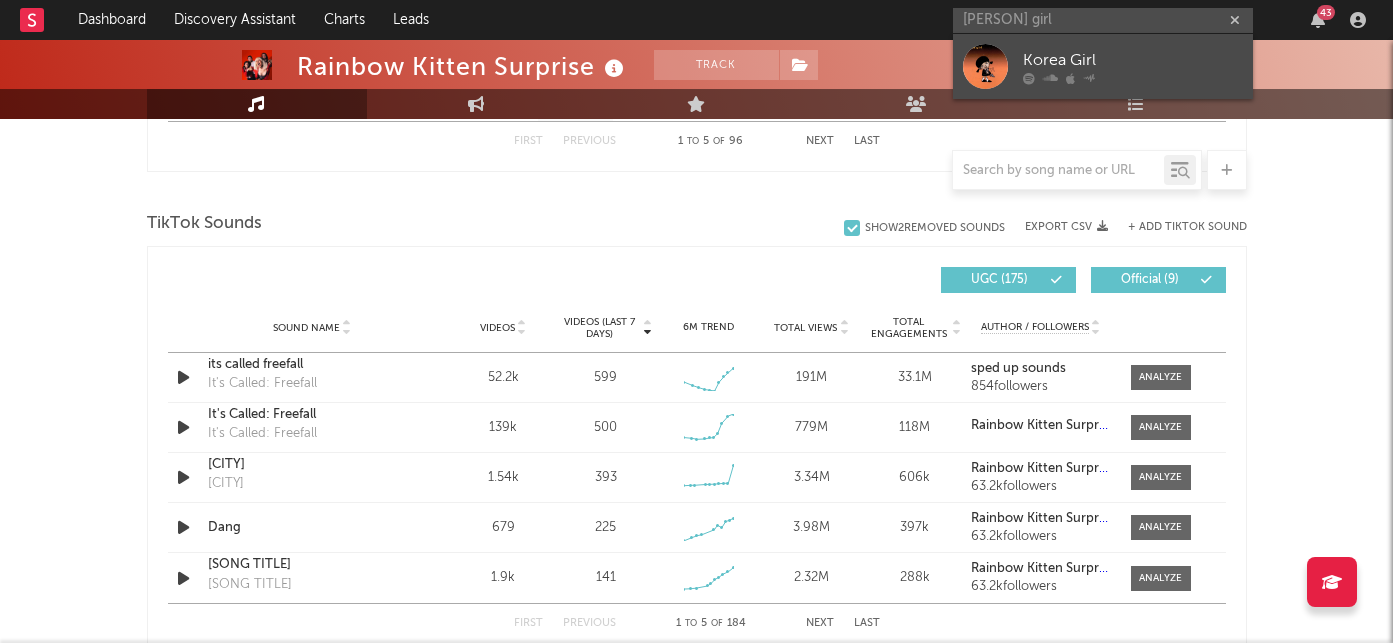 click on "Korea Girl" at bounding box center [1133, 60] 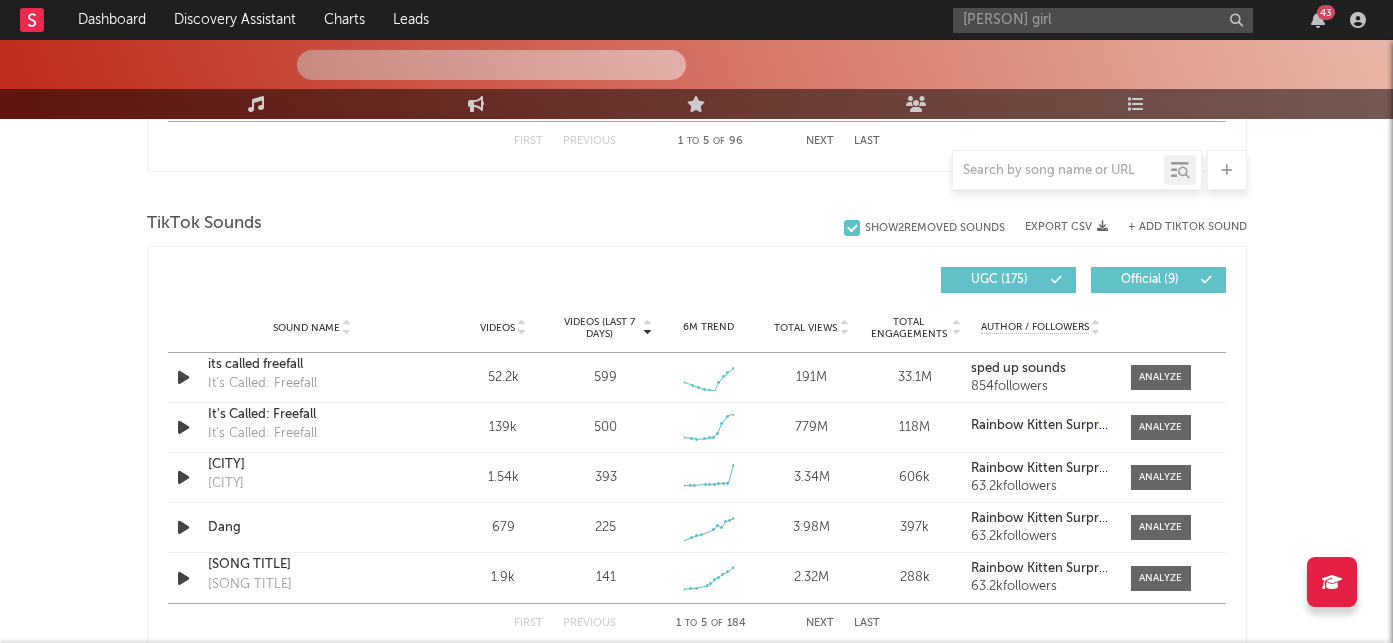 type 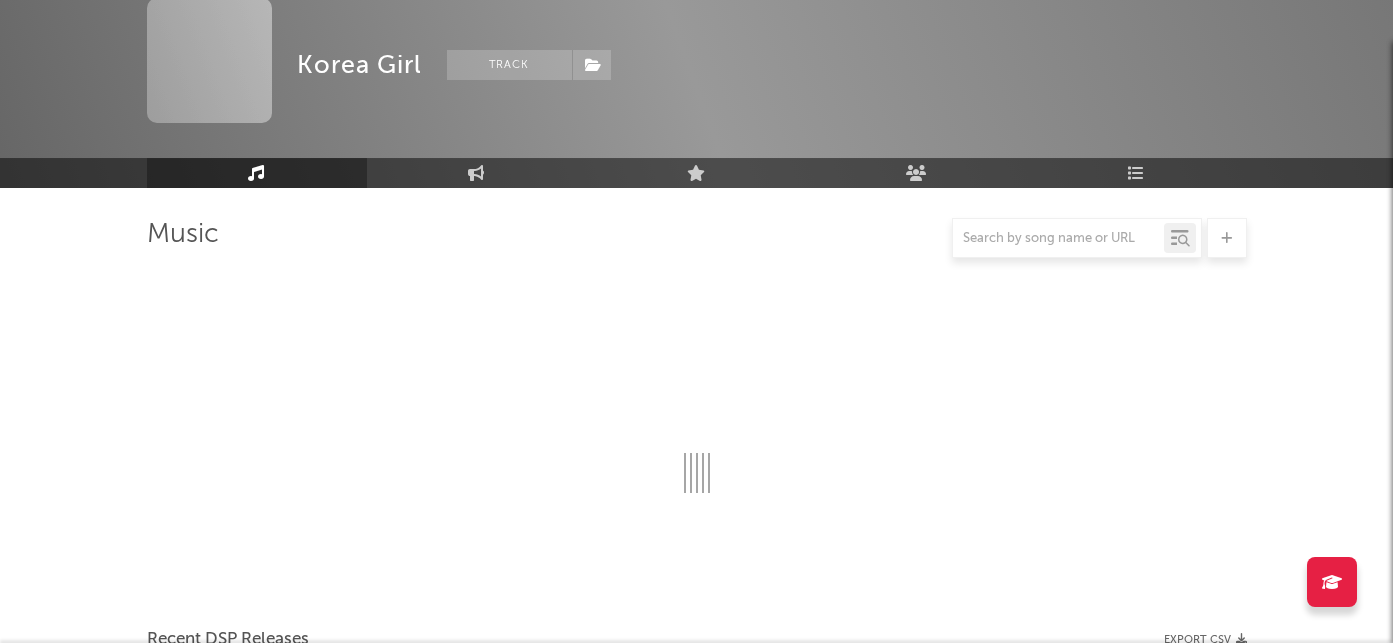 scroll, scrollTop: 1278, scrollLeft: 0, axis: vertical 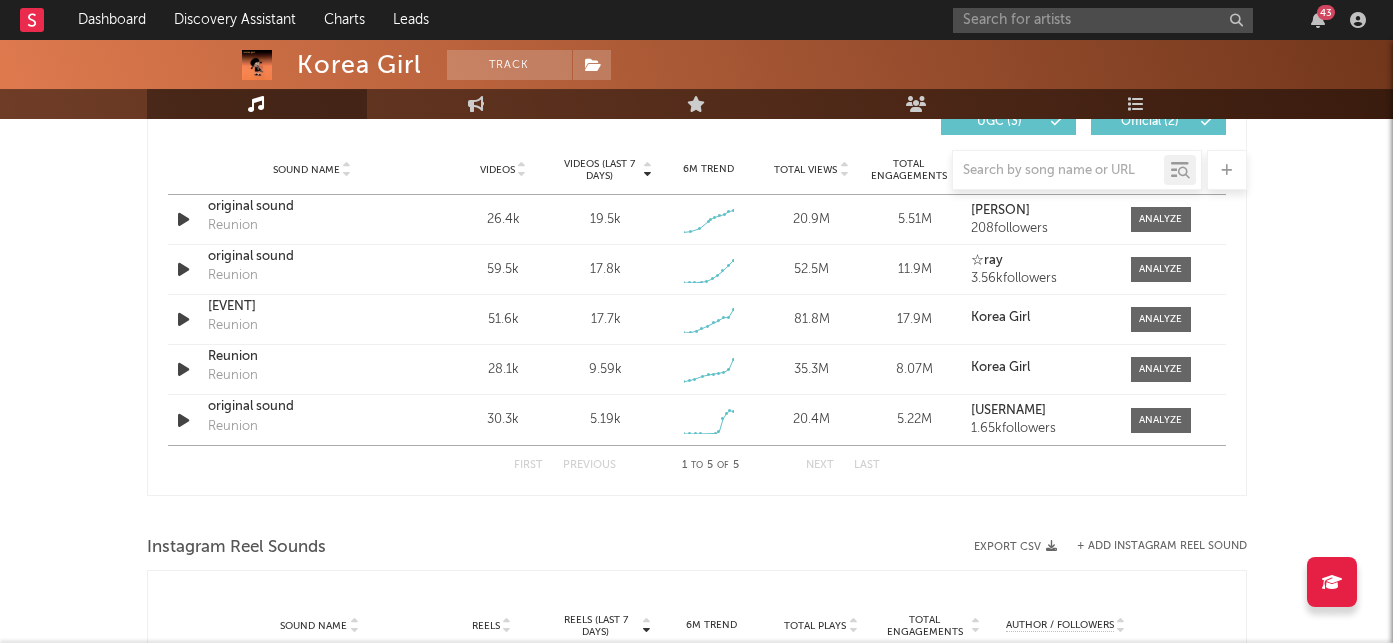 select on "1w" 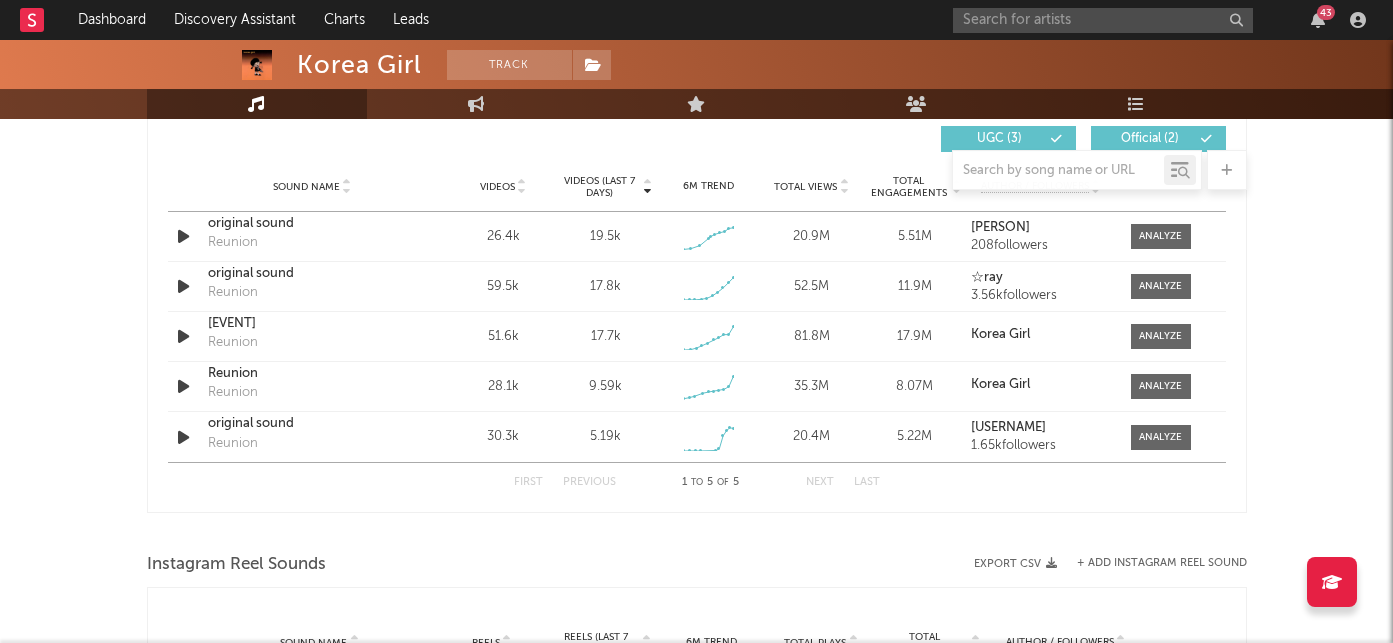 scroll, scrollTop: 1348, scrollLeft: 0, axis: vertical 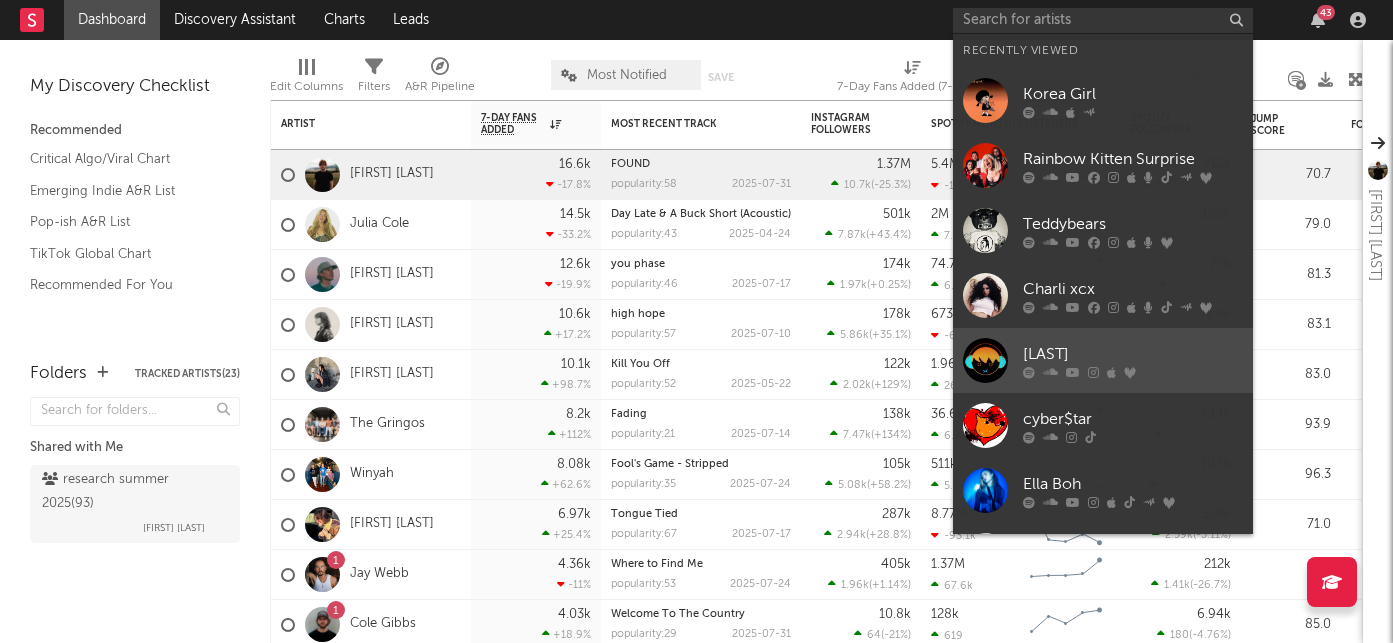 click on "[LAST]" at bounding box center (1133, 354) 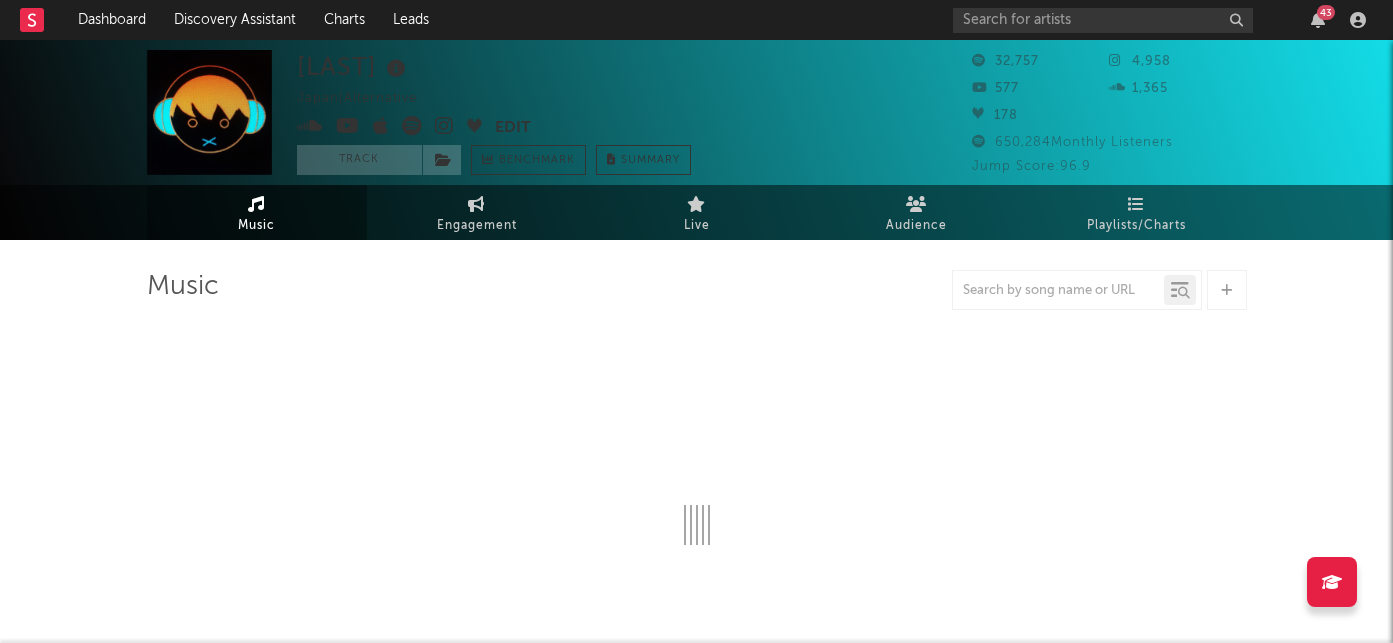 select on "6m" 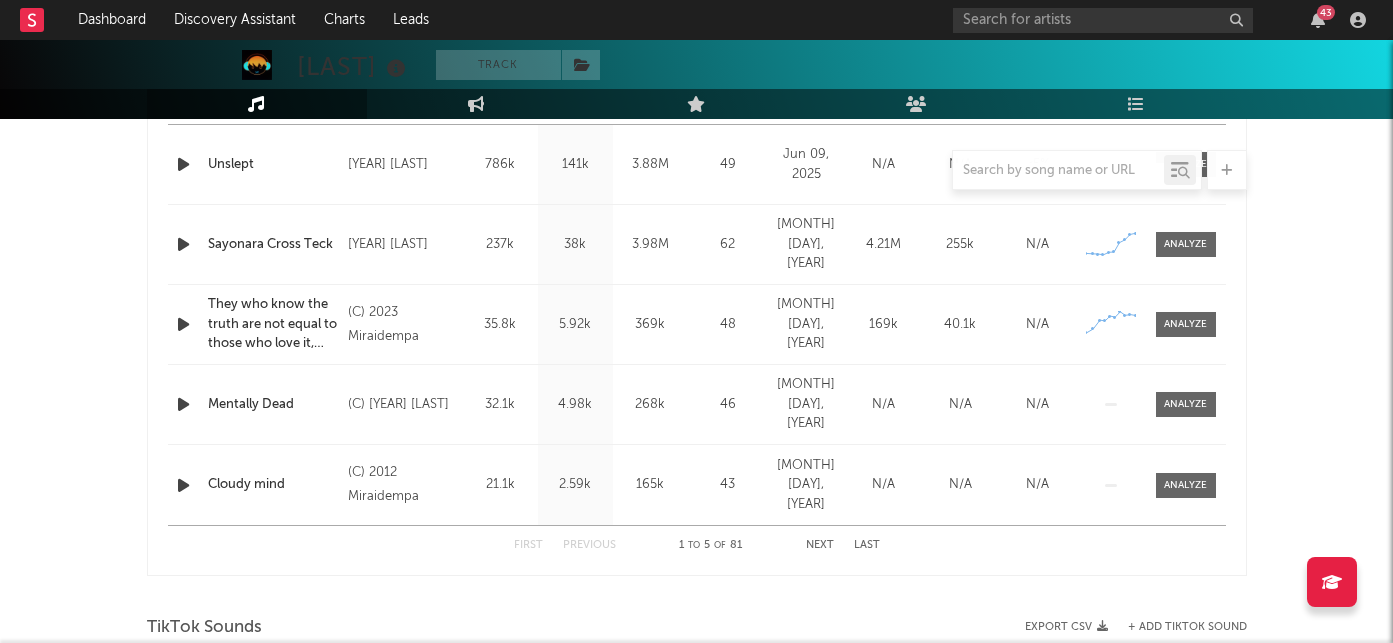 scroll, scrollTop: 756, scrollLeft: 0, axis: vertical 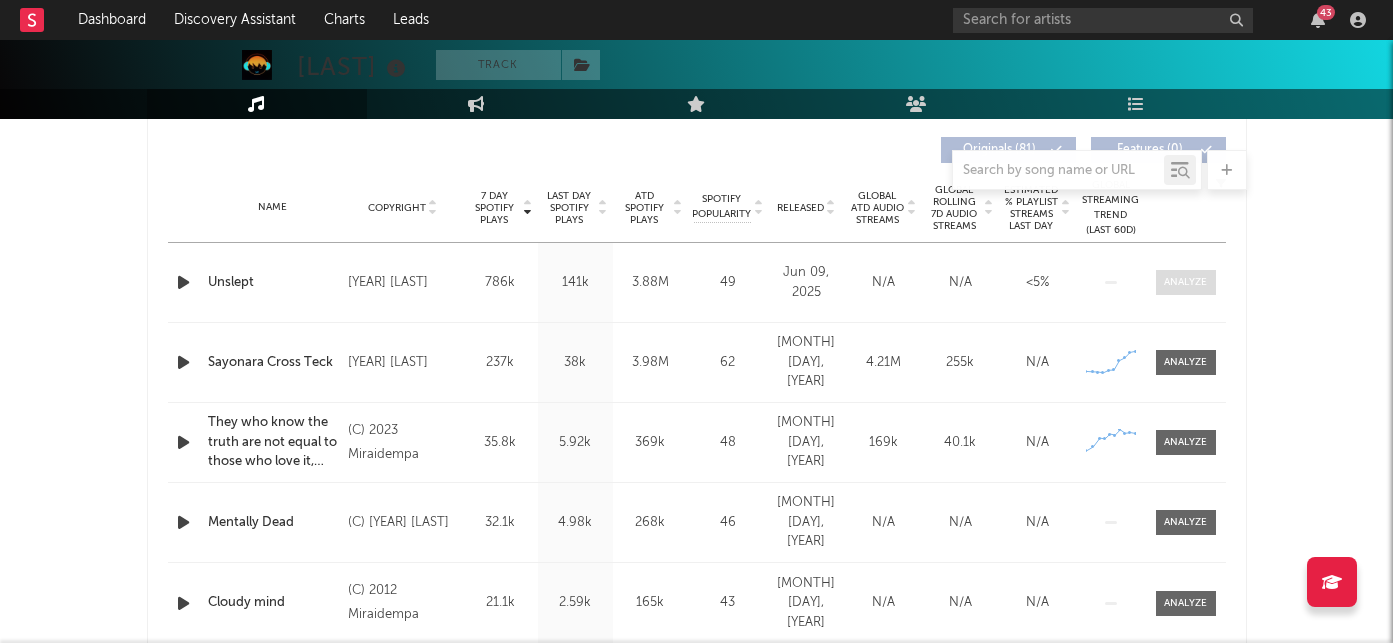 click at bounding box center (1185, 282) 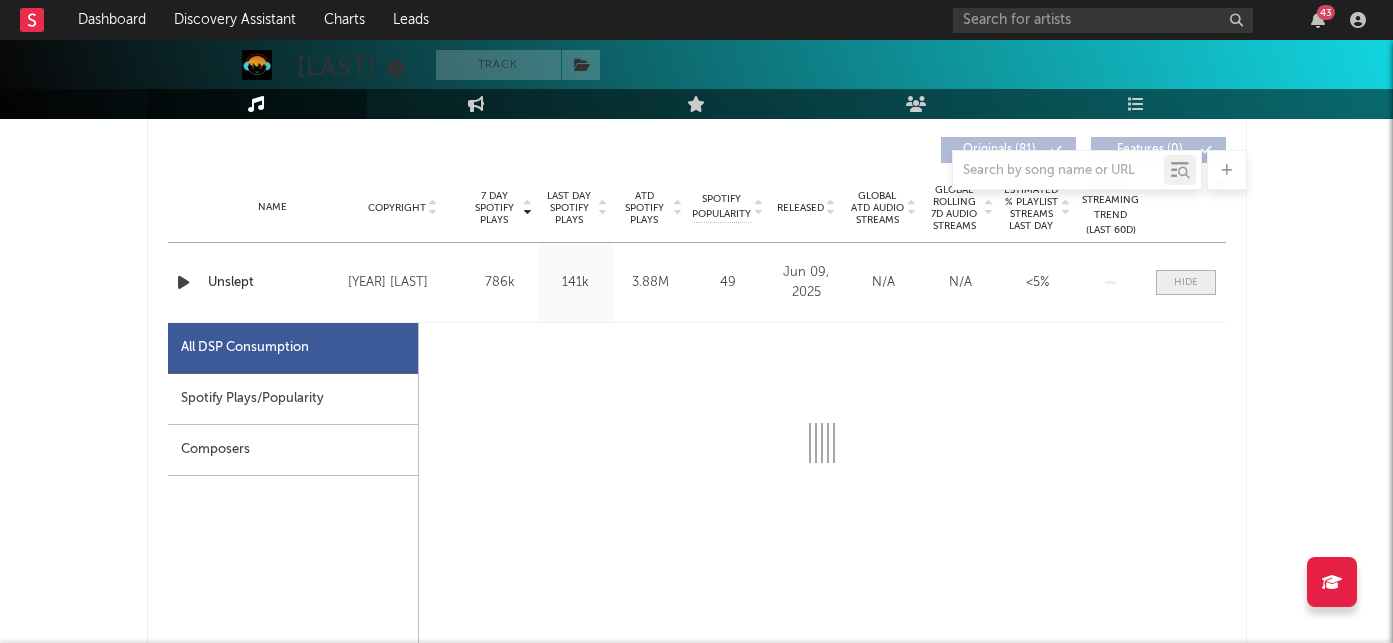 select on "1w" 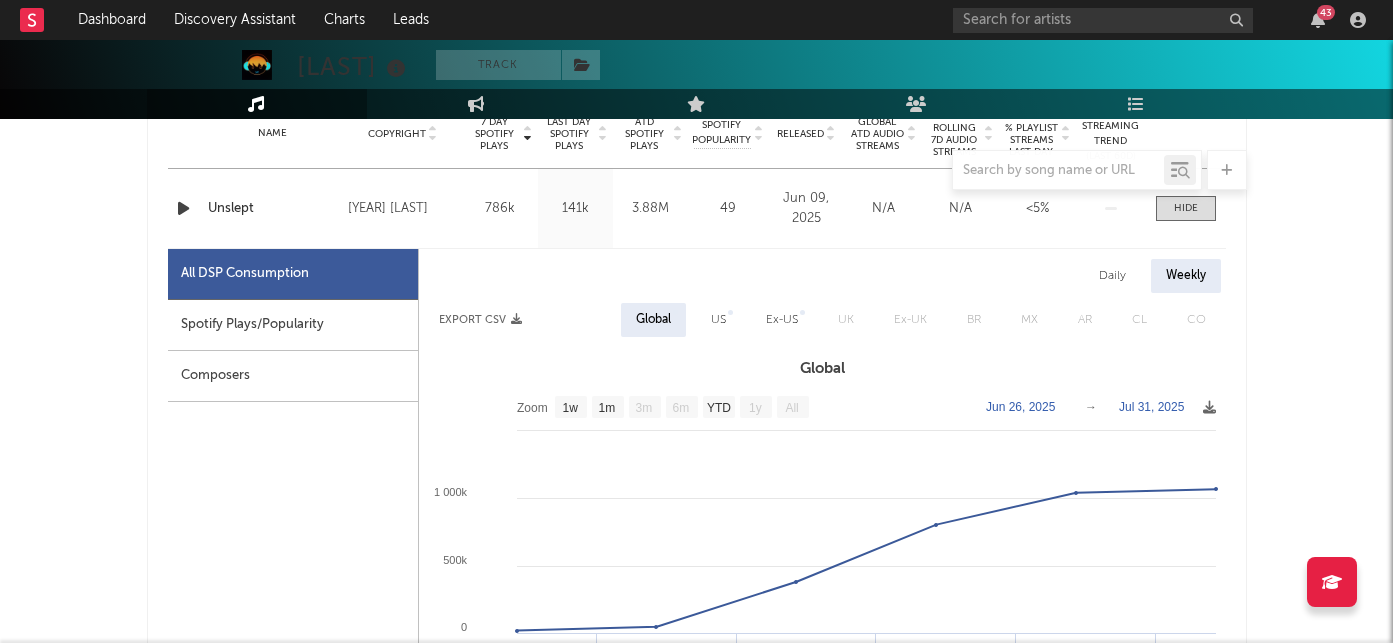scroll, scrollTop: 864, scrollLeft: 0, axis: vertical 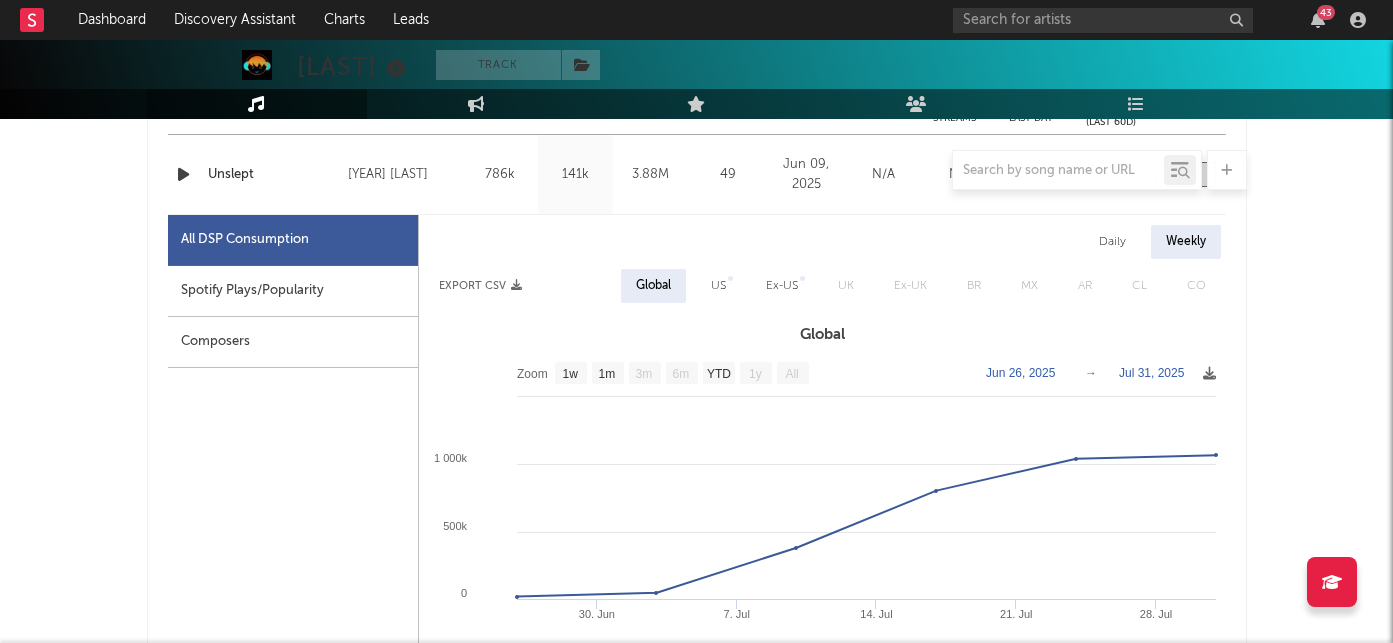 click on "US" at bounding box center (718, 286) 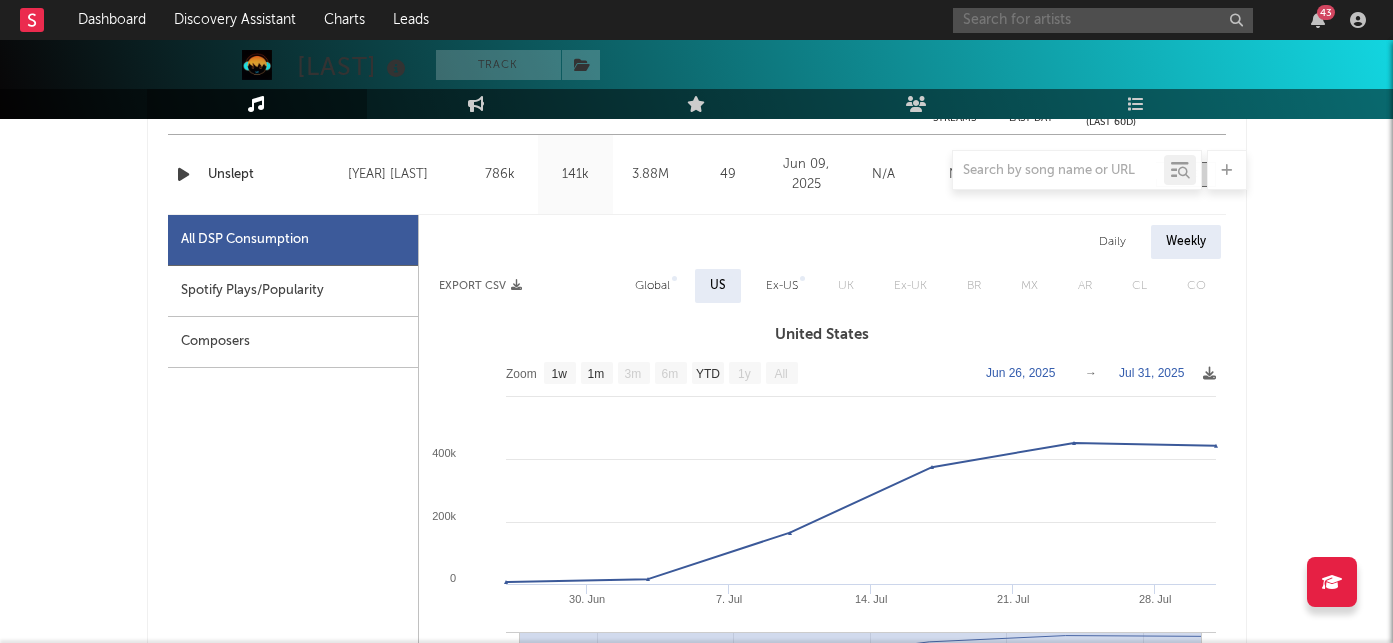 click at bounding box center [1103, 20] 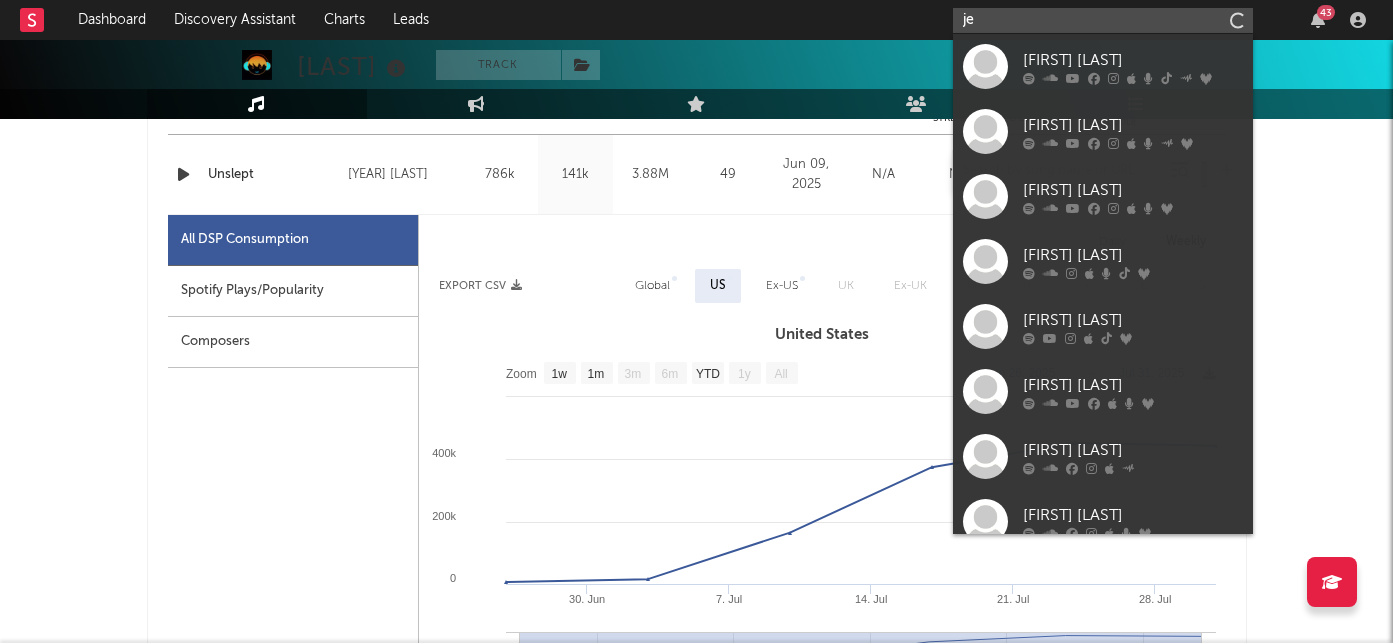 type on "j" 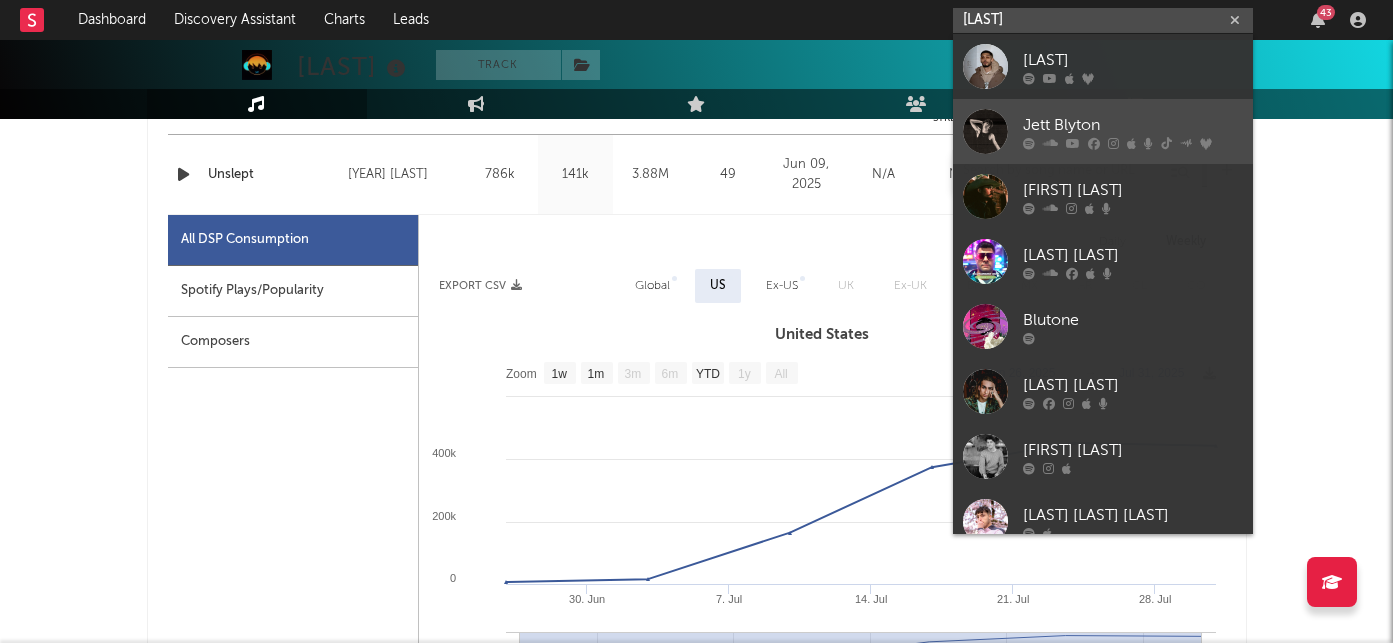 type on "bliton" 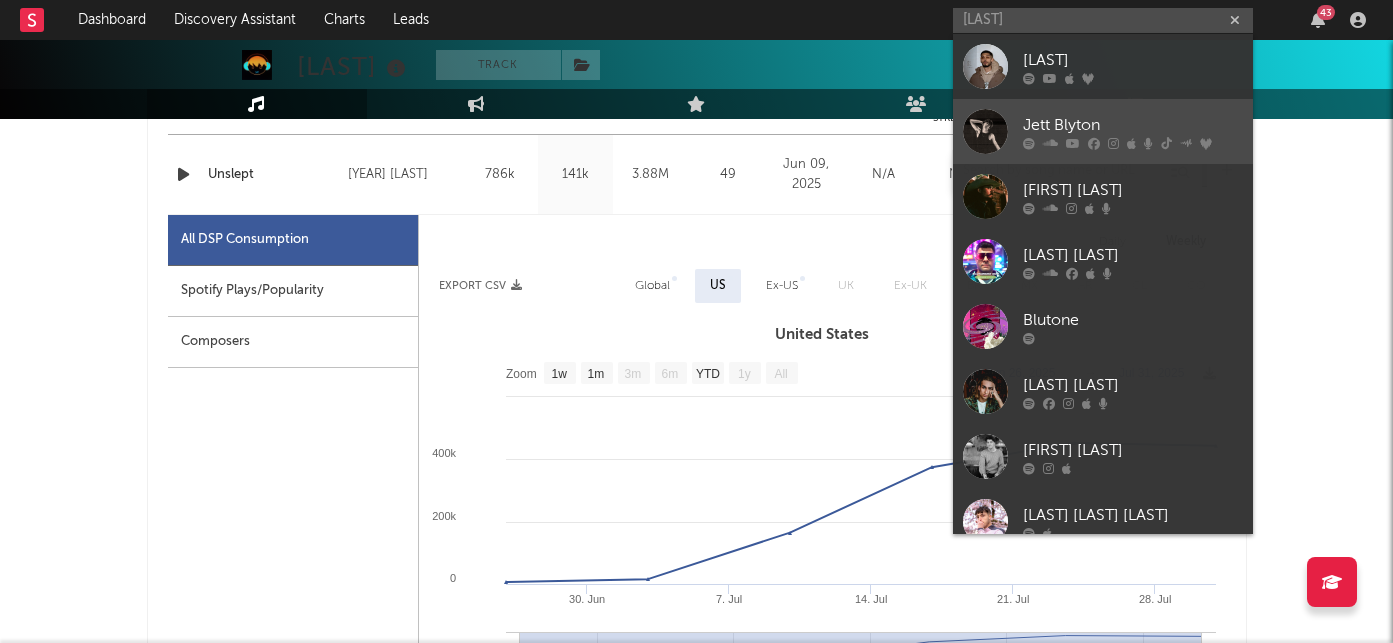 click at bounding box center (1113, 143) 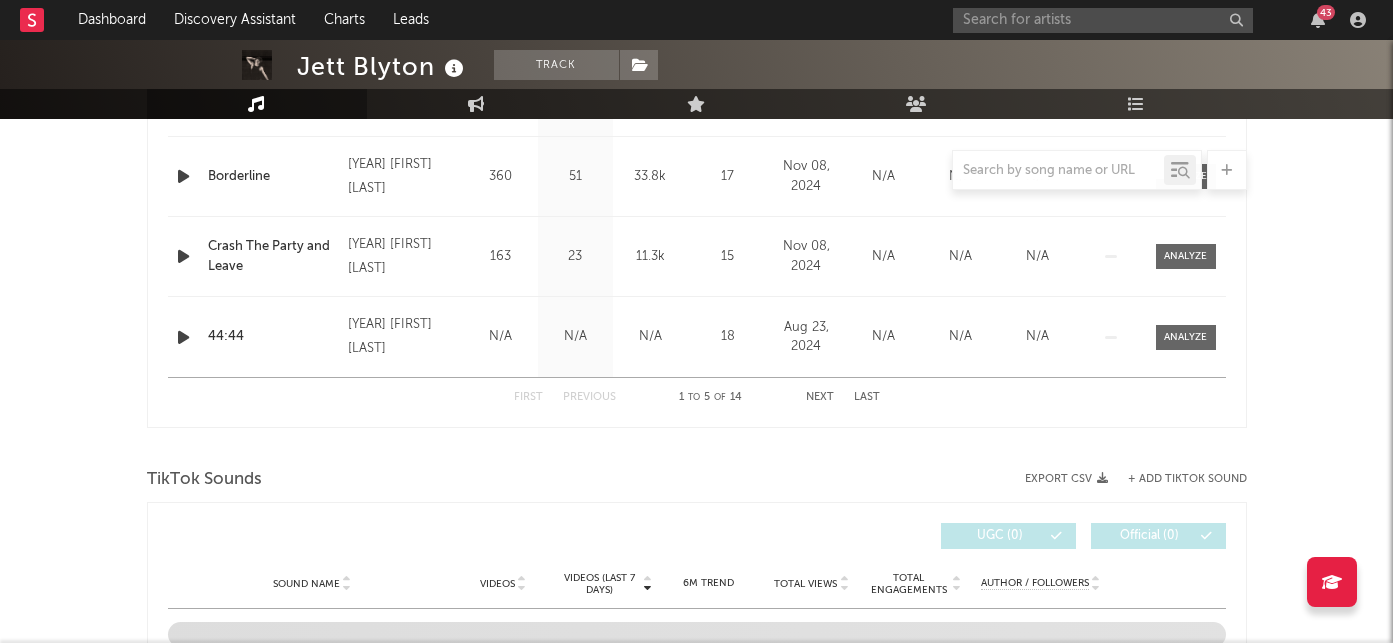 select on "6m" 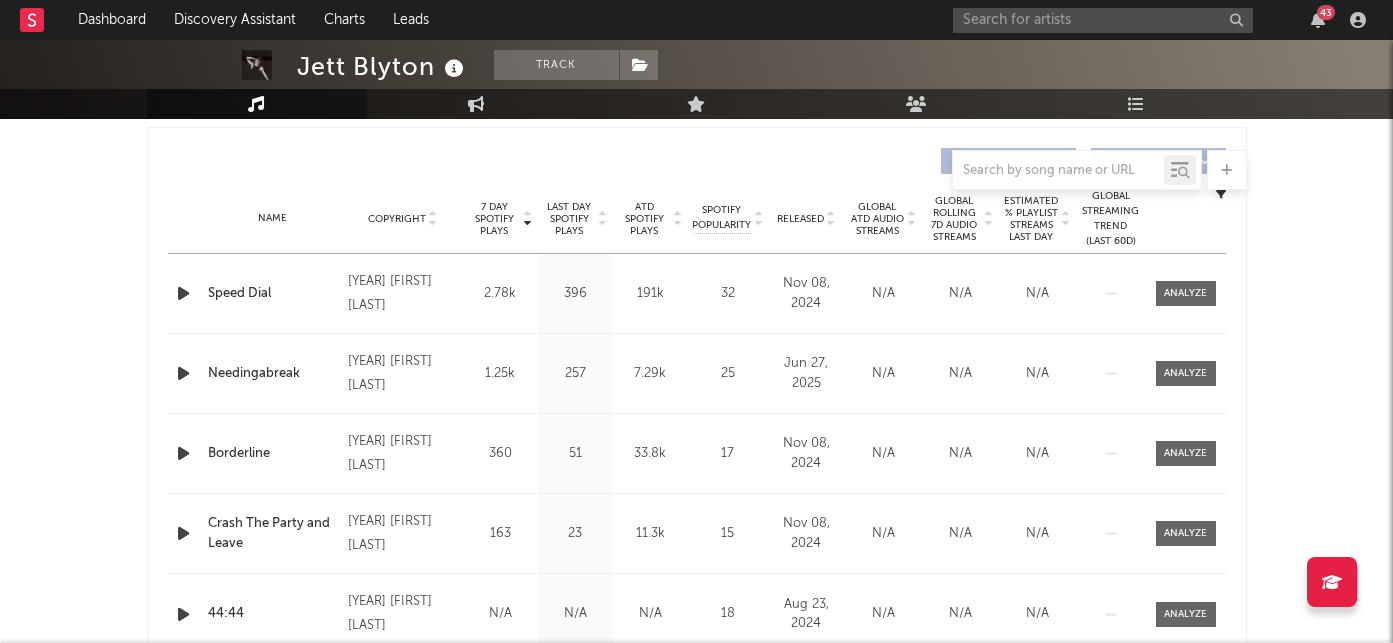 scroll, scrollTop: 710, scrollLeft: 0, axis: vertical 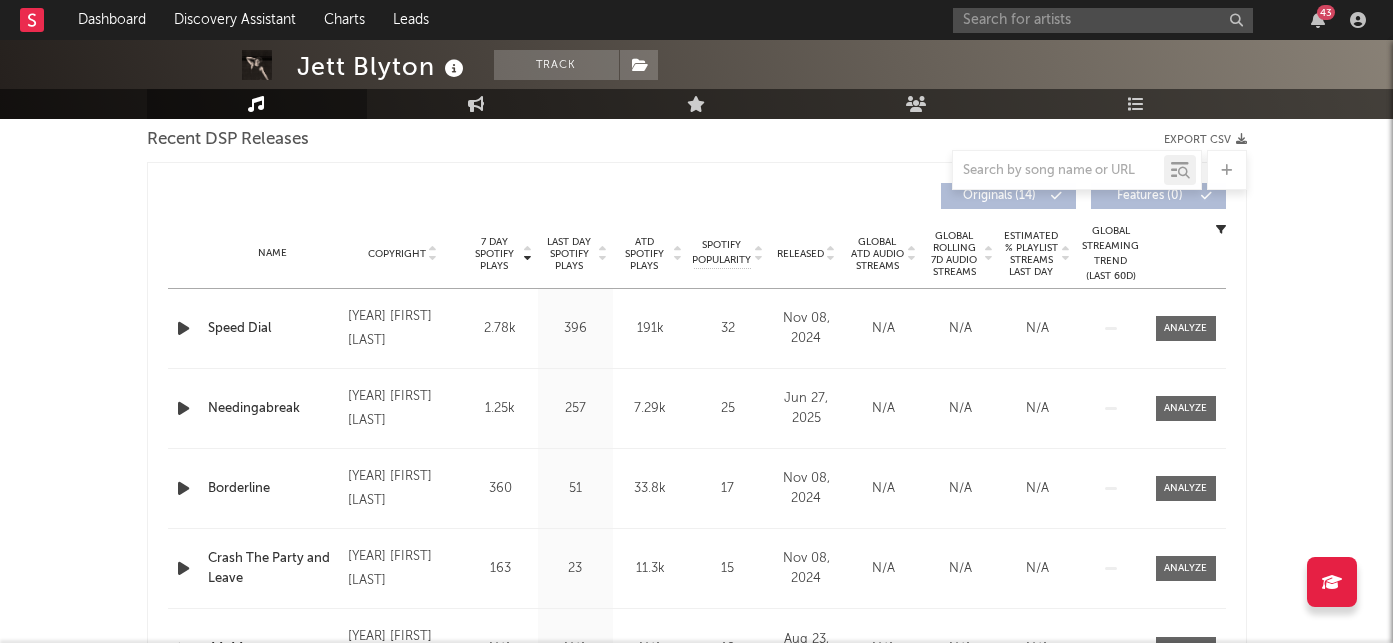 click on "Released" at bounding box center (800, 254) 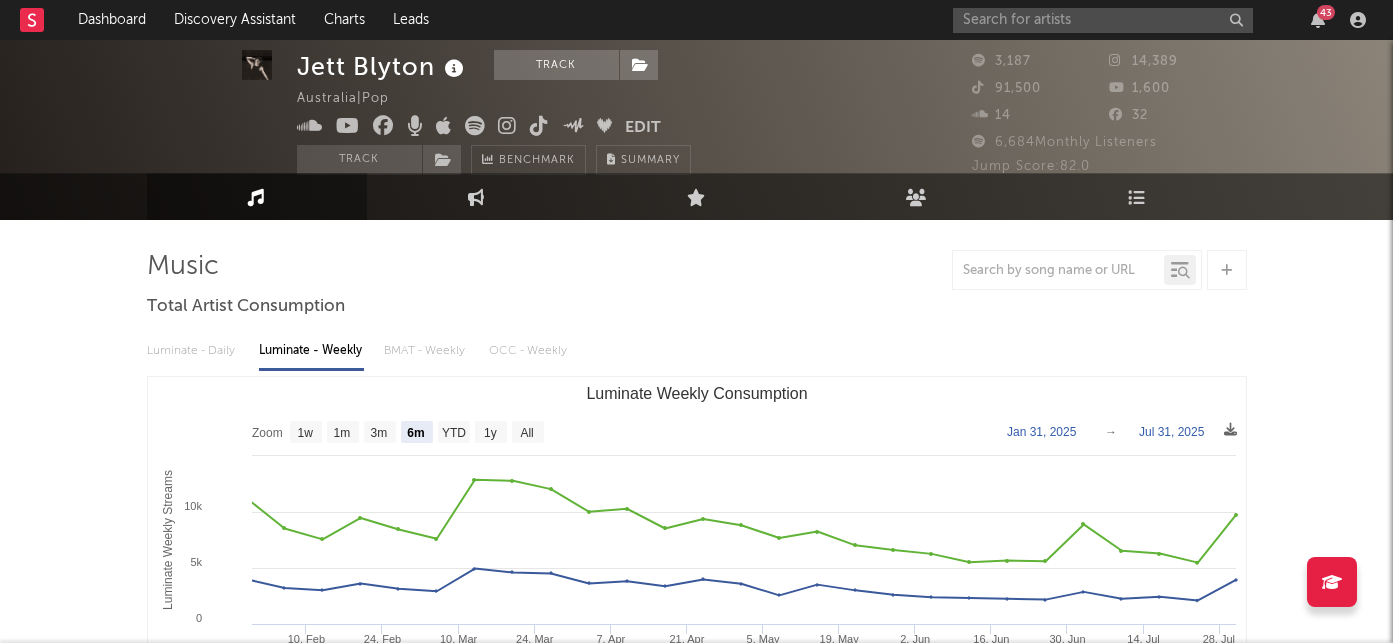 scroll, scrollTop: 0, scrollLeft: 0, axis: both 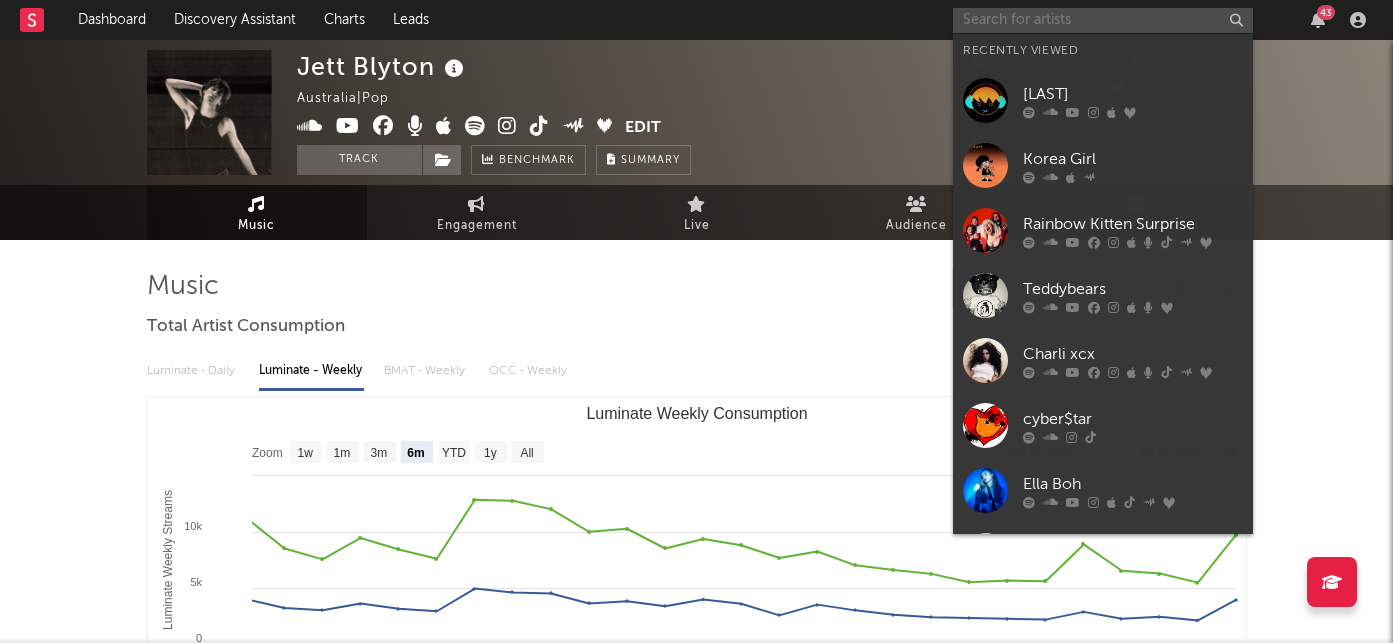 click at bounding box center (1103, 20) 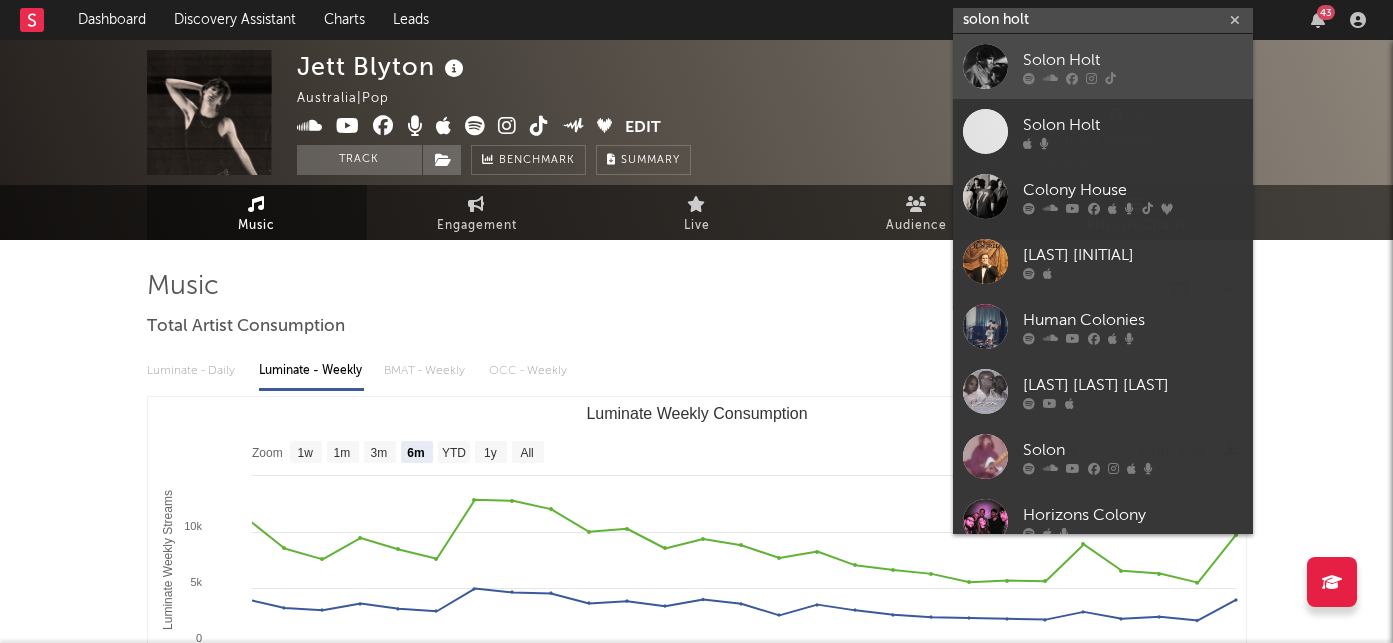 type on "solon holt" 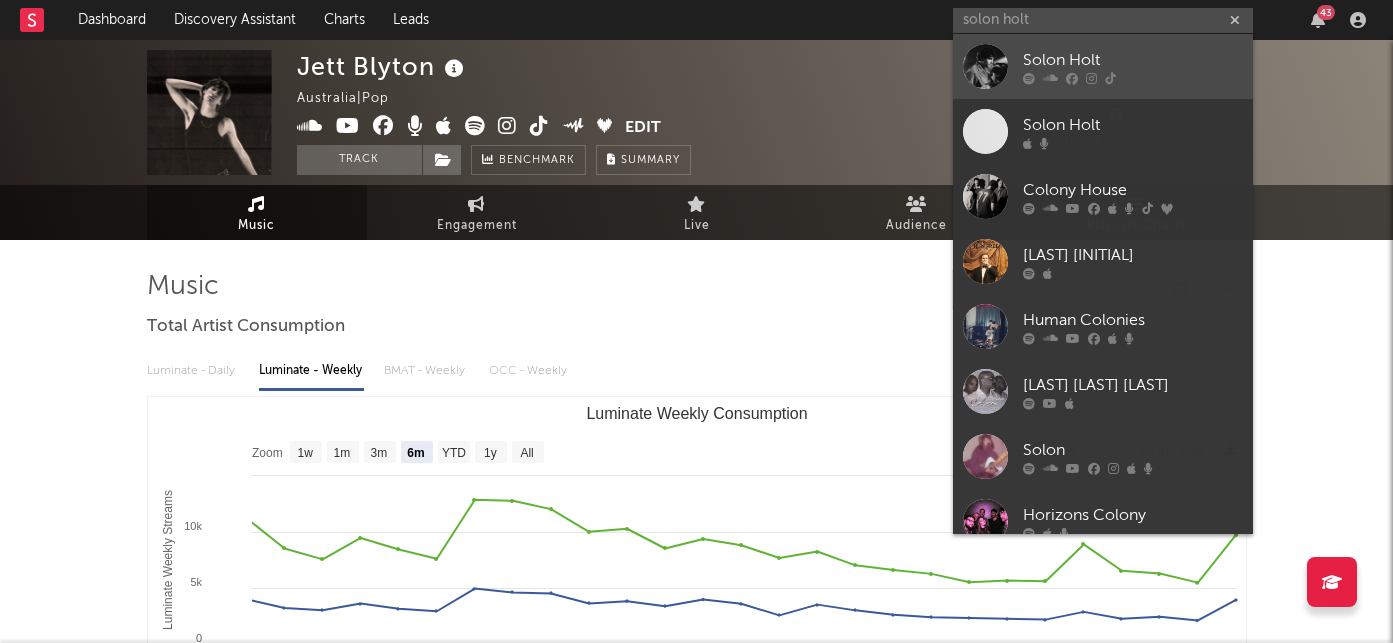 click on "Solon Holt" at bounding box center (1133, 60) 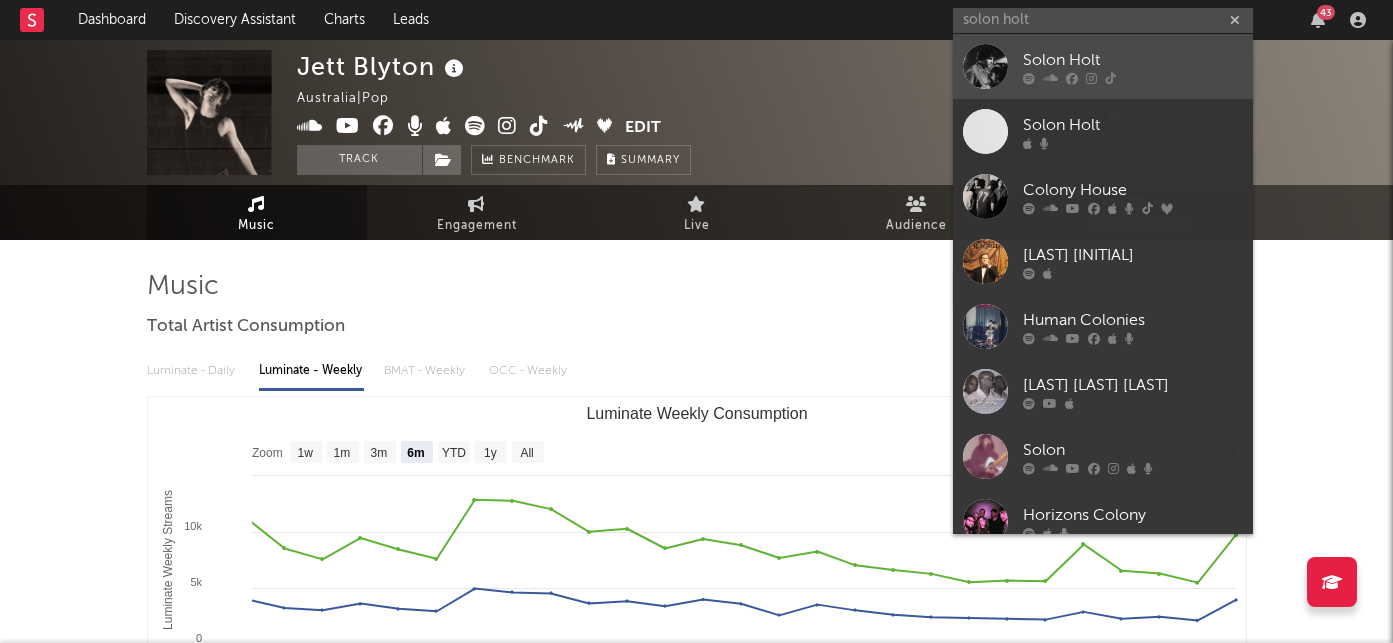 type 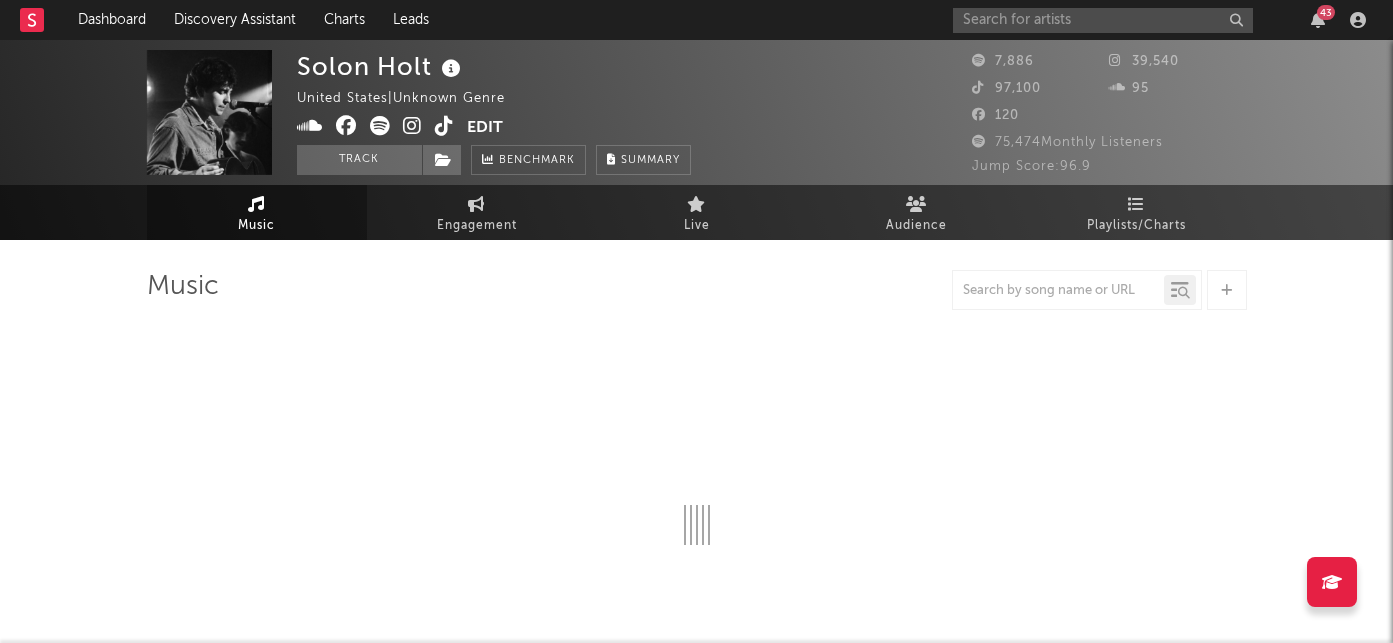 select on "6m" 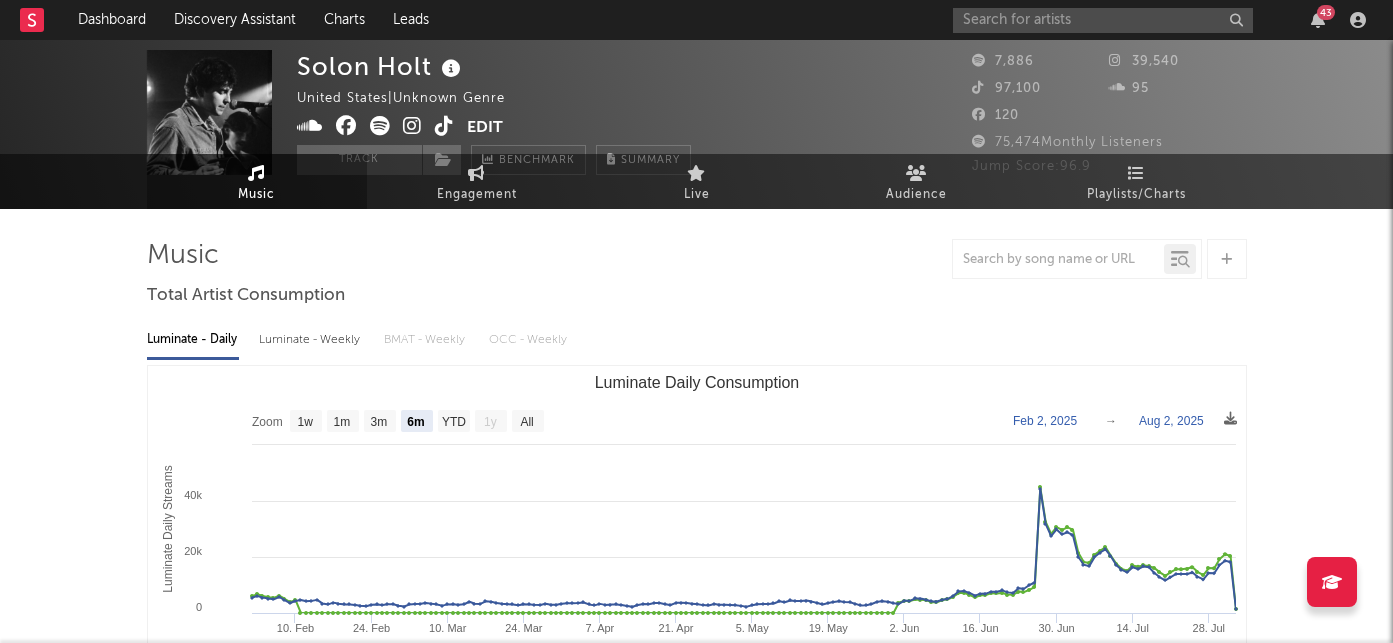 scroll, scrollTop: 0, scrollLeft: 0, axis: both 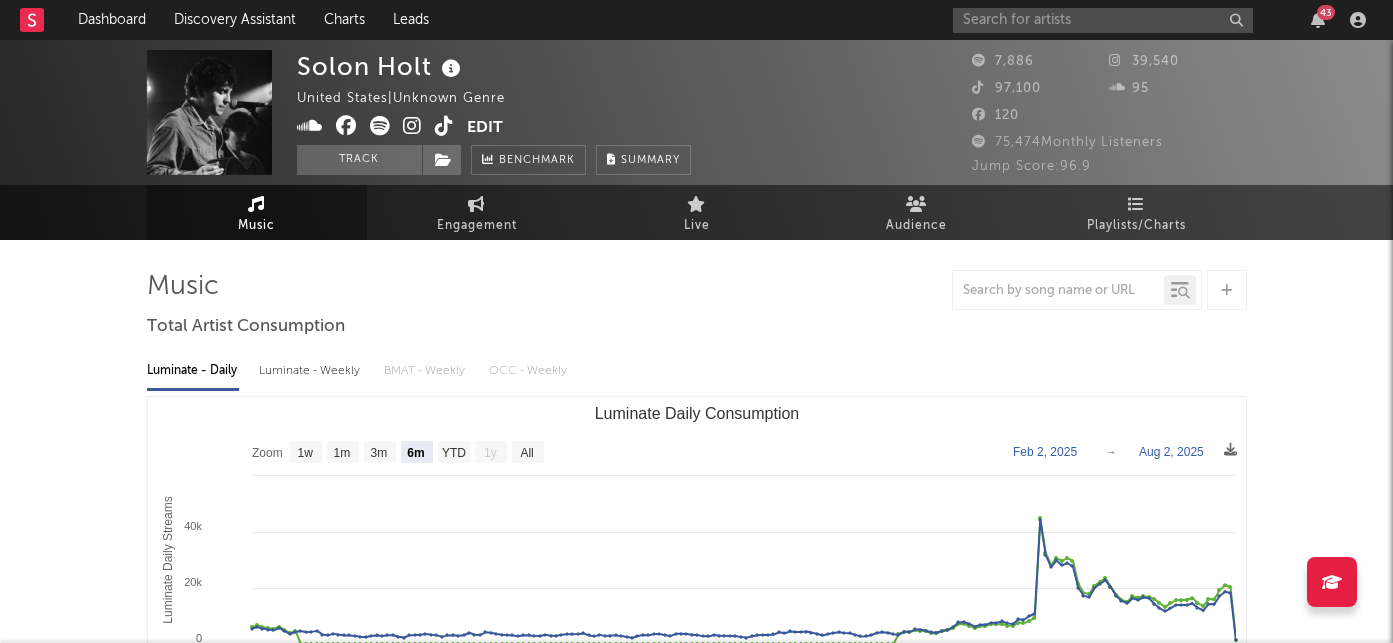 click at bounding box center (412, 126) 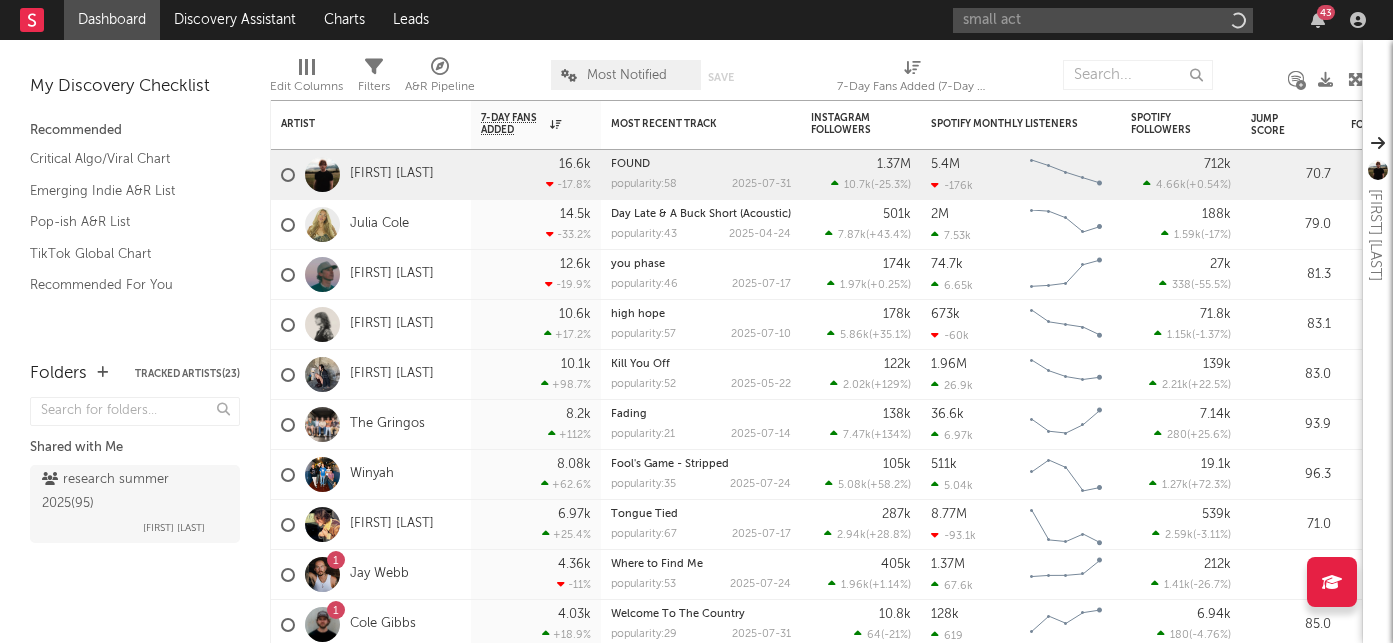 scroll, scrollTop: 0, scrollLeft: 0, axis: both 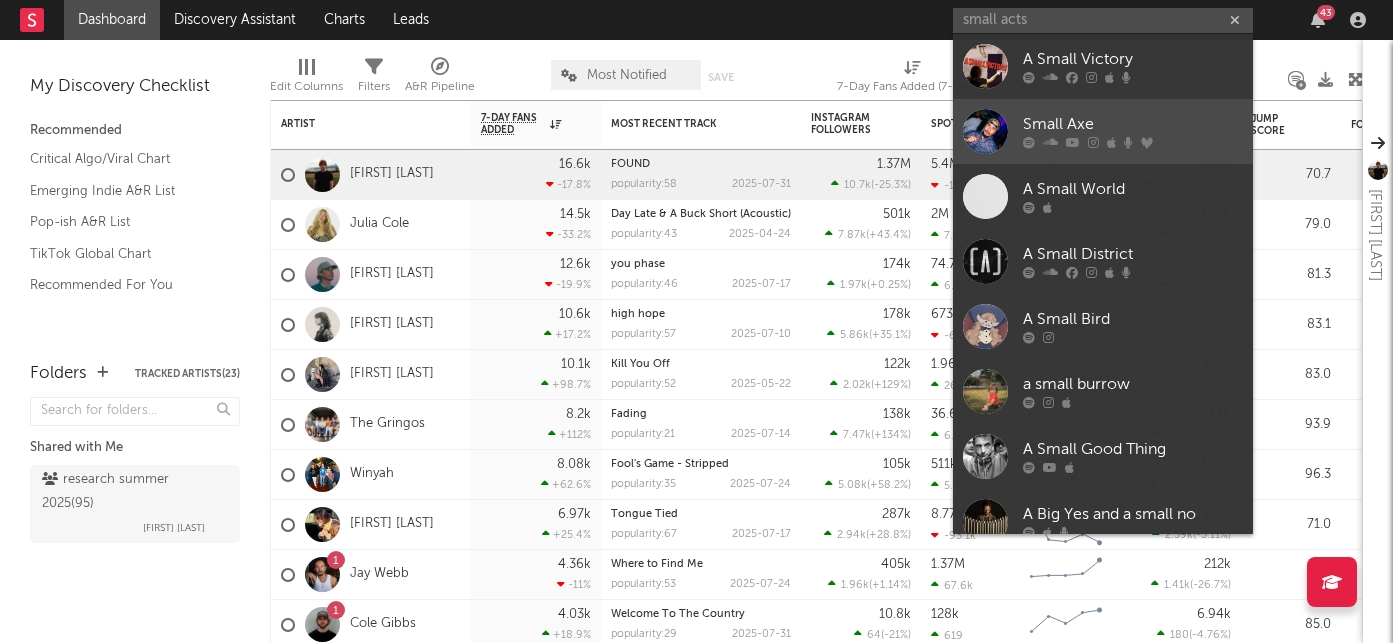 type on "small acts" 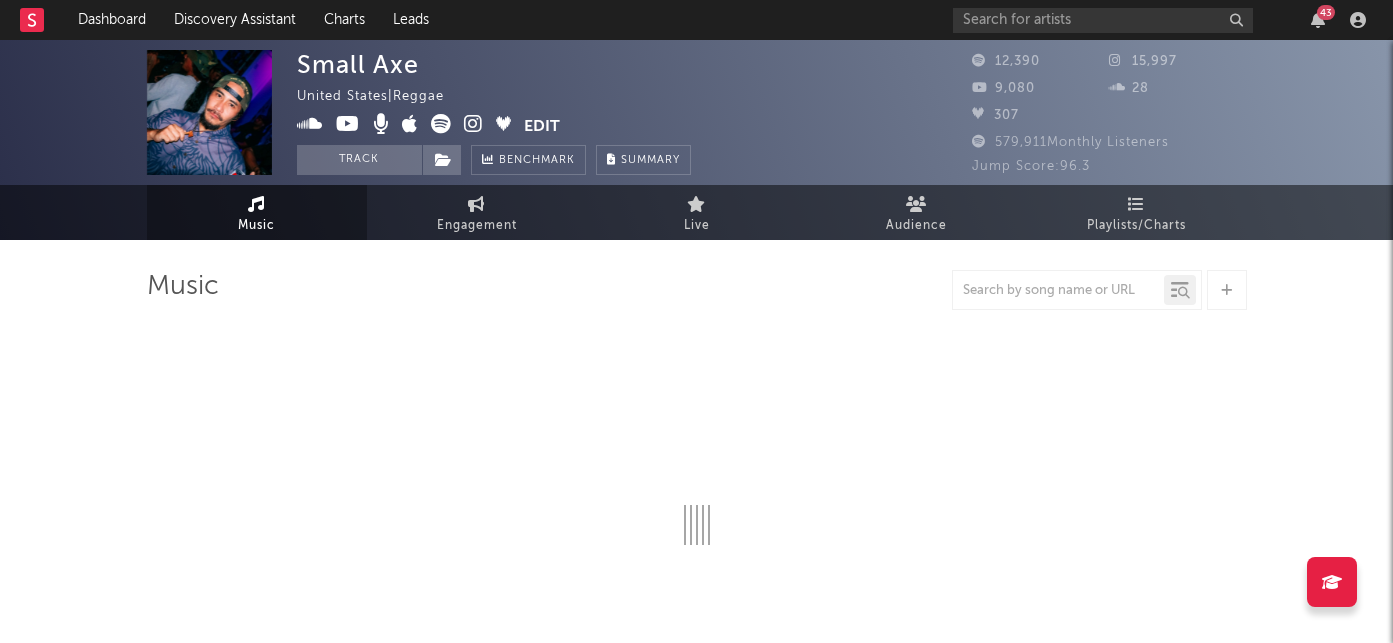 select on "6m" 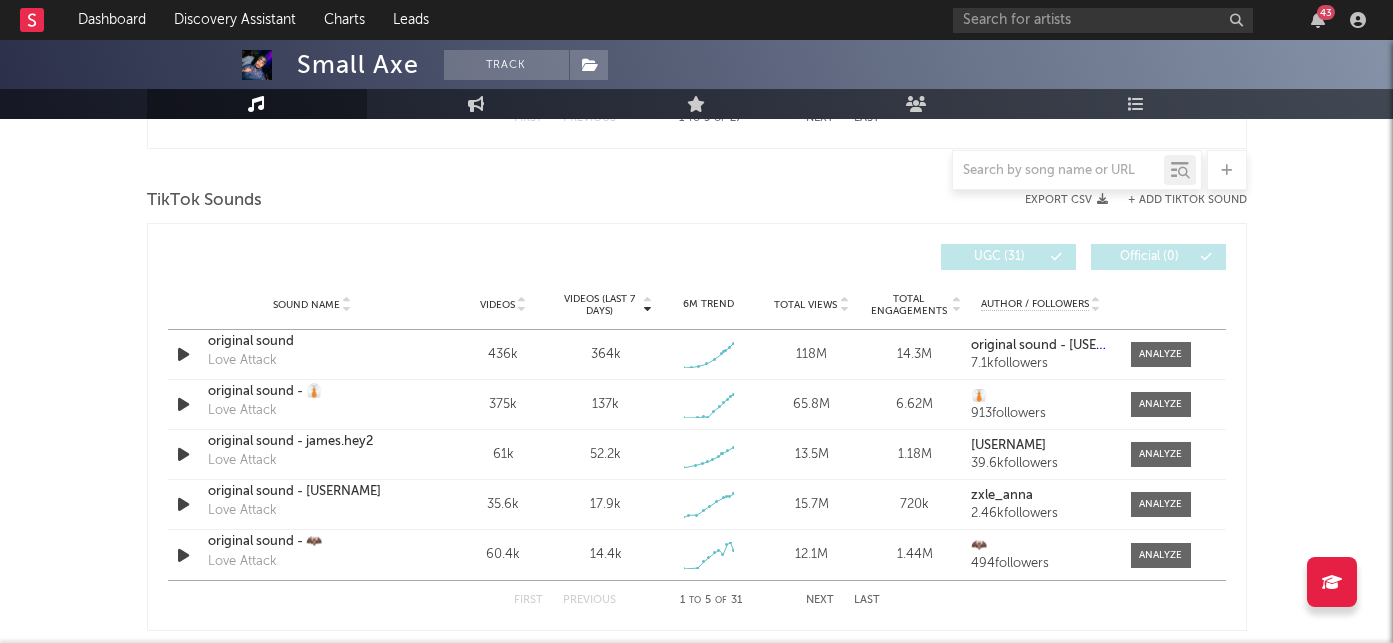 scroll, scrollTop: 1328, scrollLeft: 0, axis: vertical 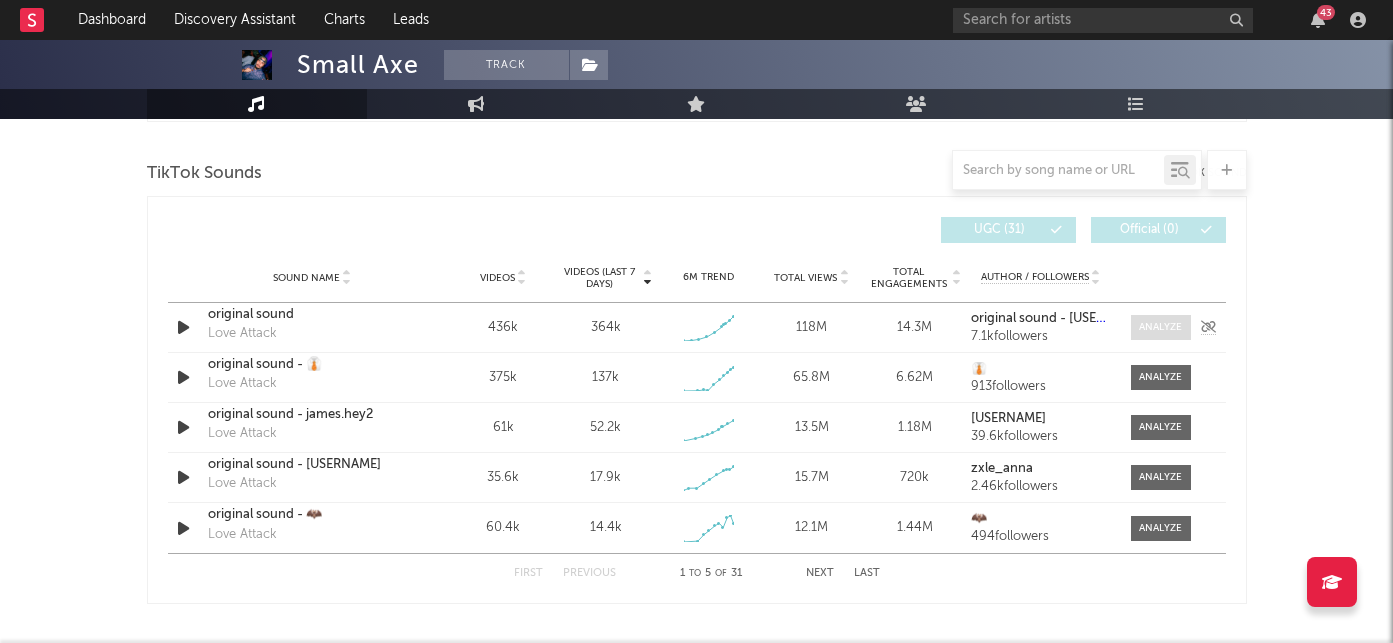 click at bounding box center [1160, 327] 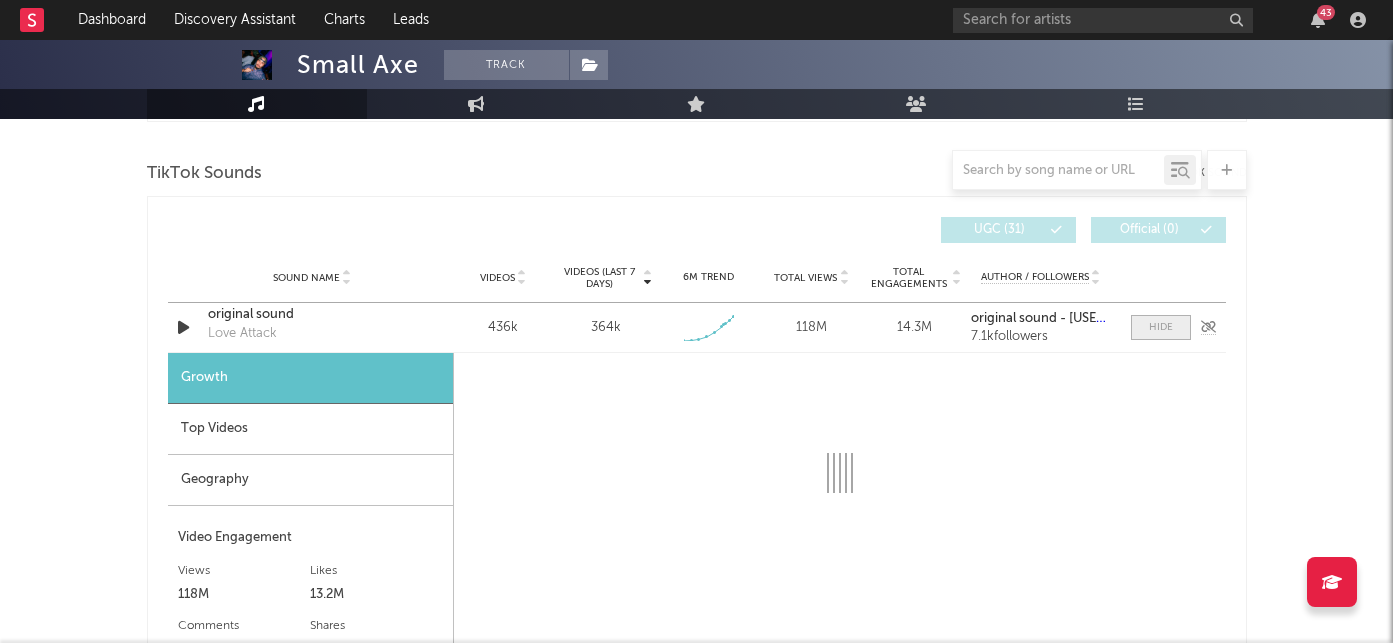 select on "1w" 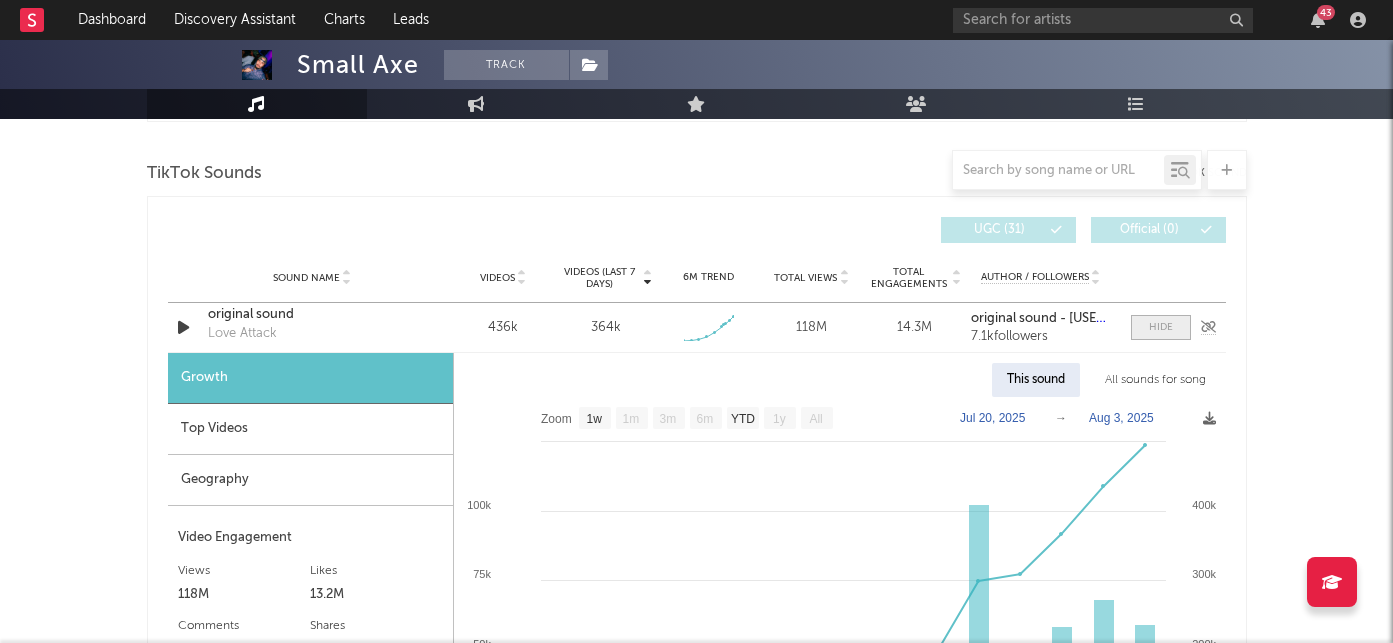click at bounding box center [1161, 327] 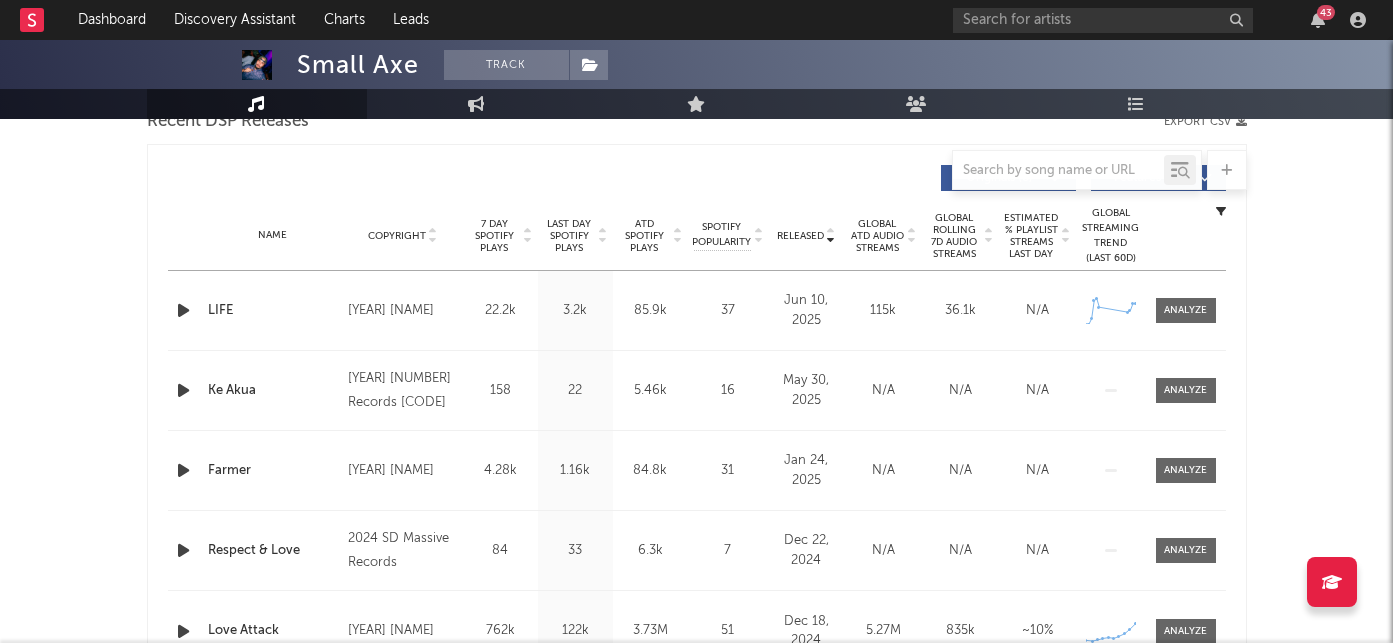 scroll, scrollTop: 711, scrollLeft: 0, axis: vertical 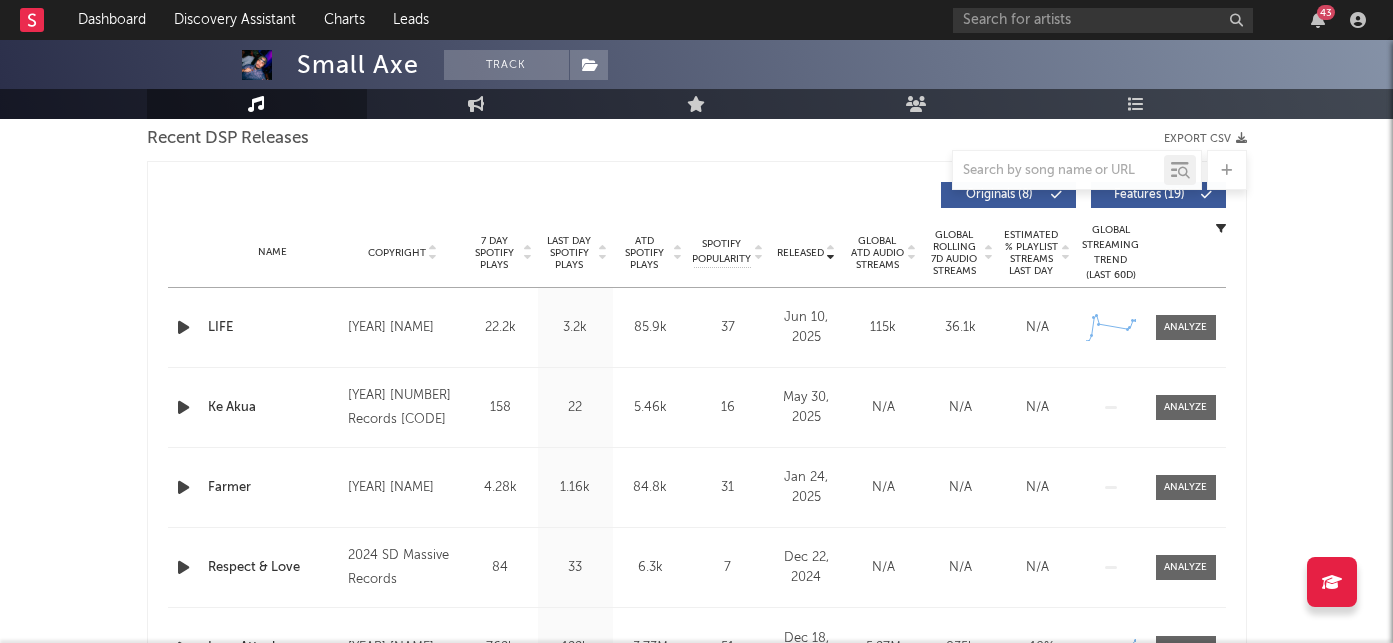 click on "7 Day Spotify Plays" at bounding box center [494, 253] 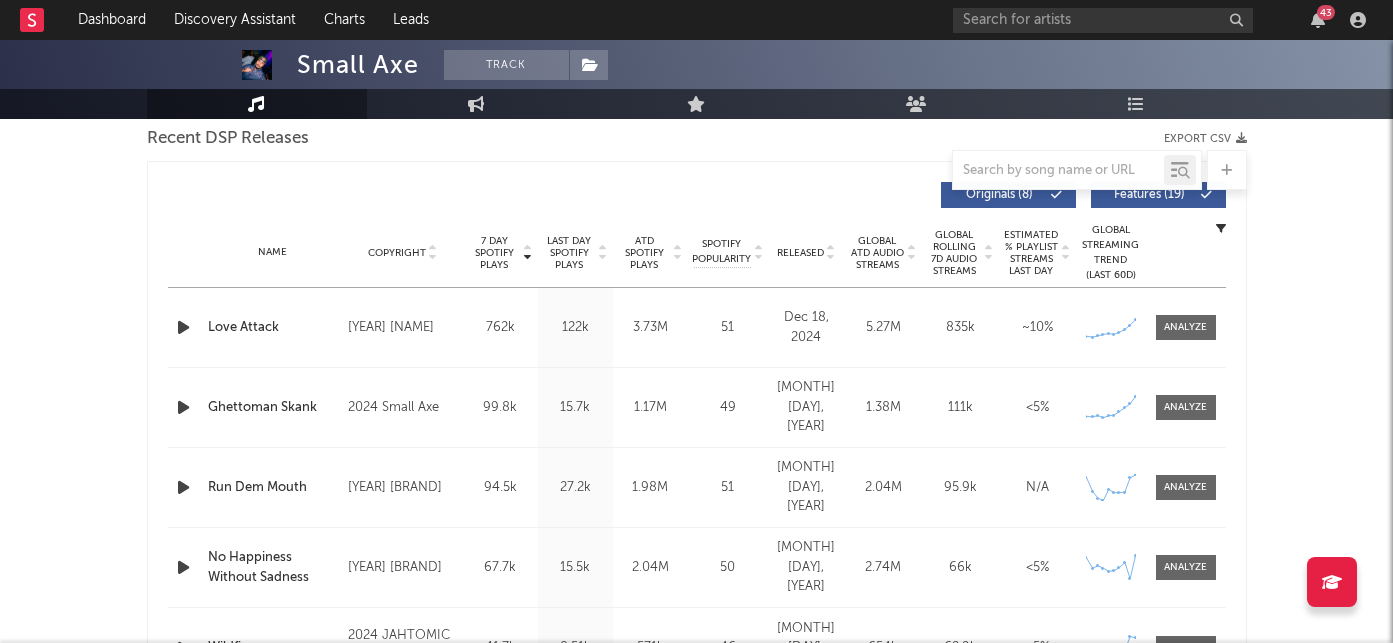 click at bounding box center [183, 327] 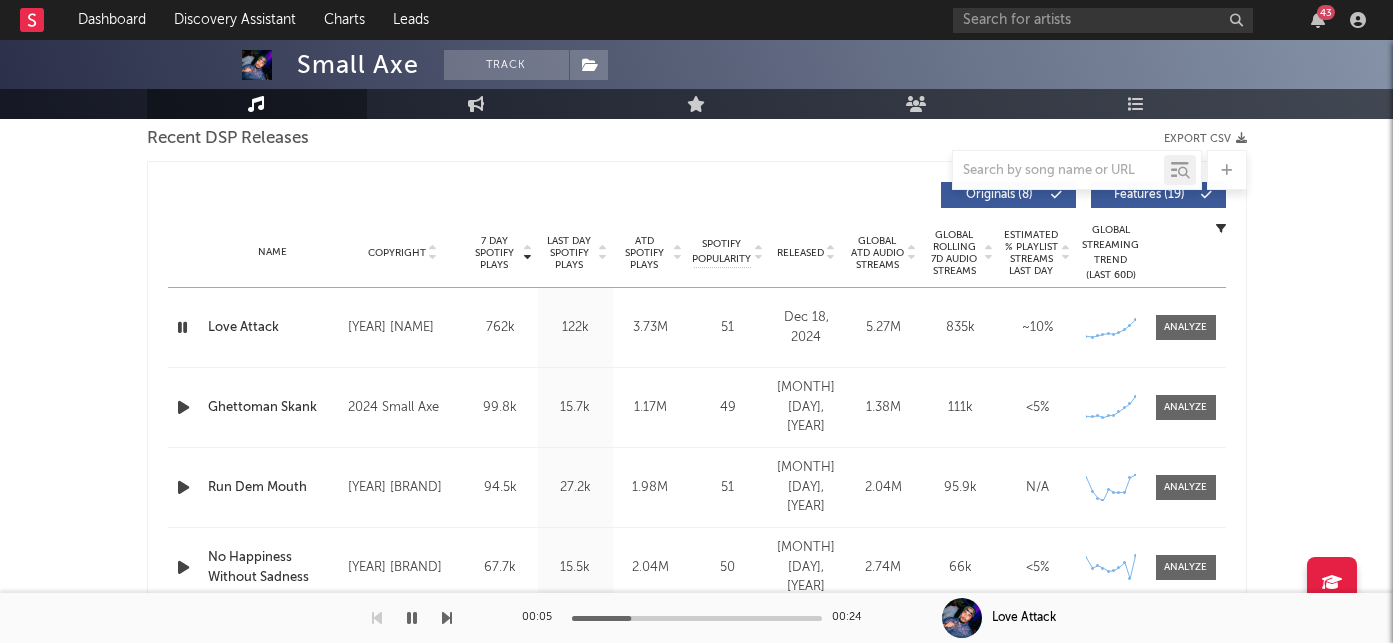 click at bounding box center [182, 327] 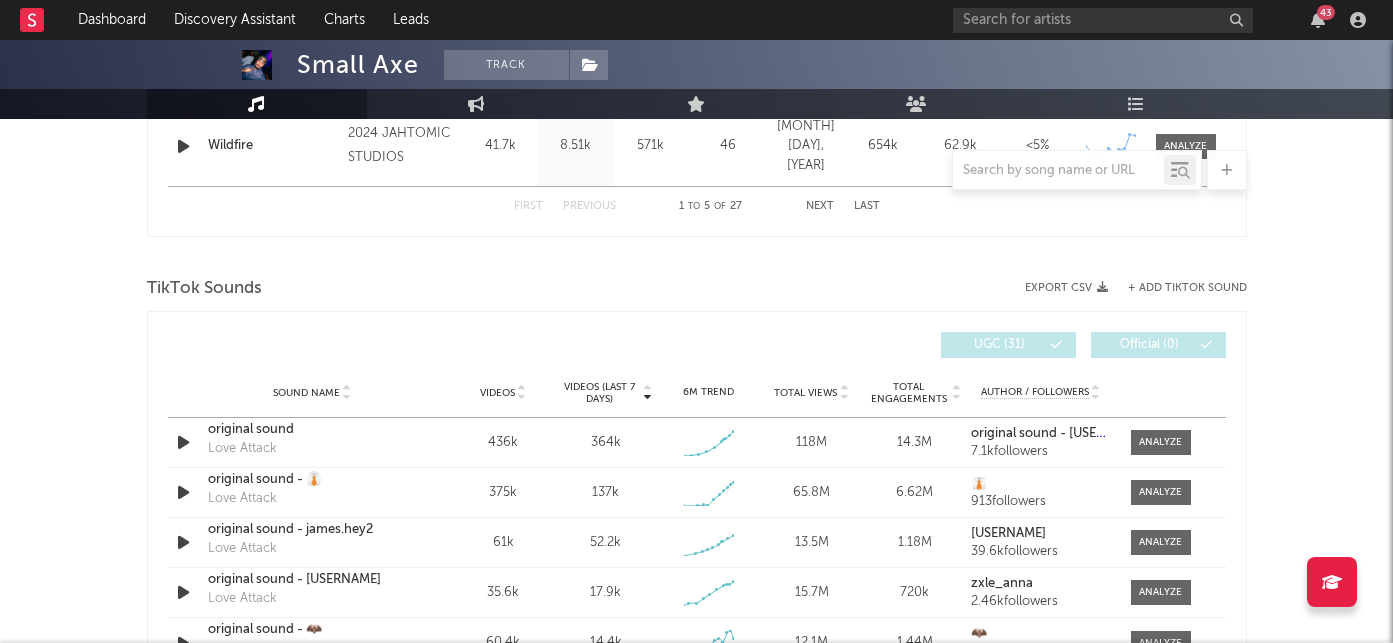 scroll, scrollTop: 1215, scrollLeft: 0, axis: vertical 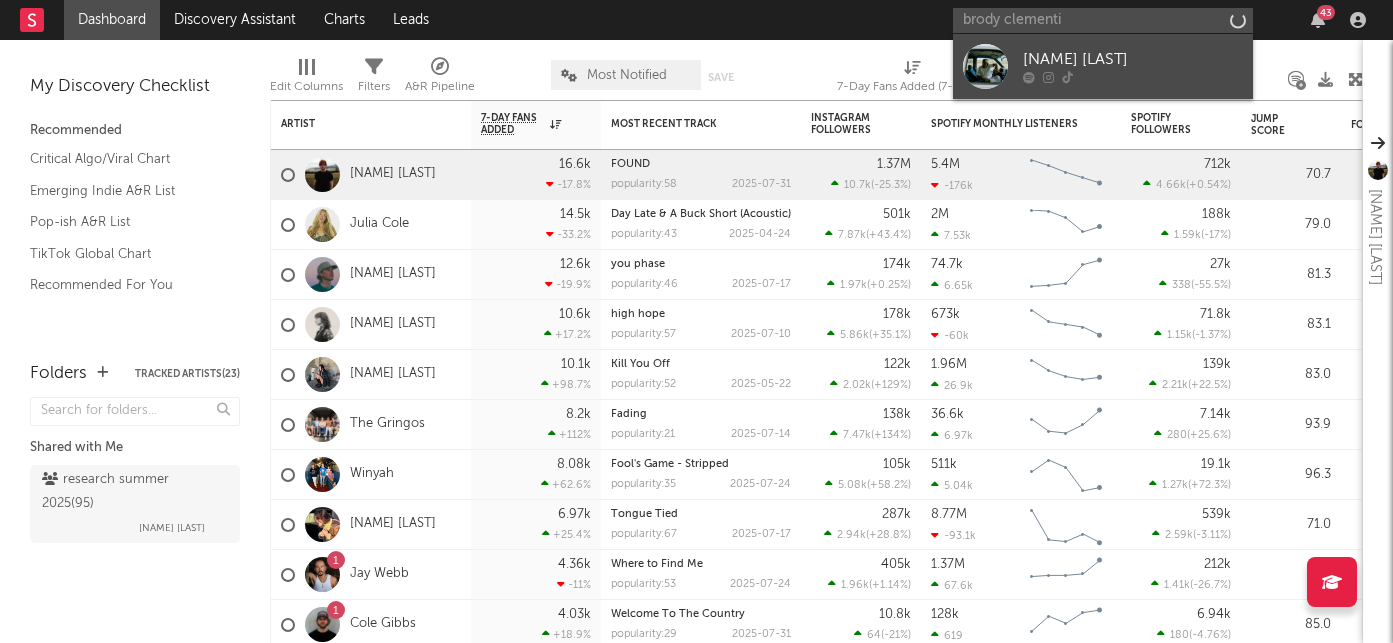 type on "brody clementi" 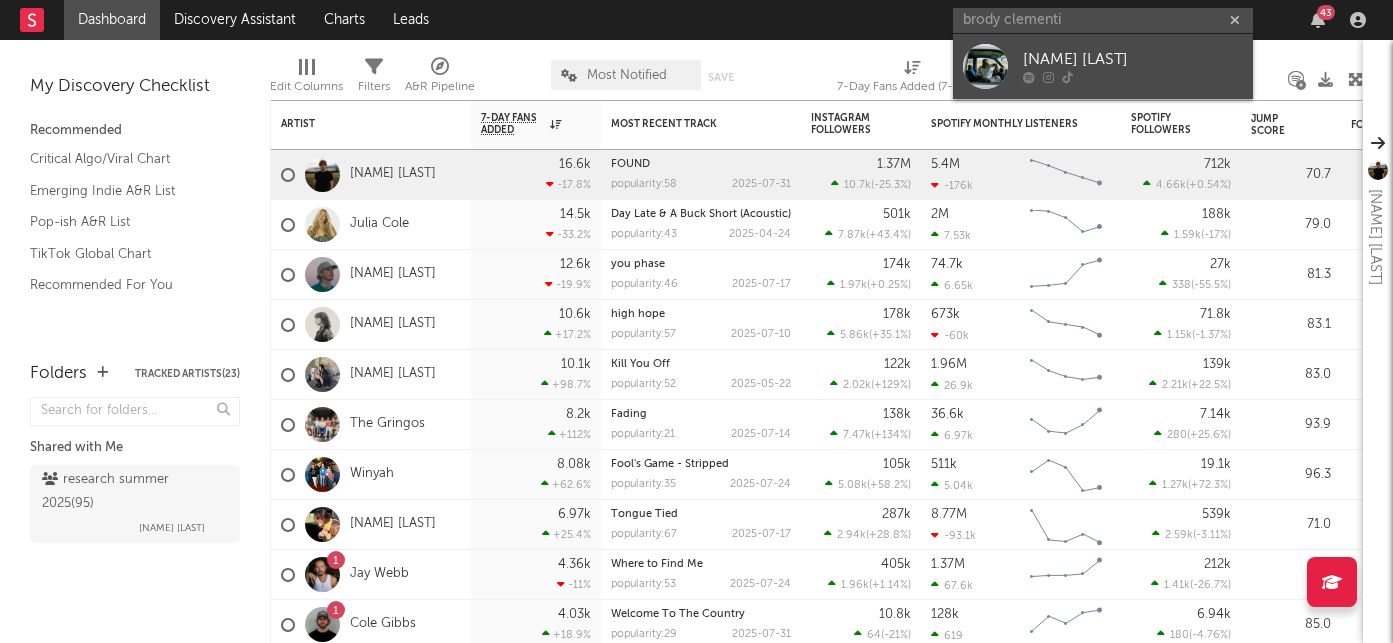 click at bounding box center (1133, 78) 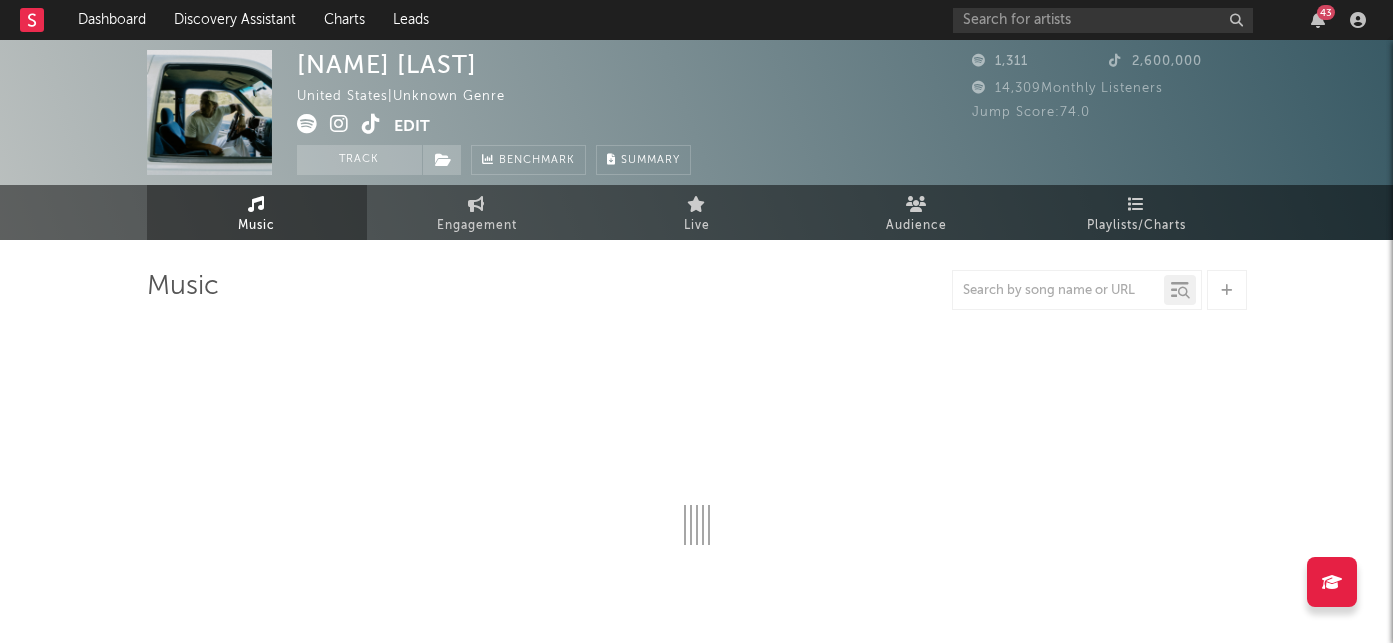select on "6m" 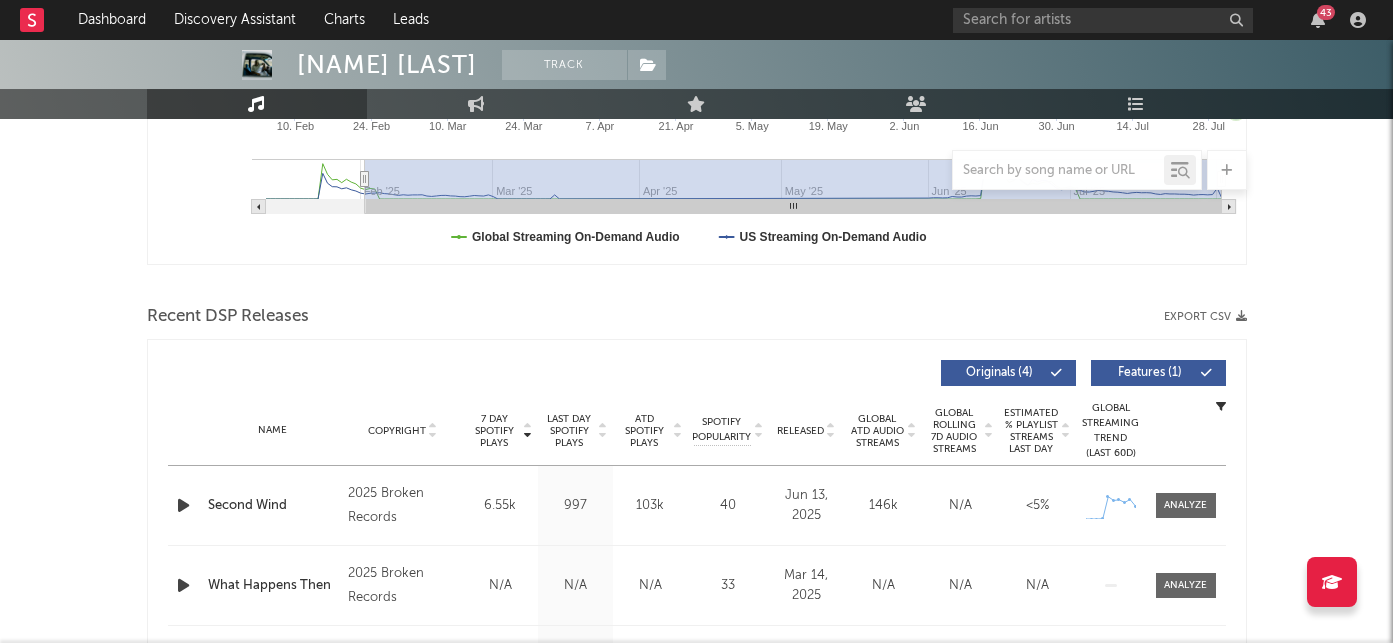 scroll, scrollTop: 757, scrollLeft: 0, axis: vertical 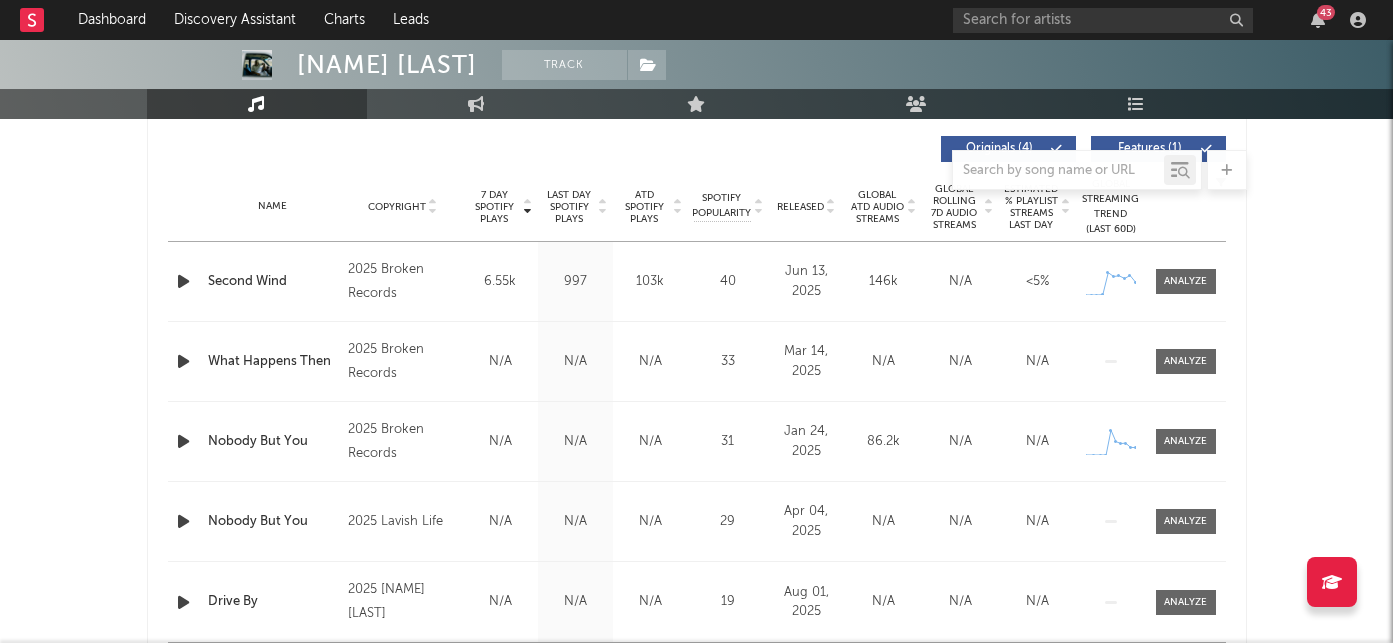 click on "Released" at bounding box center (806, 206) 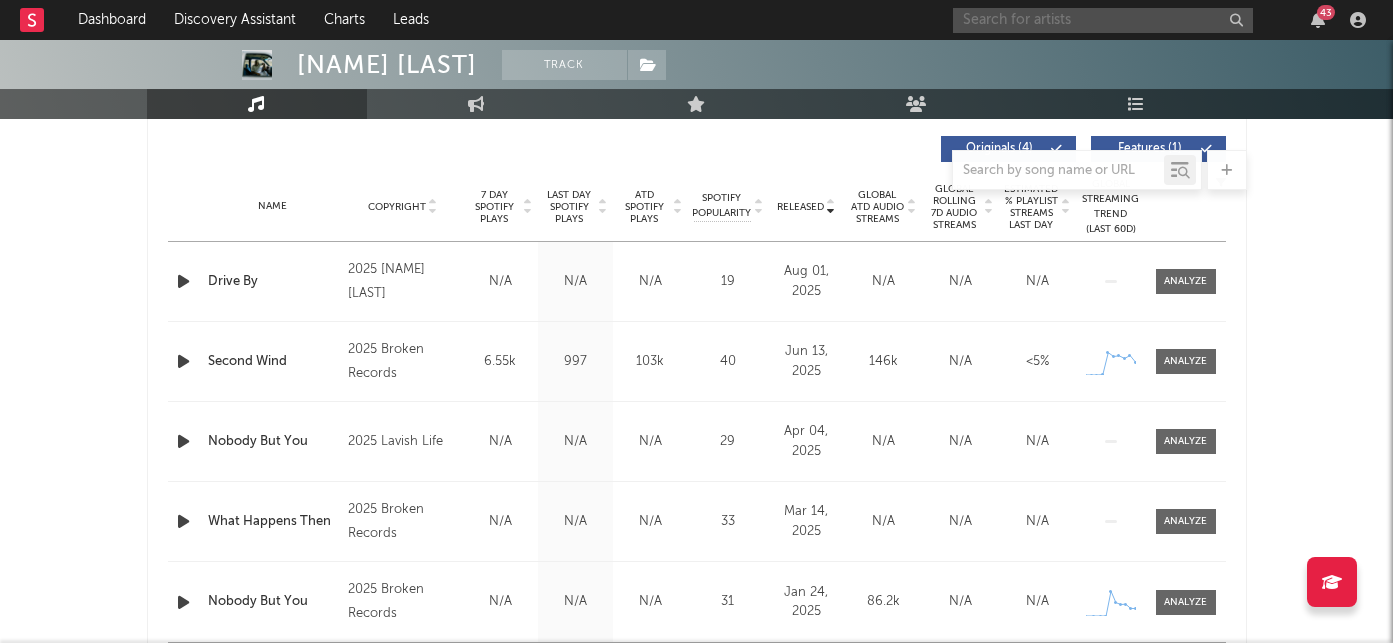 click at bounding box center [1103, 20] 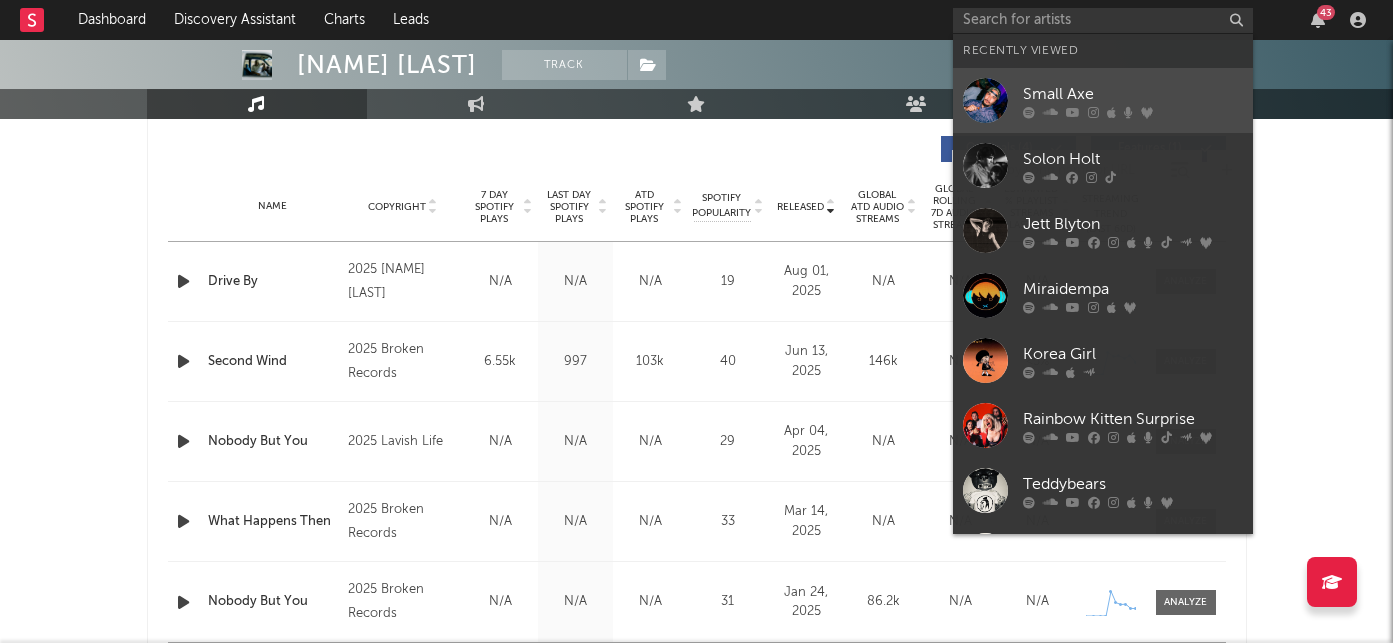 click at bounding box center (1050, 112) 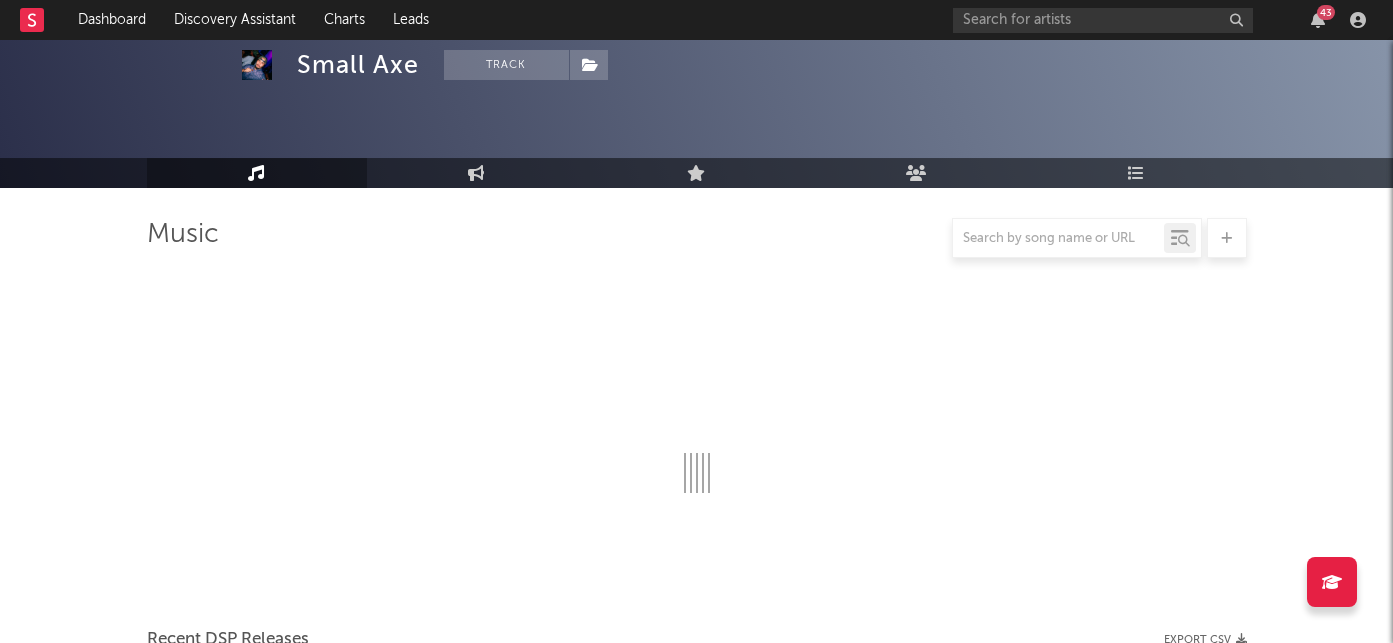 scroll, scrollTop: 757, scrollLeft: 0, axis: vertical 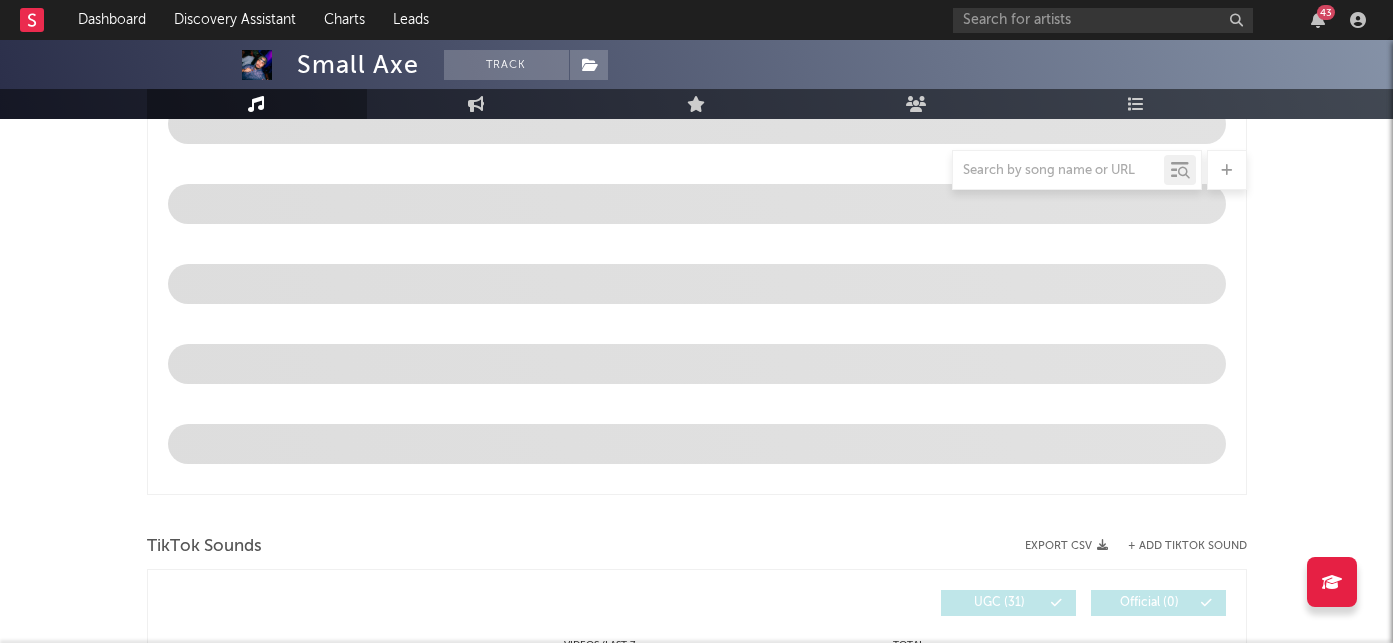 select on "6m" 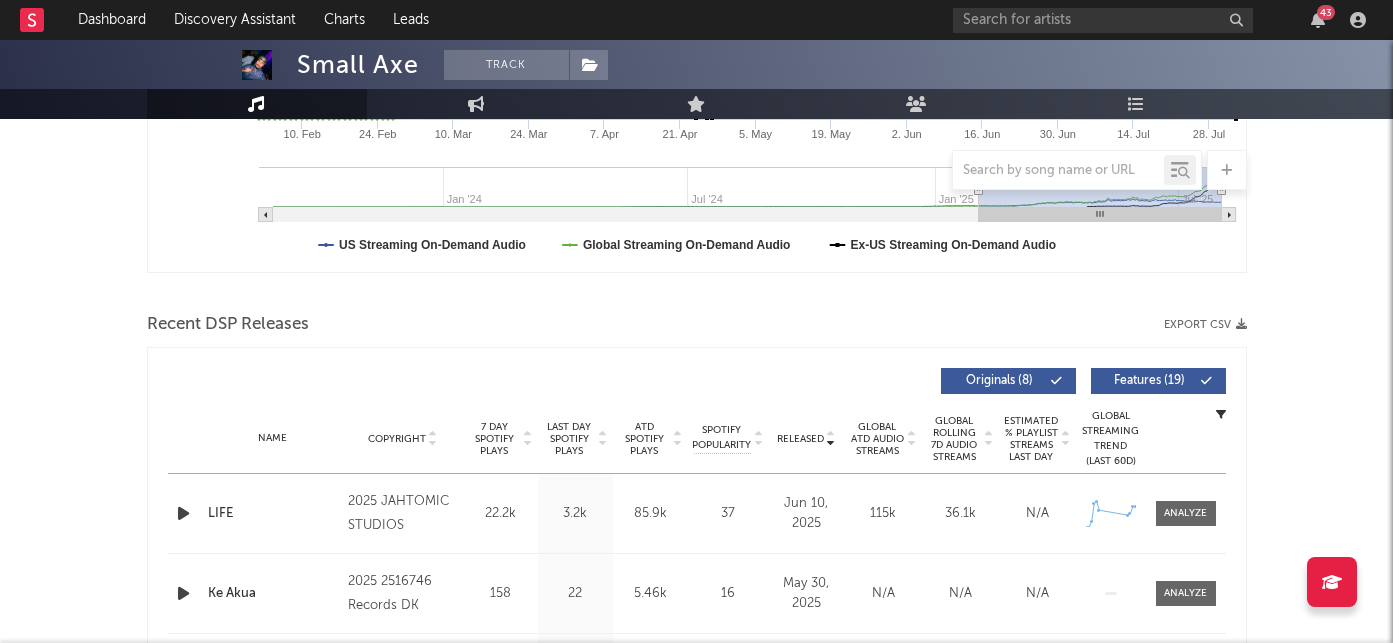 scroll, scrollTop: 573, scrollLeft: 0, axis: vertical 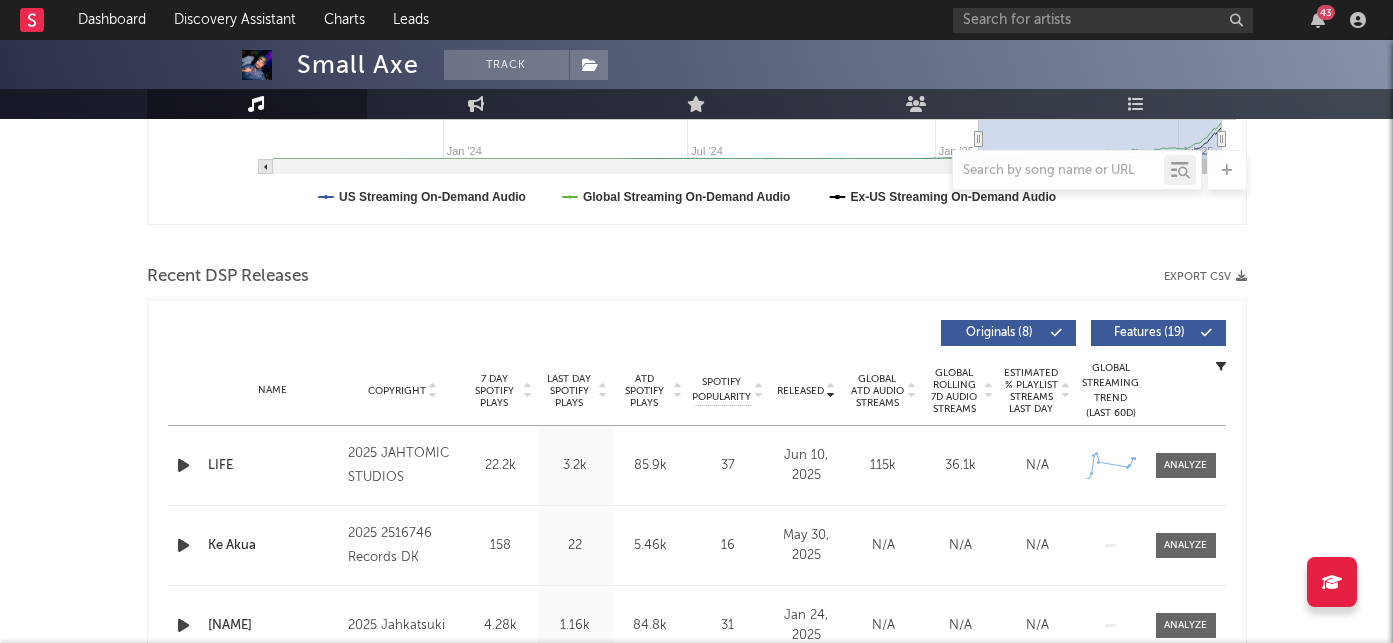 click on "7 Day Spotify Plays" at bounding box center [494, 391] 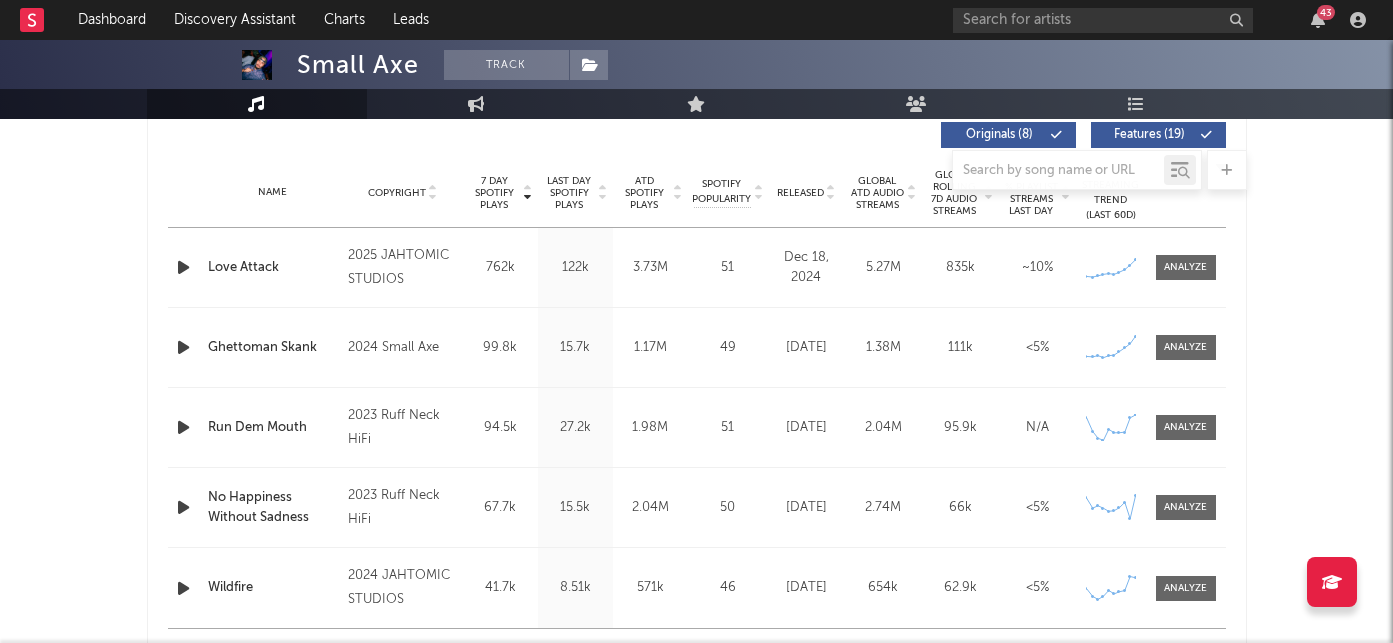scroll, scrollTop: 801, scrollLeft: 0, axis: vertical 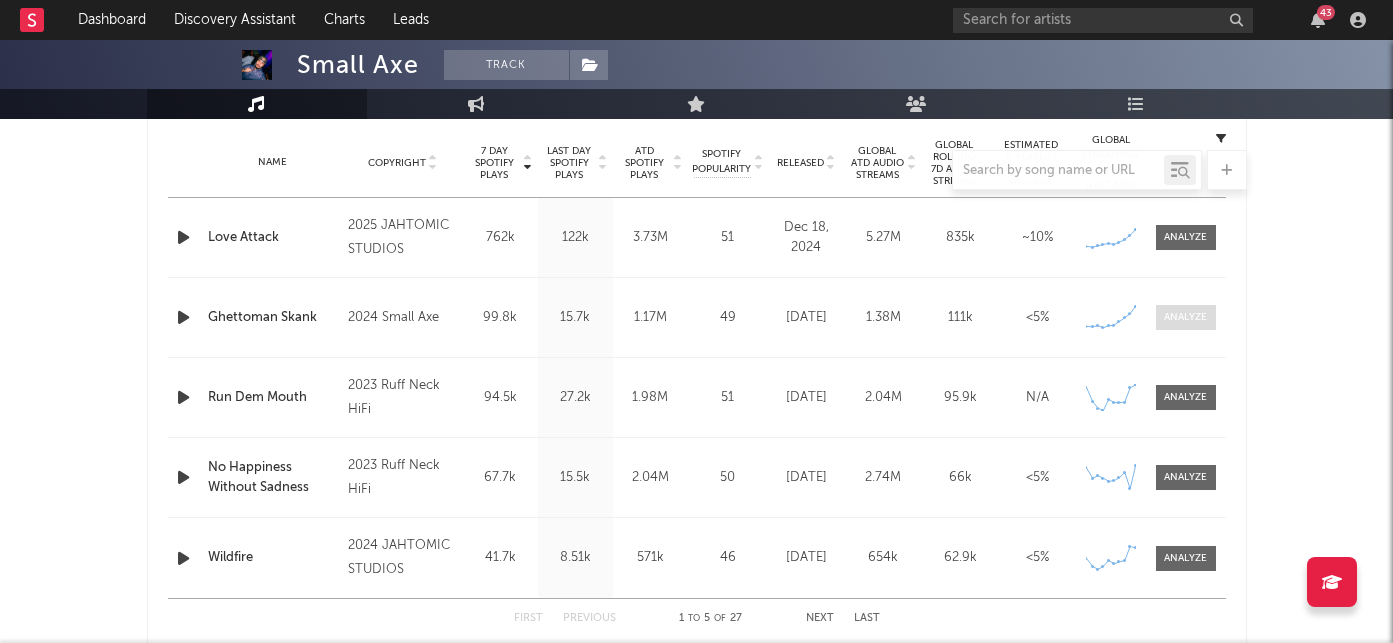 click at bounding box center (1185, 317) 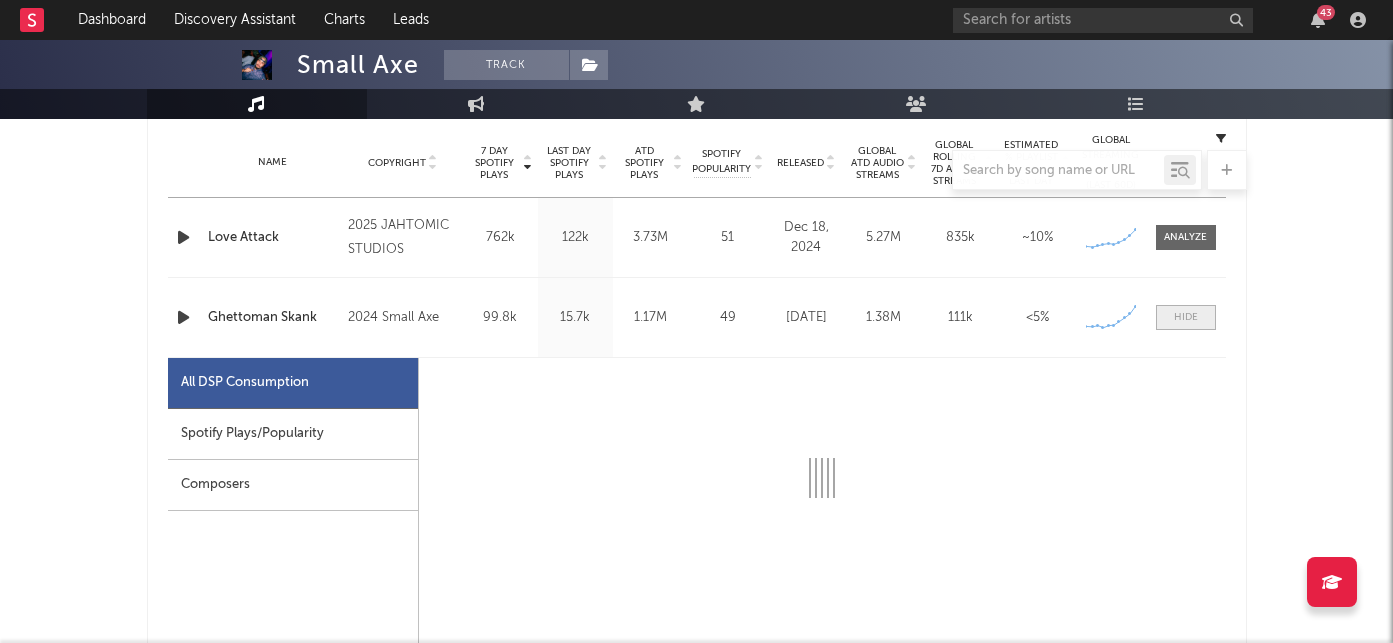 select on "6m" 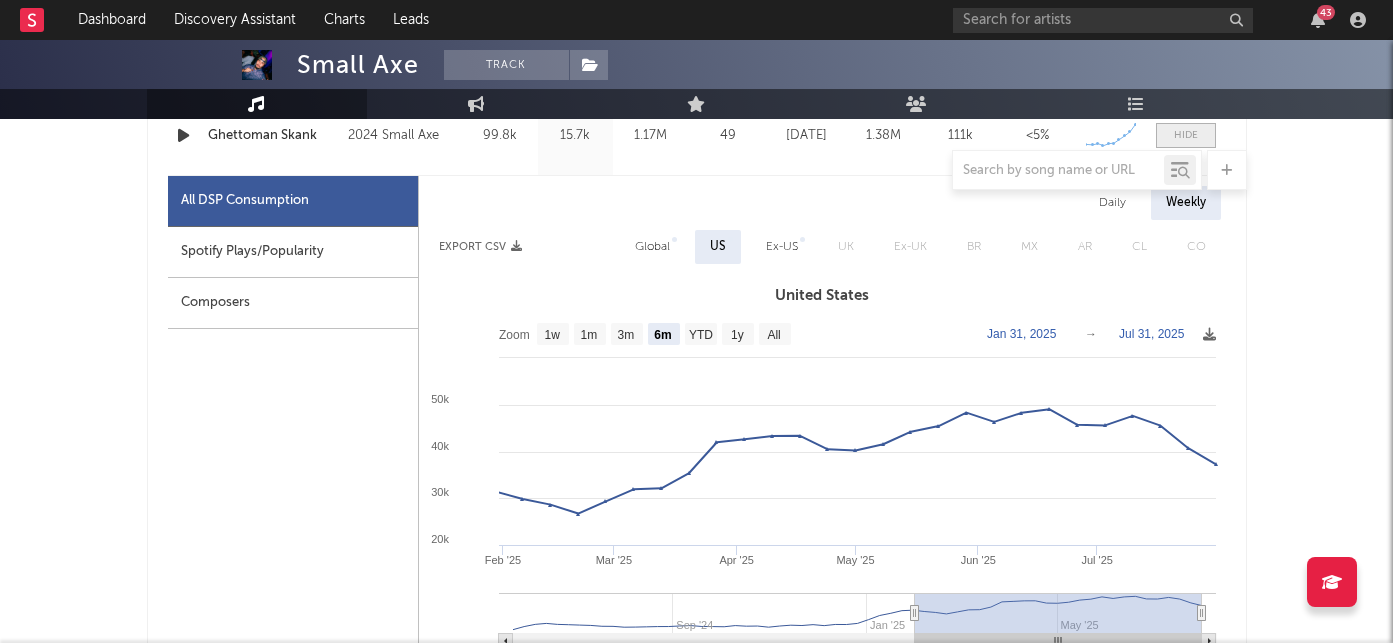 scroll, scrollTop: 984, scrollLeft: 0, axis: vertical 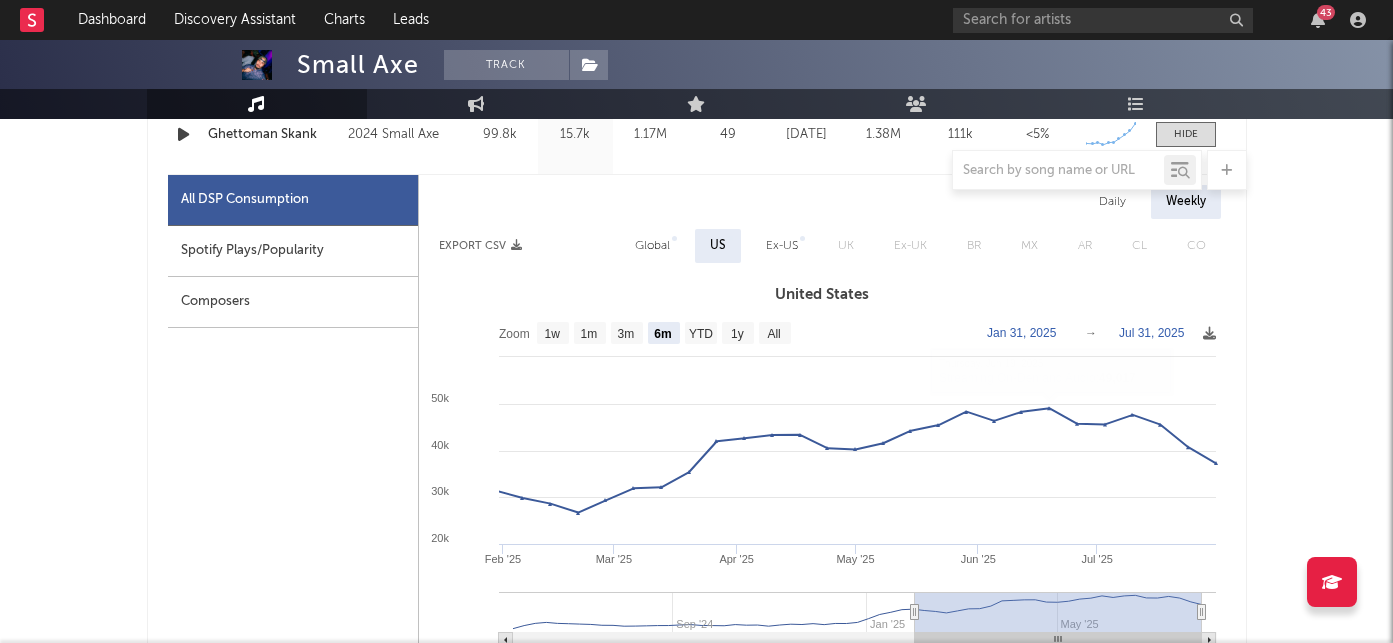 click on "Global" at bounding box center (652, 246) 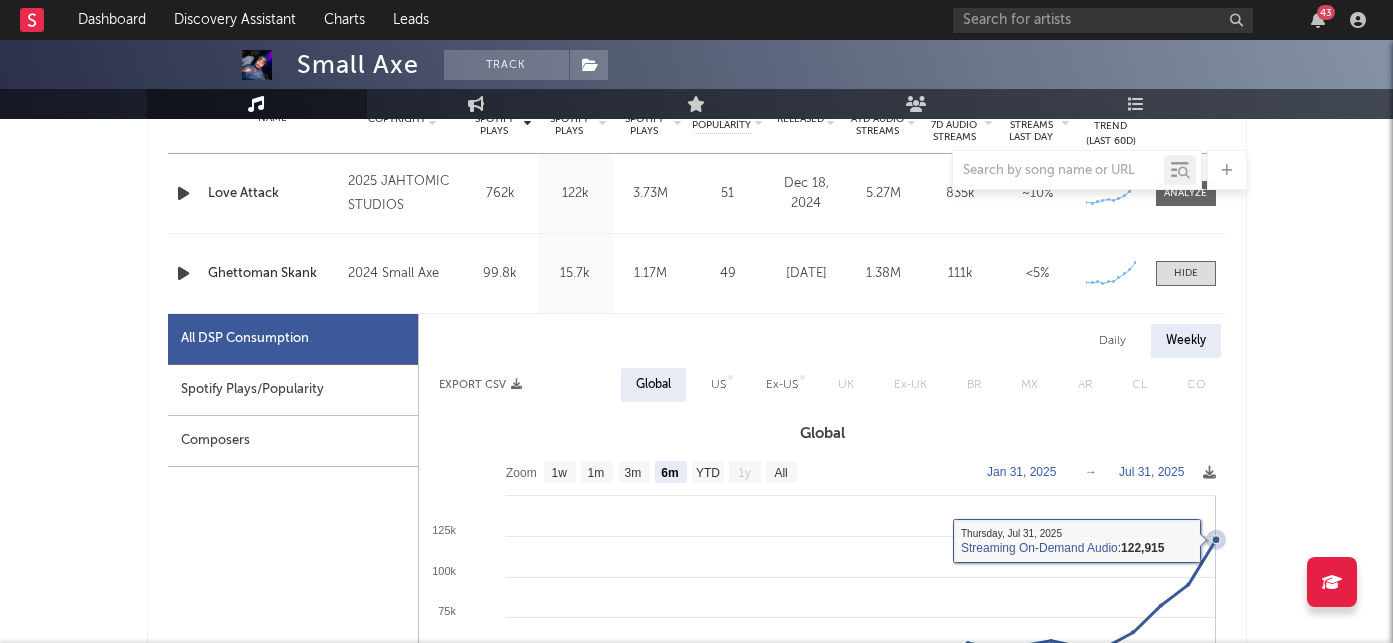 scroll, scrollTop: 779, scrollLeft: 0, axis: vertical 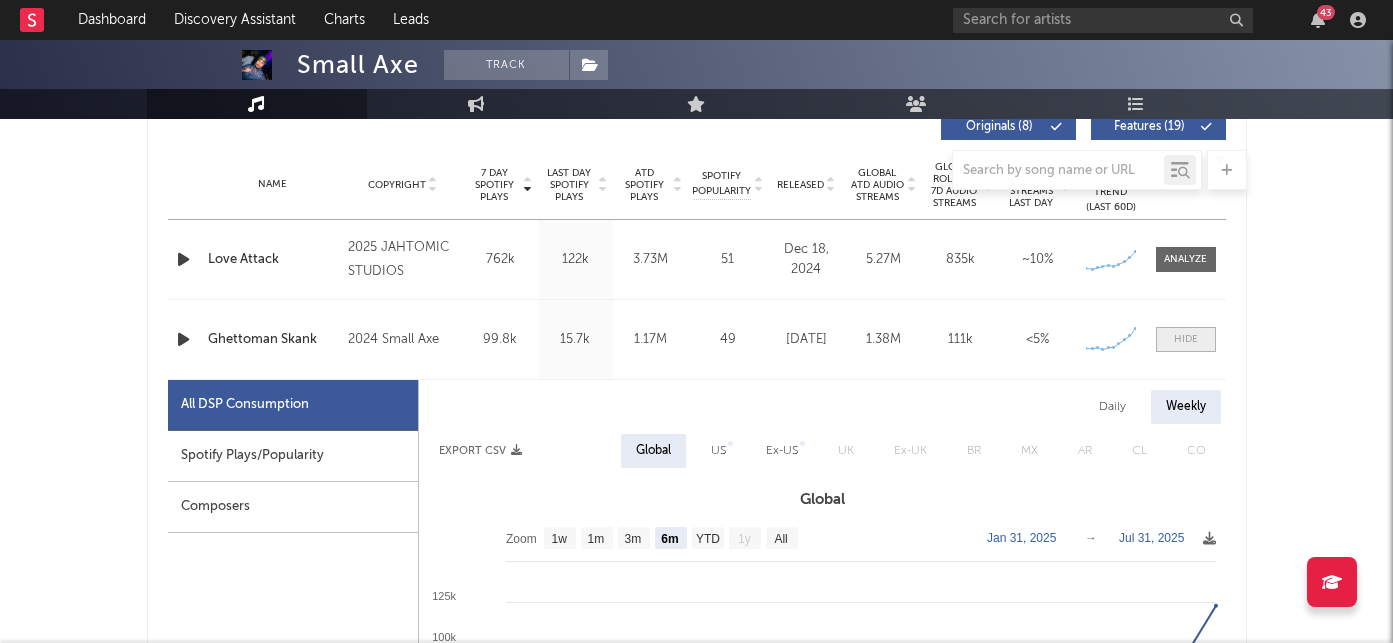 click at bounding box center (1186, 339) 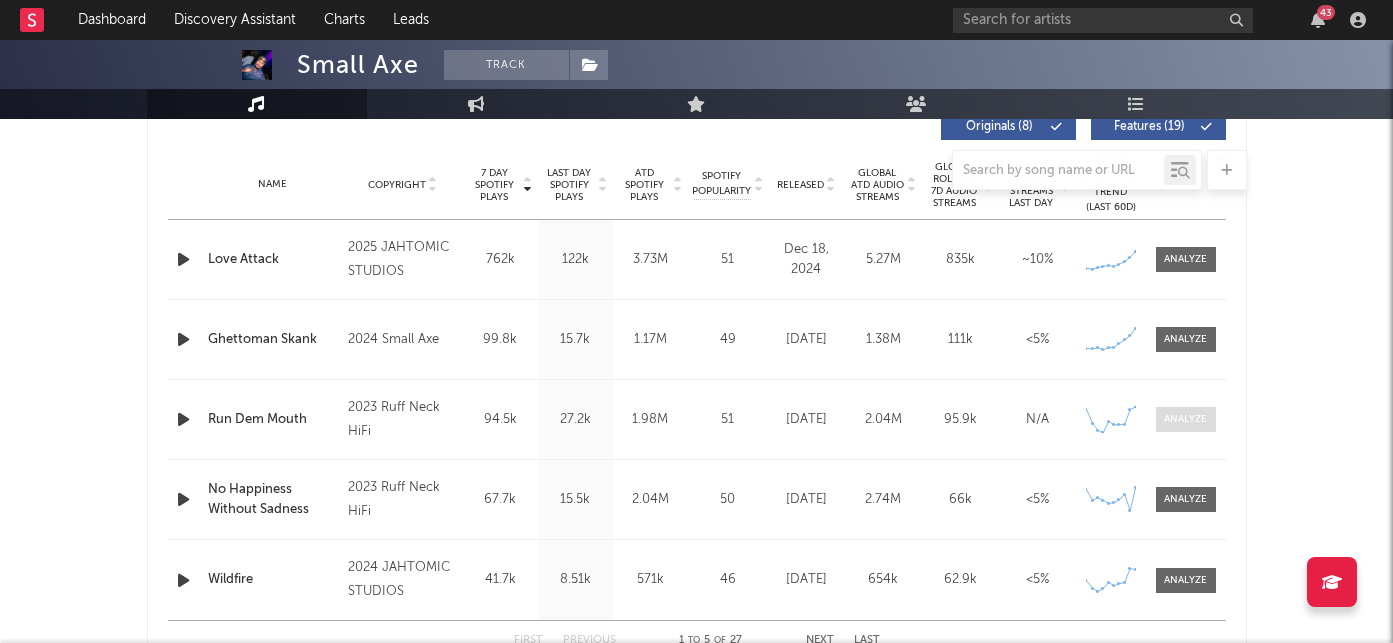 click at bounding box center [1185, 419] 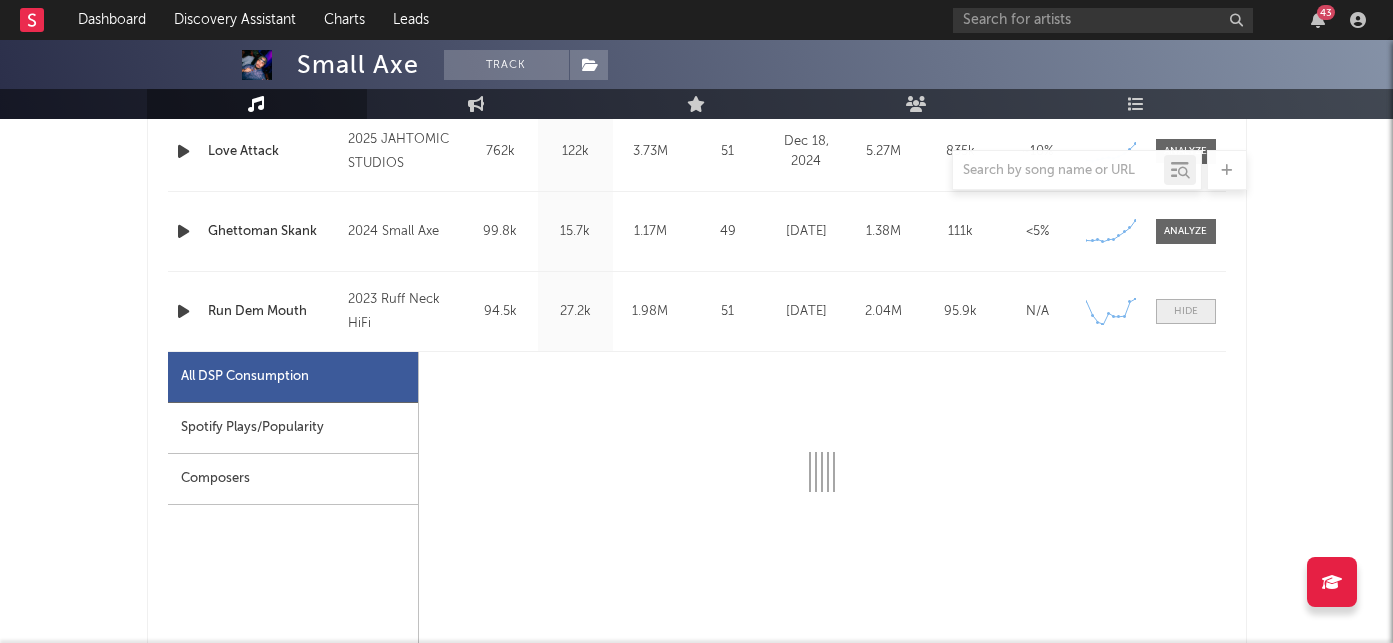 scroll, scrollTop: 932, scrollLeft: 0, axis: vertical 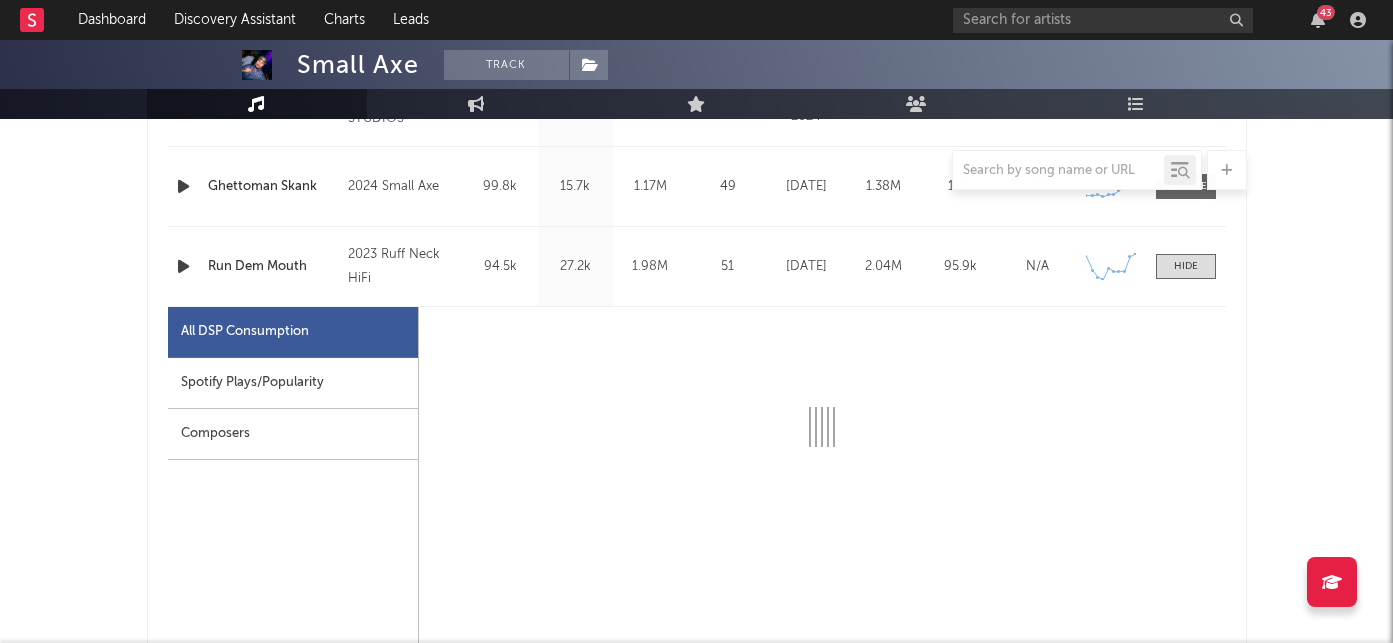 select on "6m" 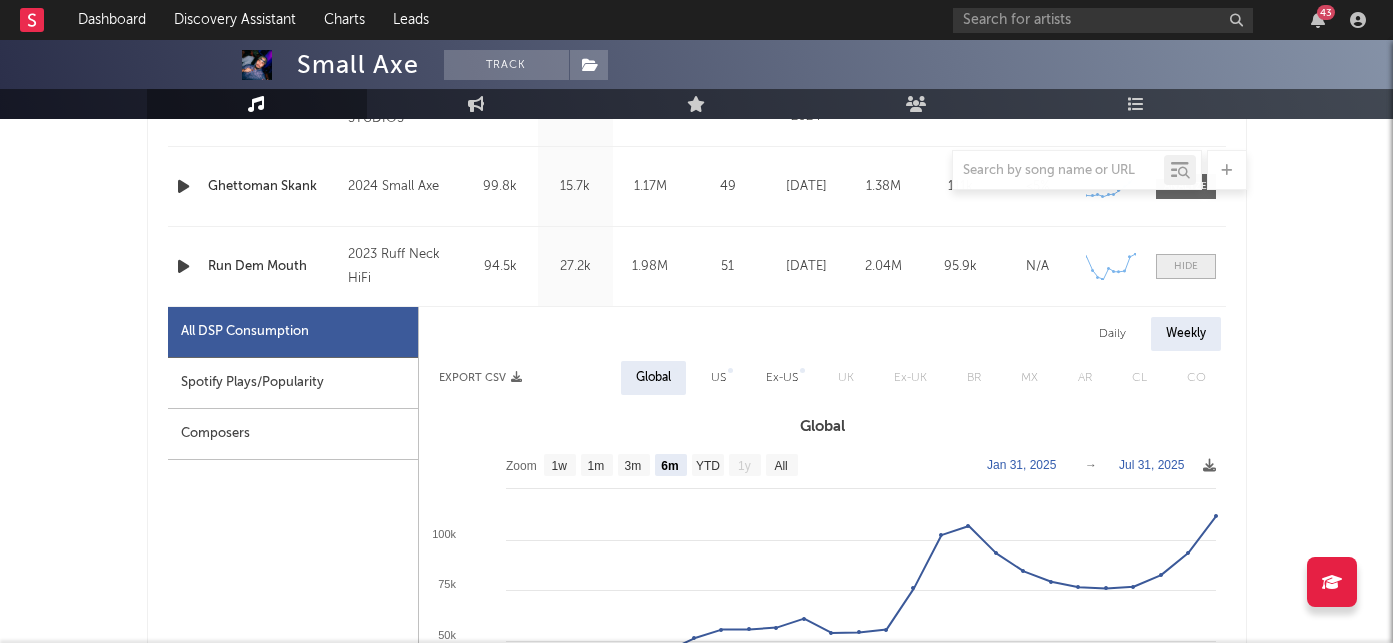 click at bounding box center [1186, 266] 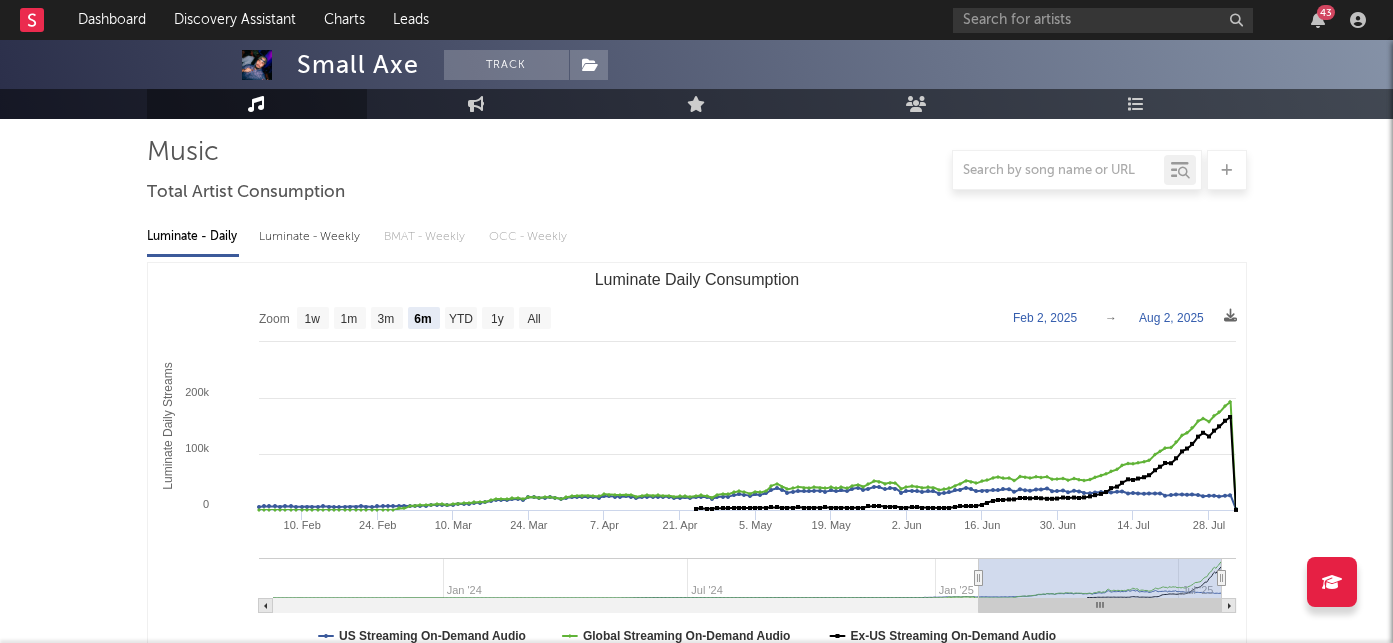 scroll, scrollTop: 0, scrollLeft: 0, axis: both 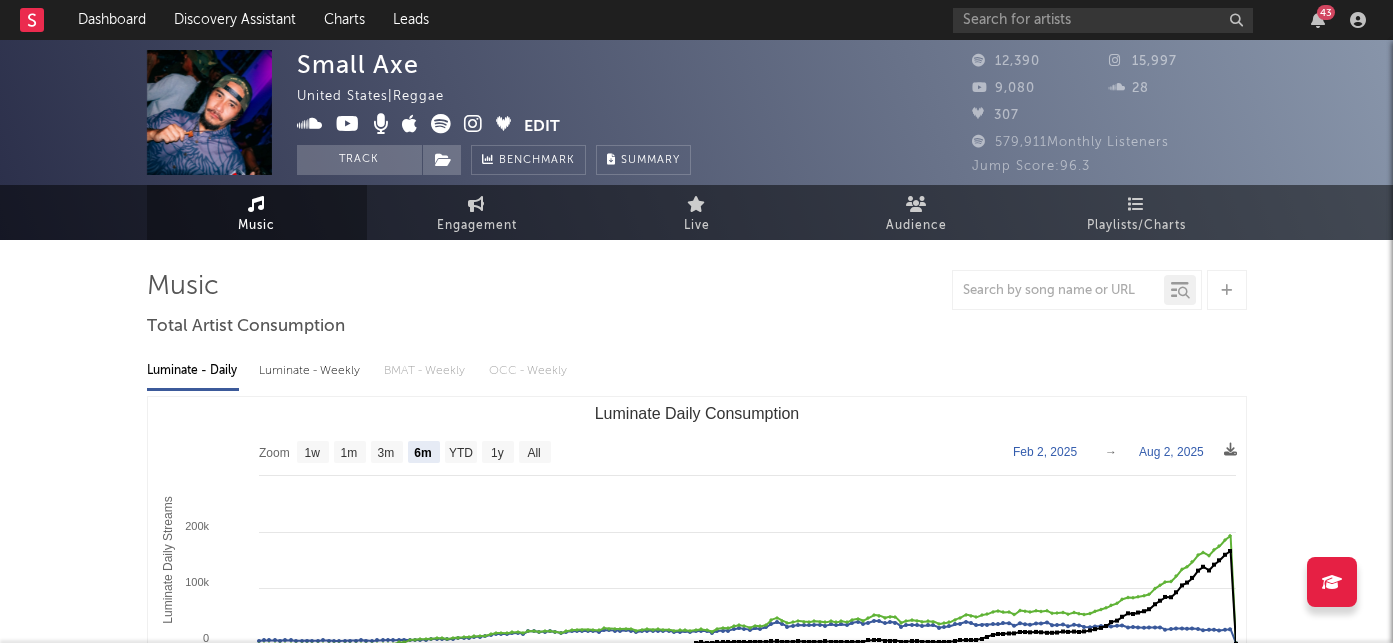click at bounding box center (473, 124) 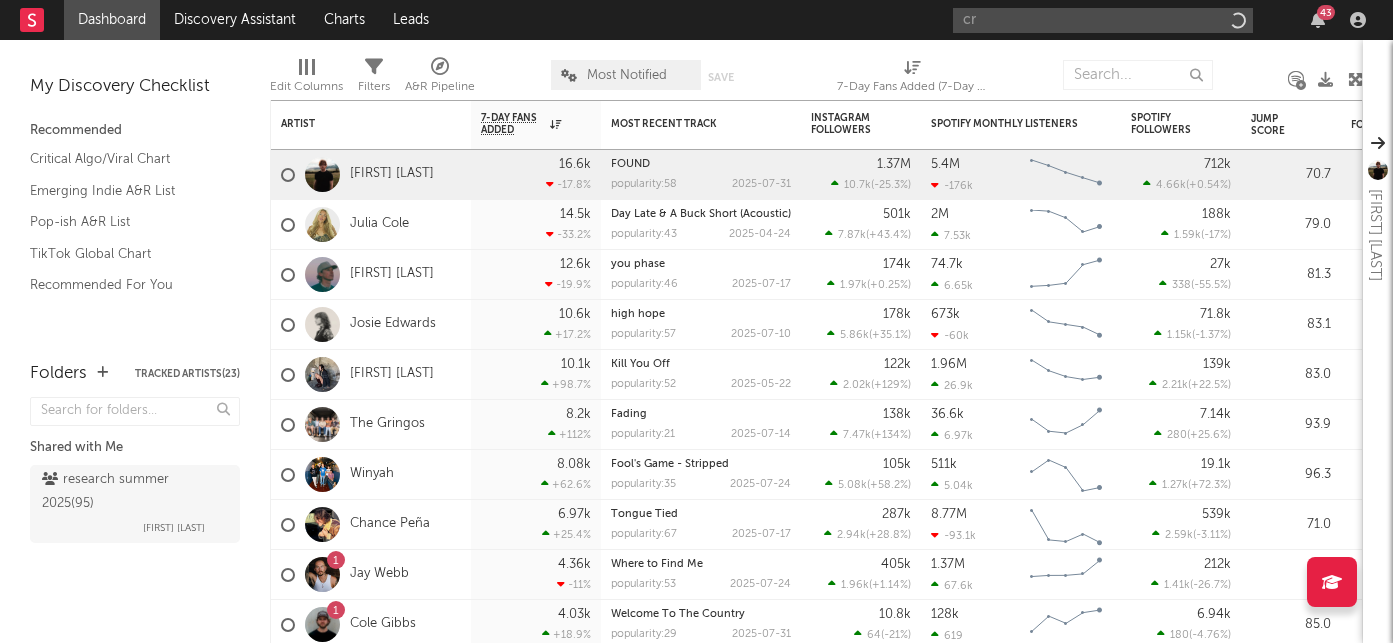 scroll, scrollTop: 0, scrollLeft: 0, axis: both 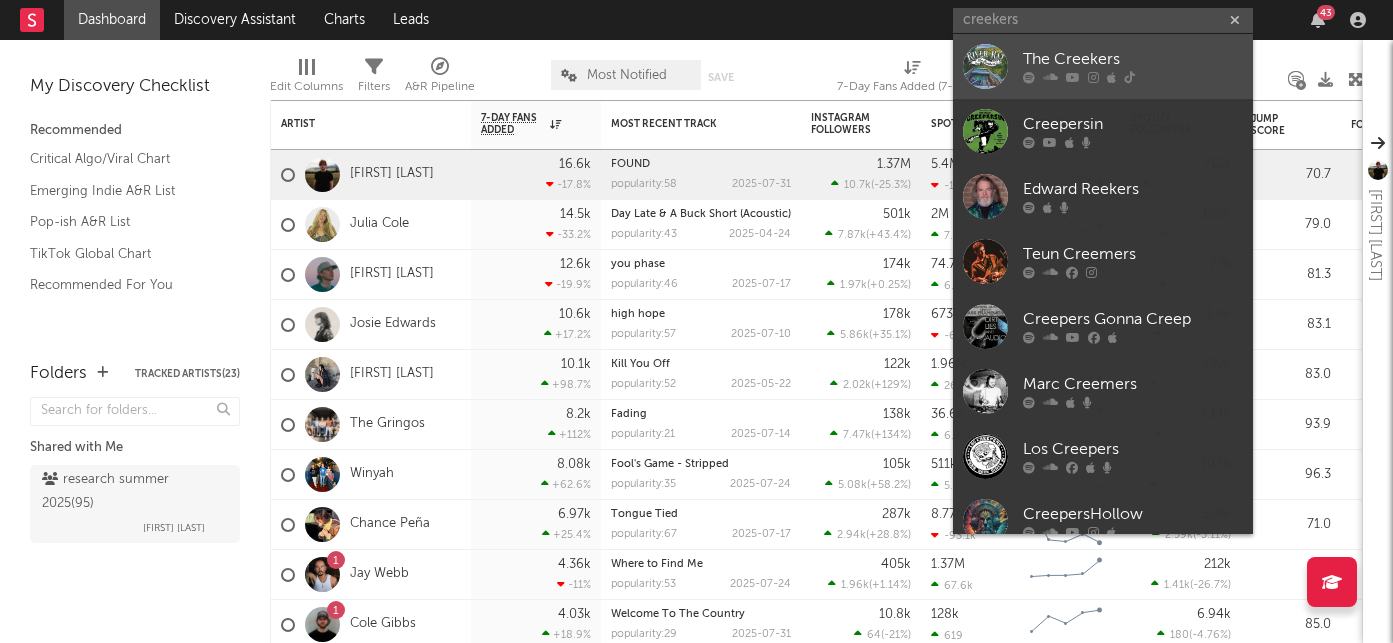 type on "creekers" 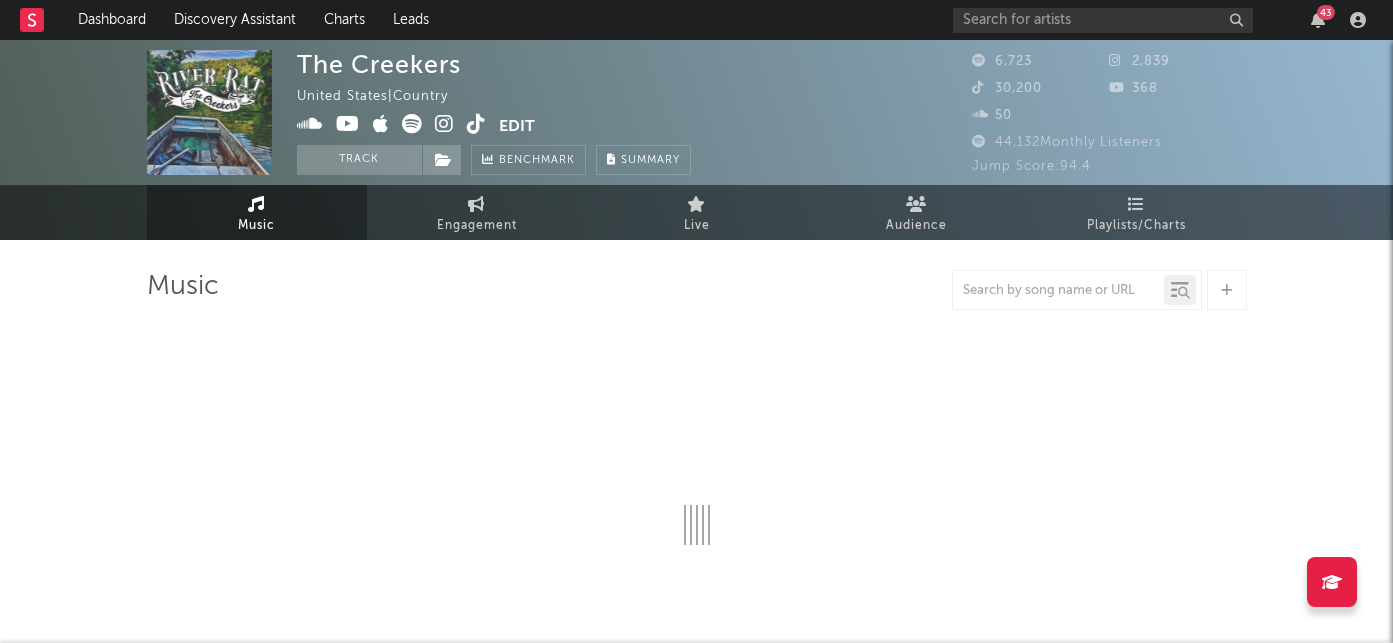 select on "1w" 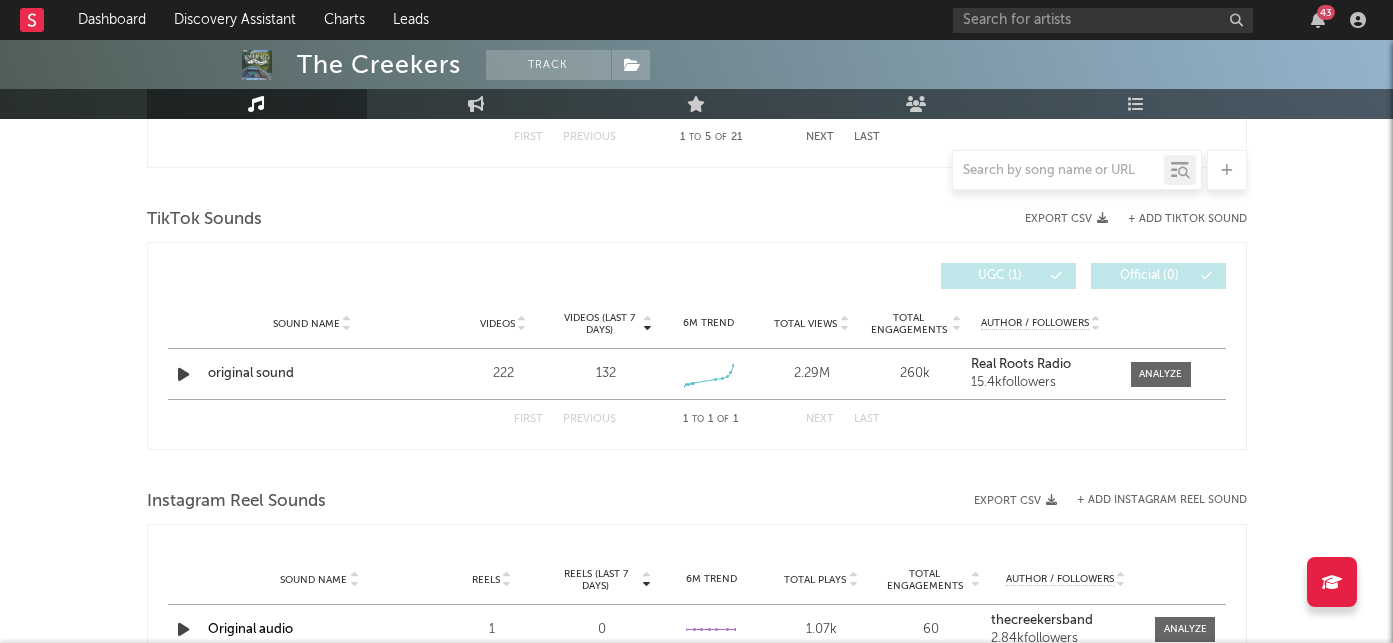 scroll, scrollTop: 1255, scrollLeft: 0, axis: vertical 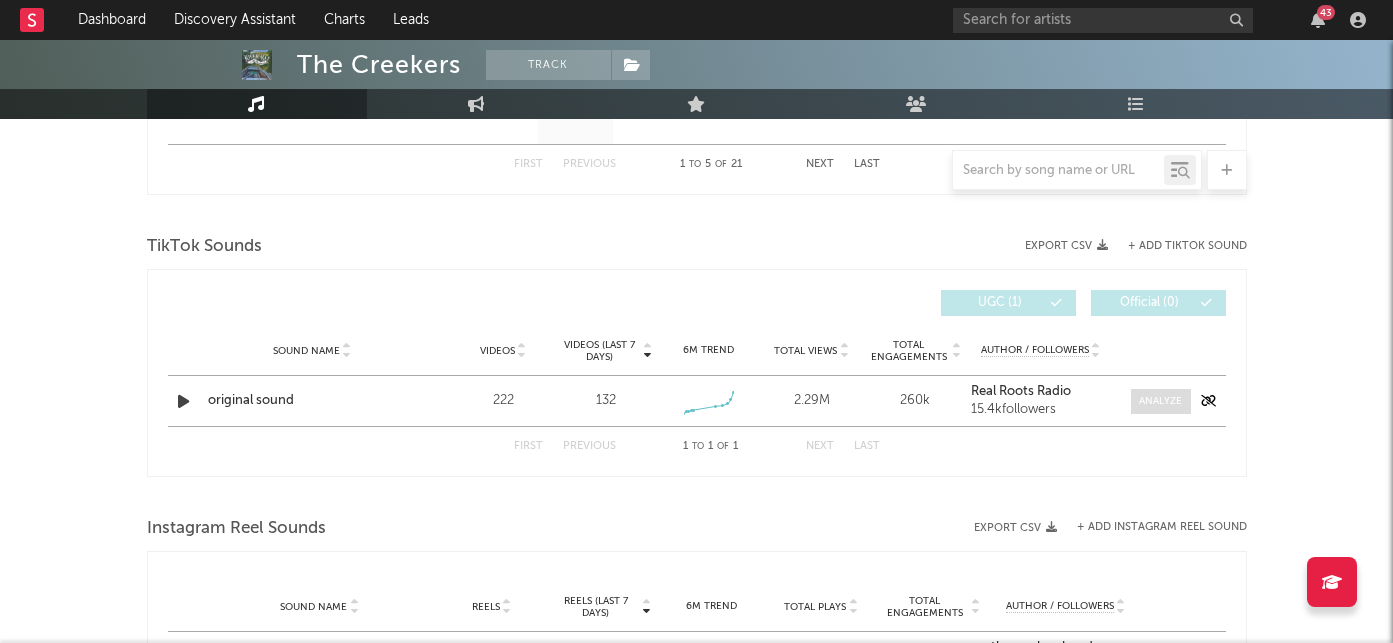 click at bounding box center [1160, 401] 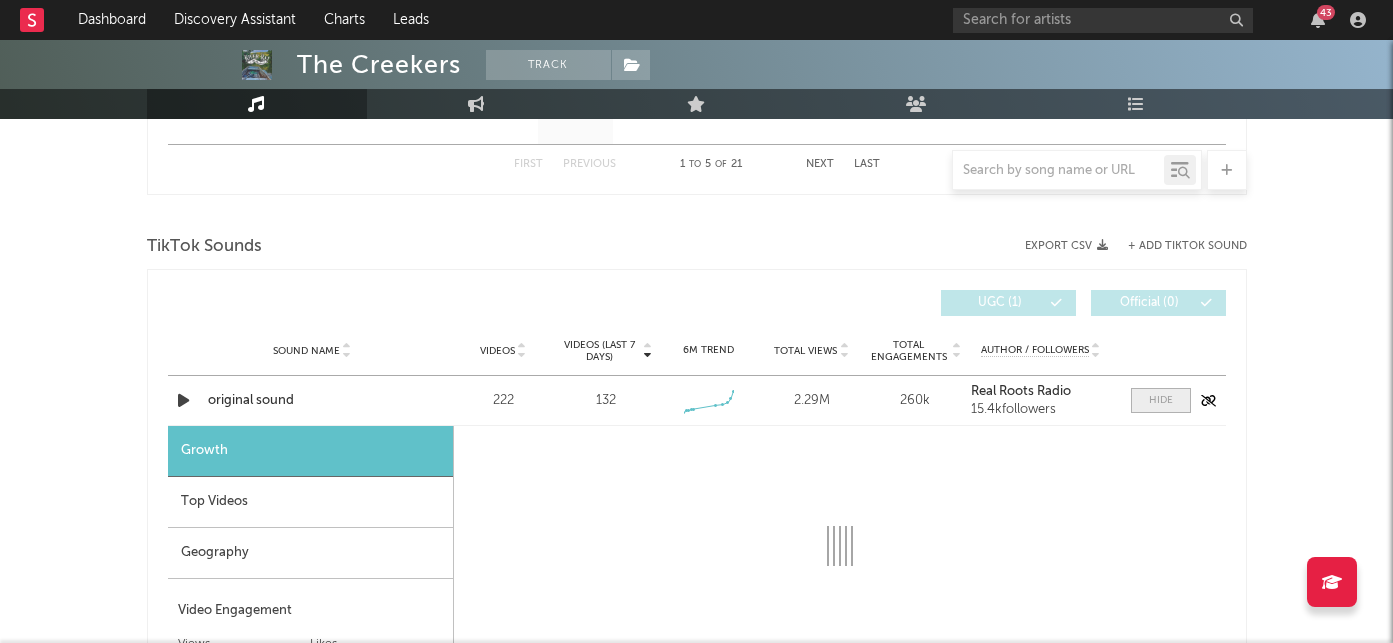 click at bounding box center (1161, 400) 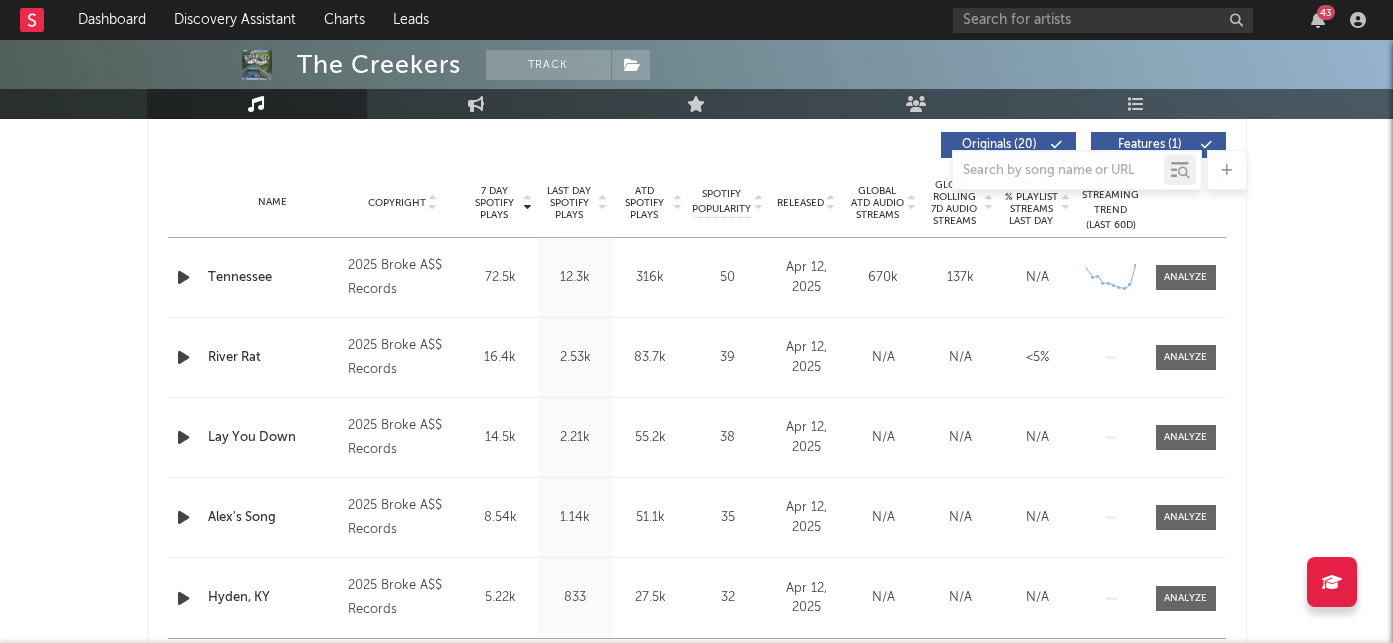 scroll, scrollTop: 791, scrollLeft: 0, axis: vertical 